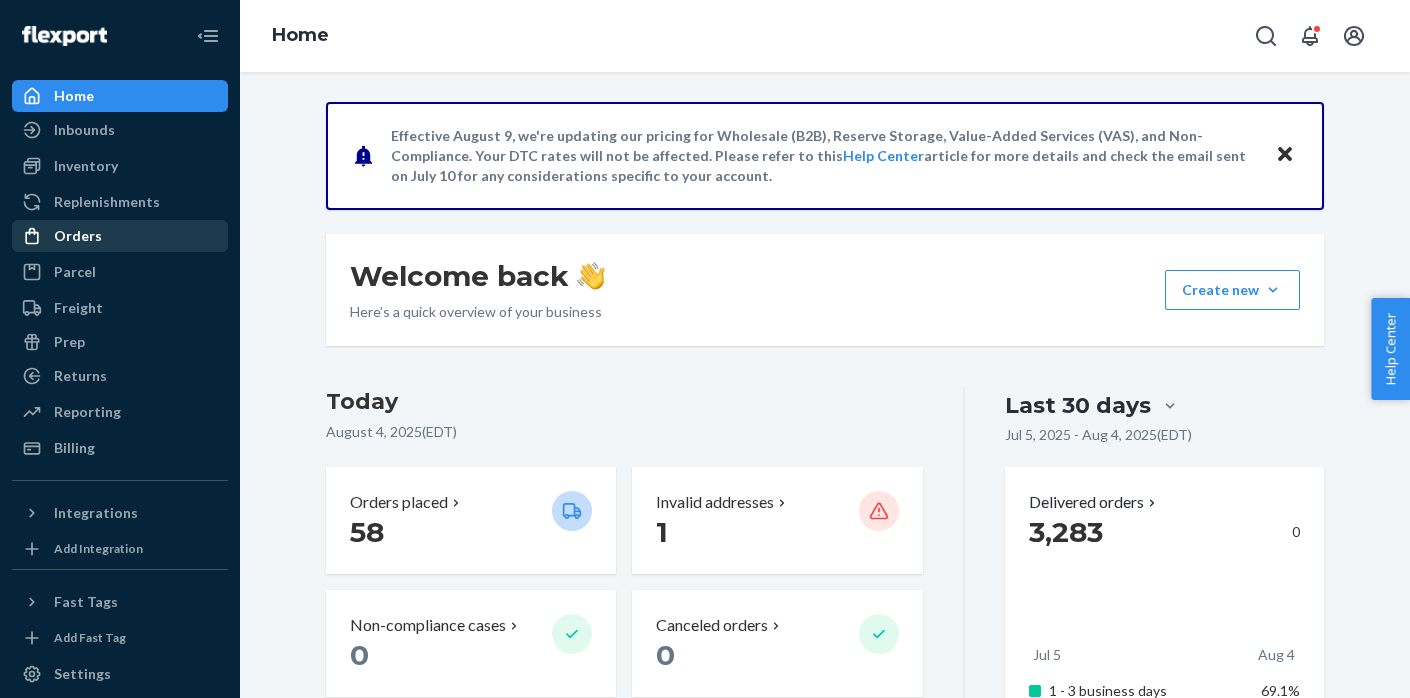click on "Orders" at bounding box center [78, 236] 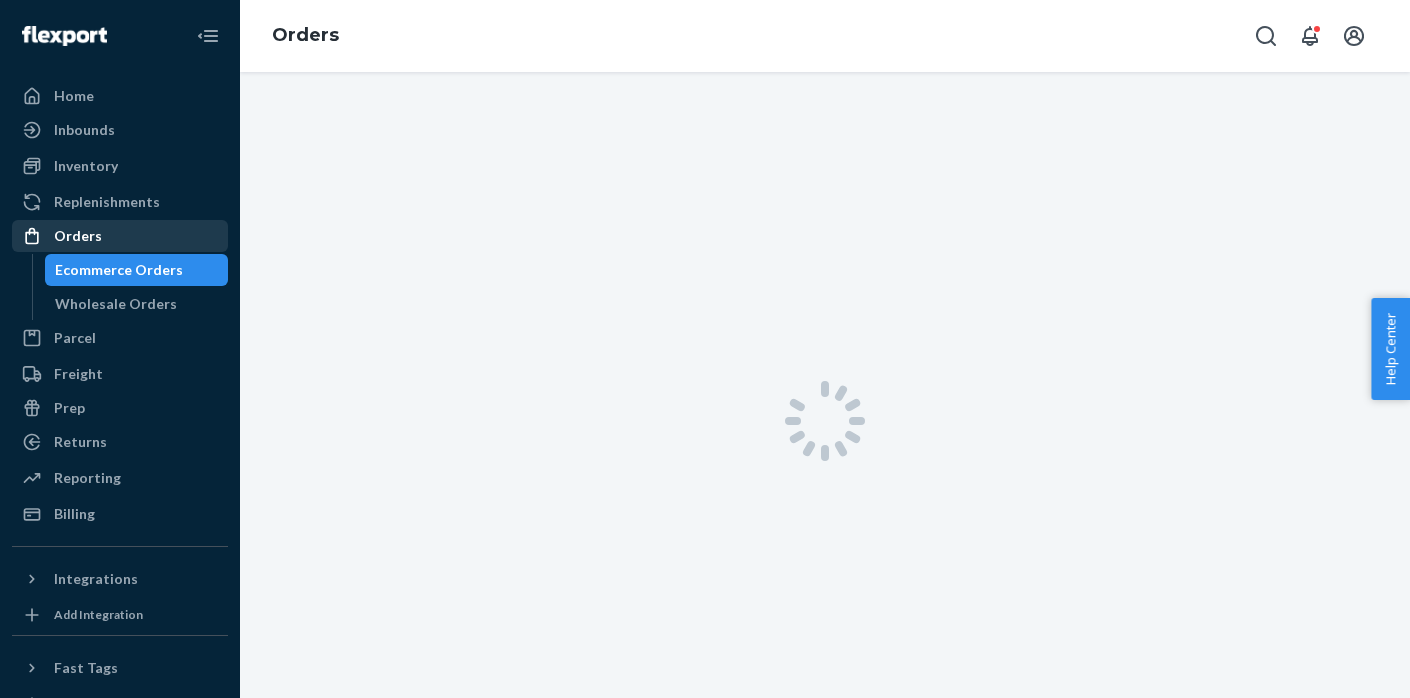 click on "Orders" at bounding box center [78, 236] 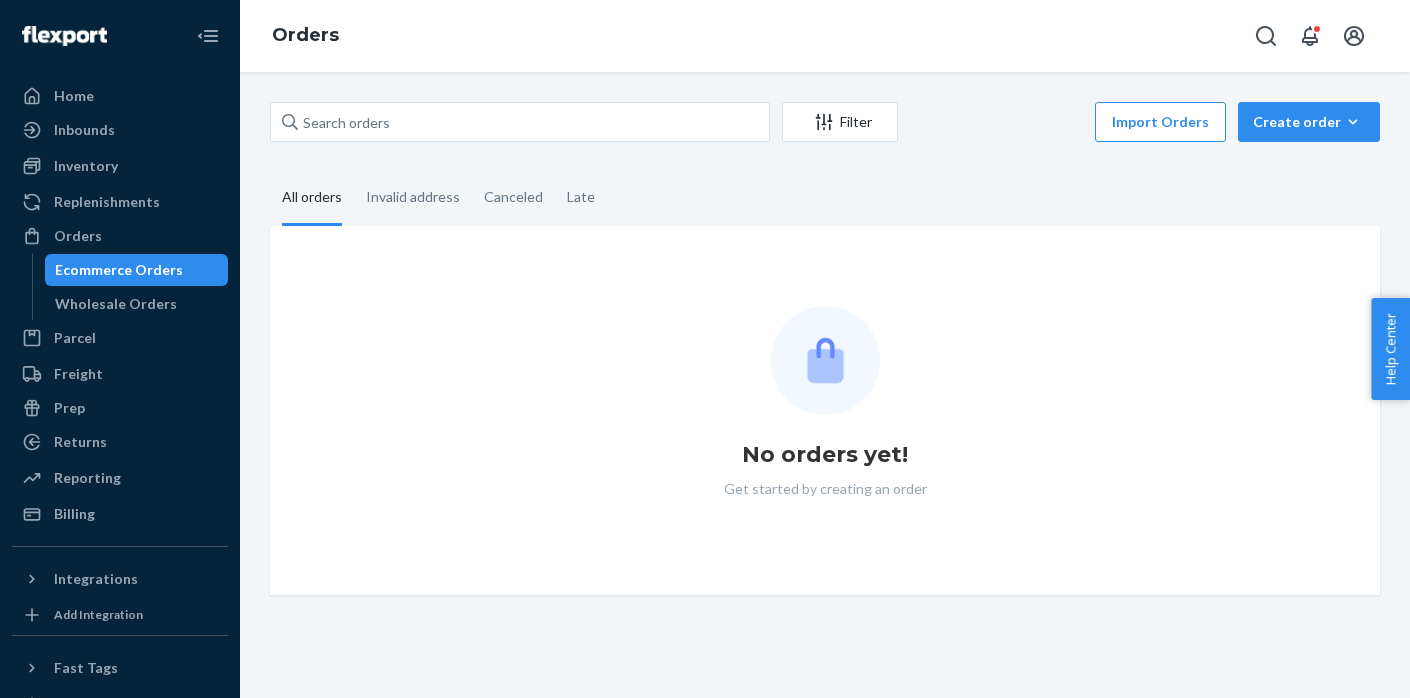 scroll, scrollTop: 0, scrollLeft: 0, axis: both 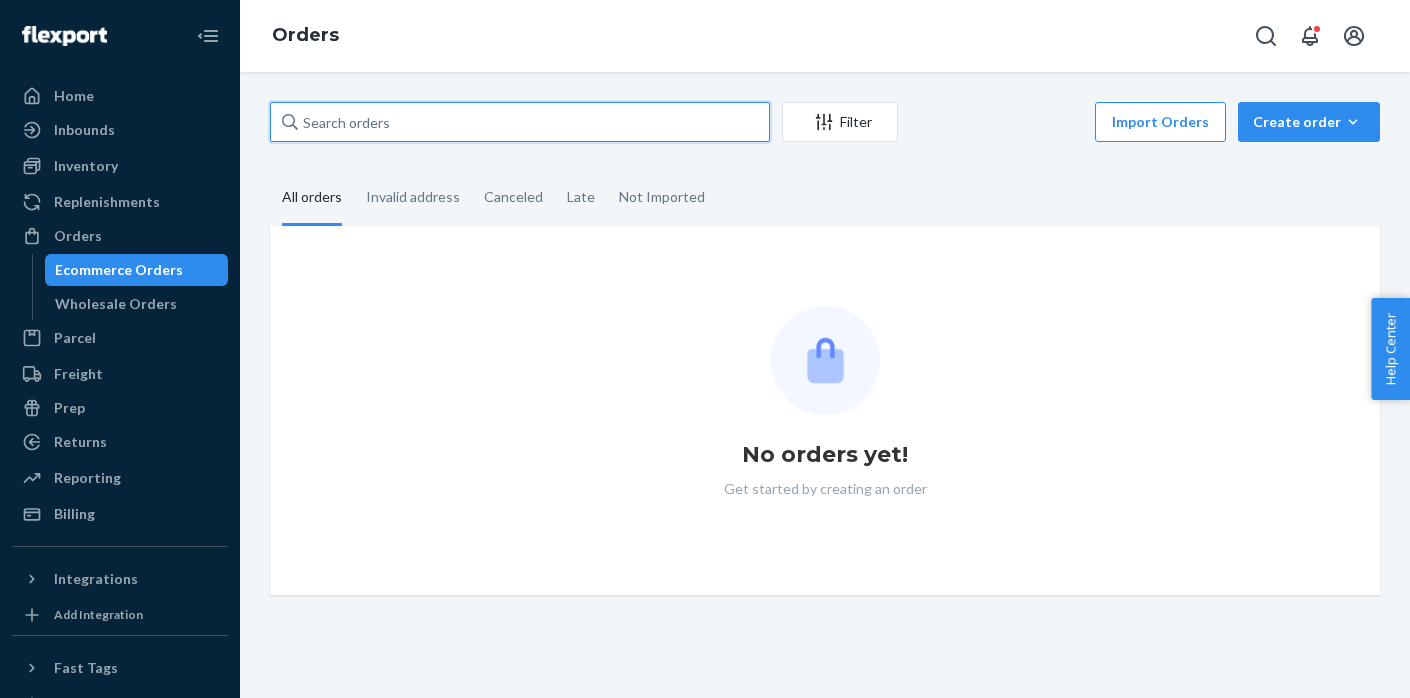 click at bounding box center [520, 122] 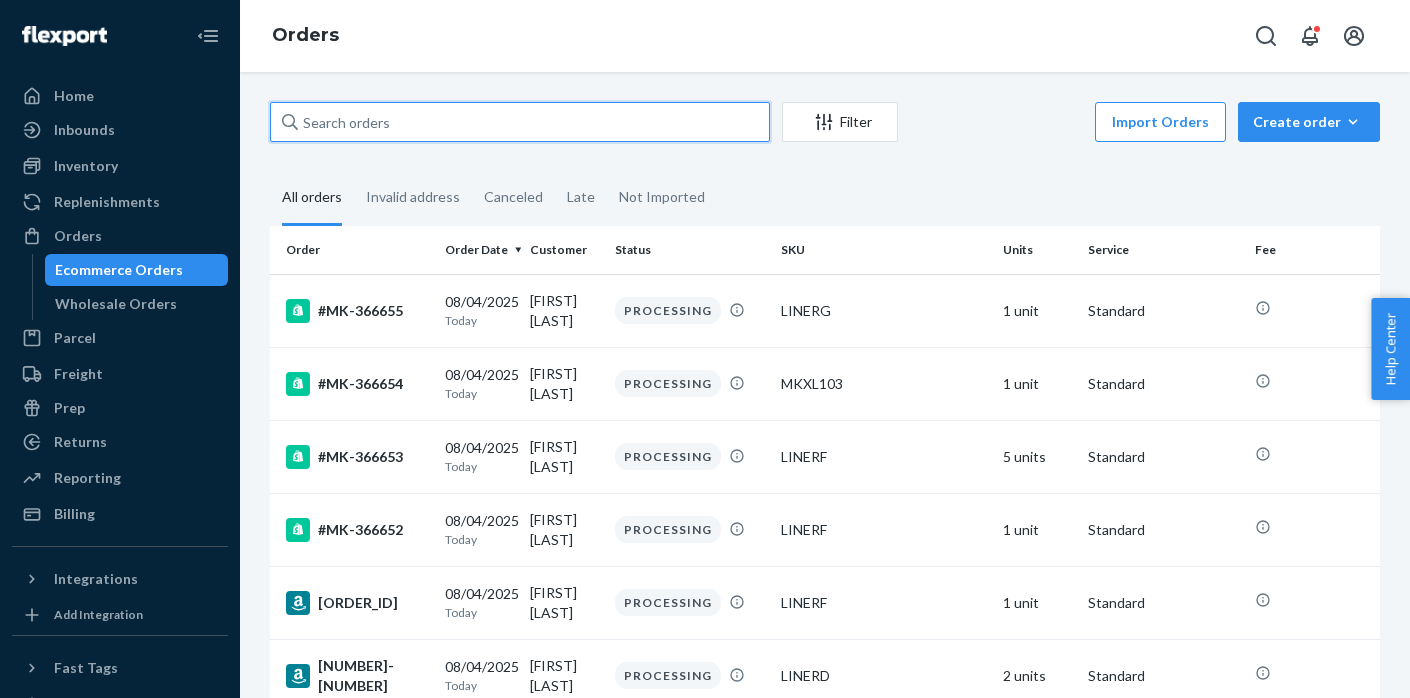 paste on "[NUMBER]" 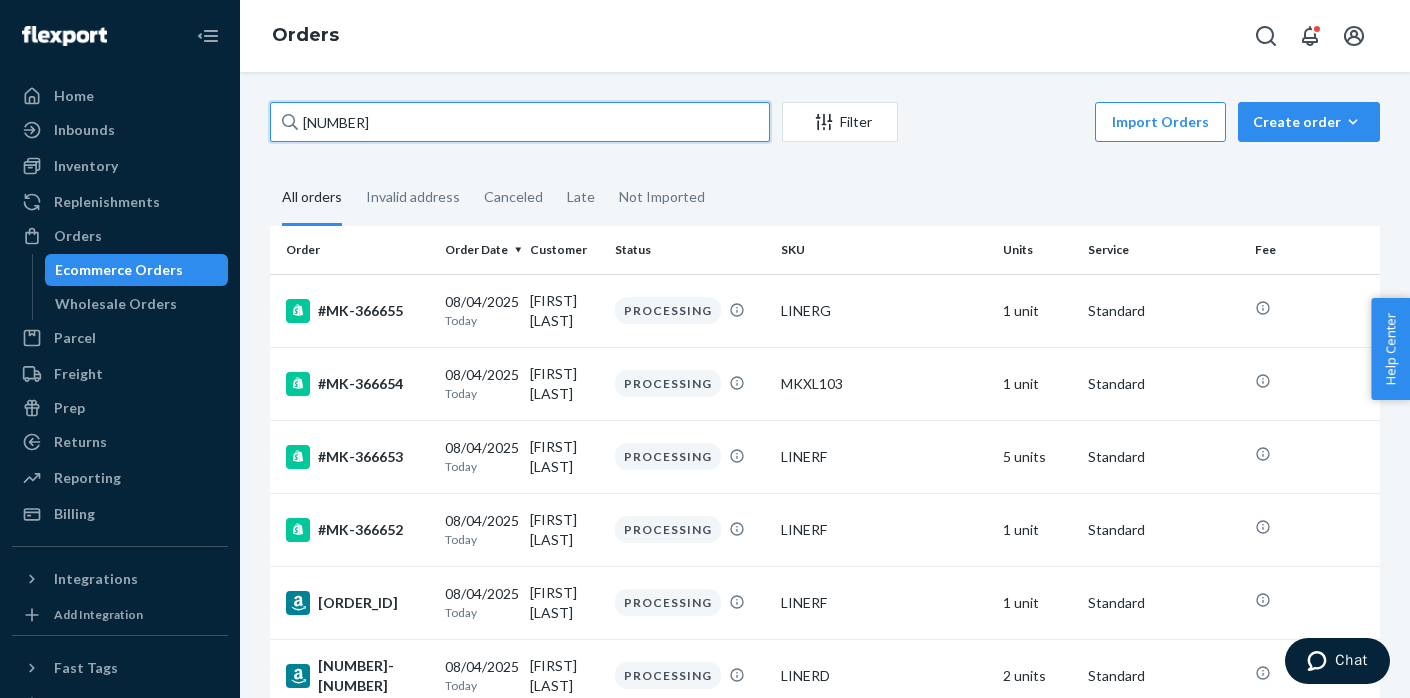 scroll, scrollTop: 0, scrollLeft: 0, axis: both 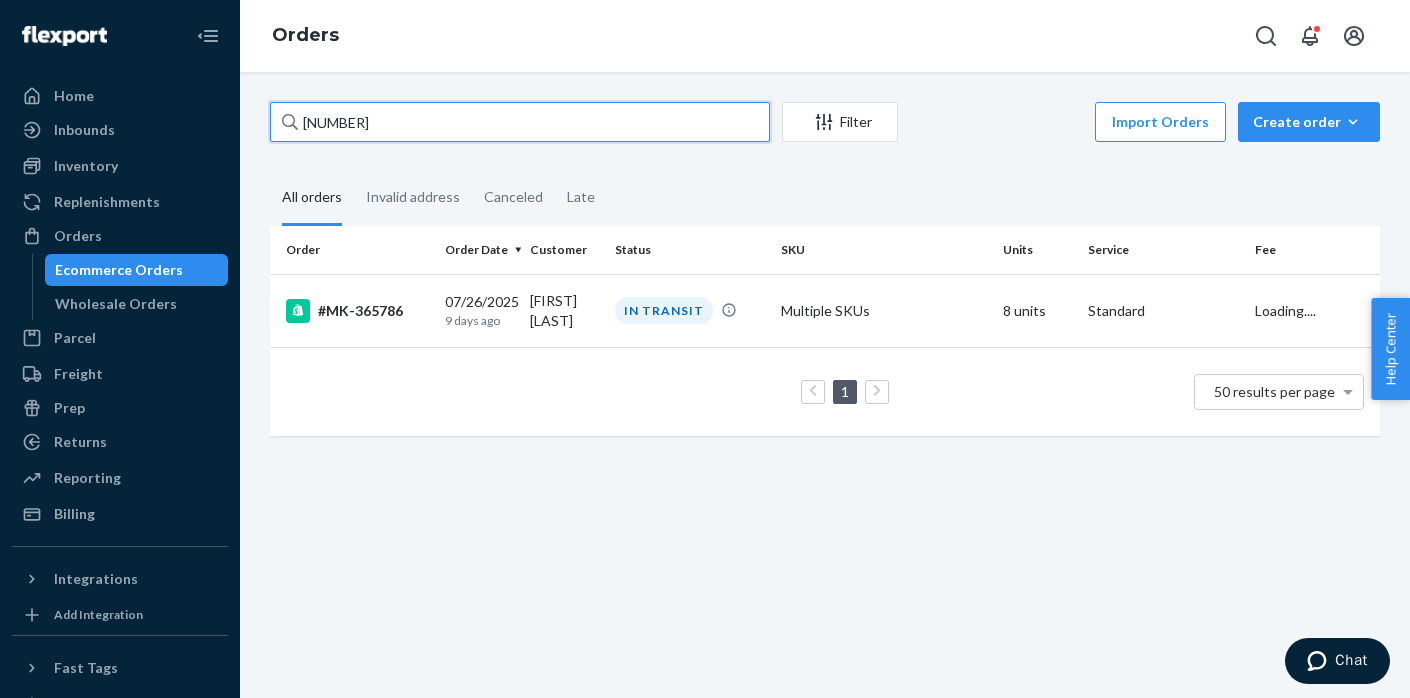 type on "[NUMBER]" 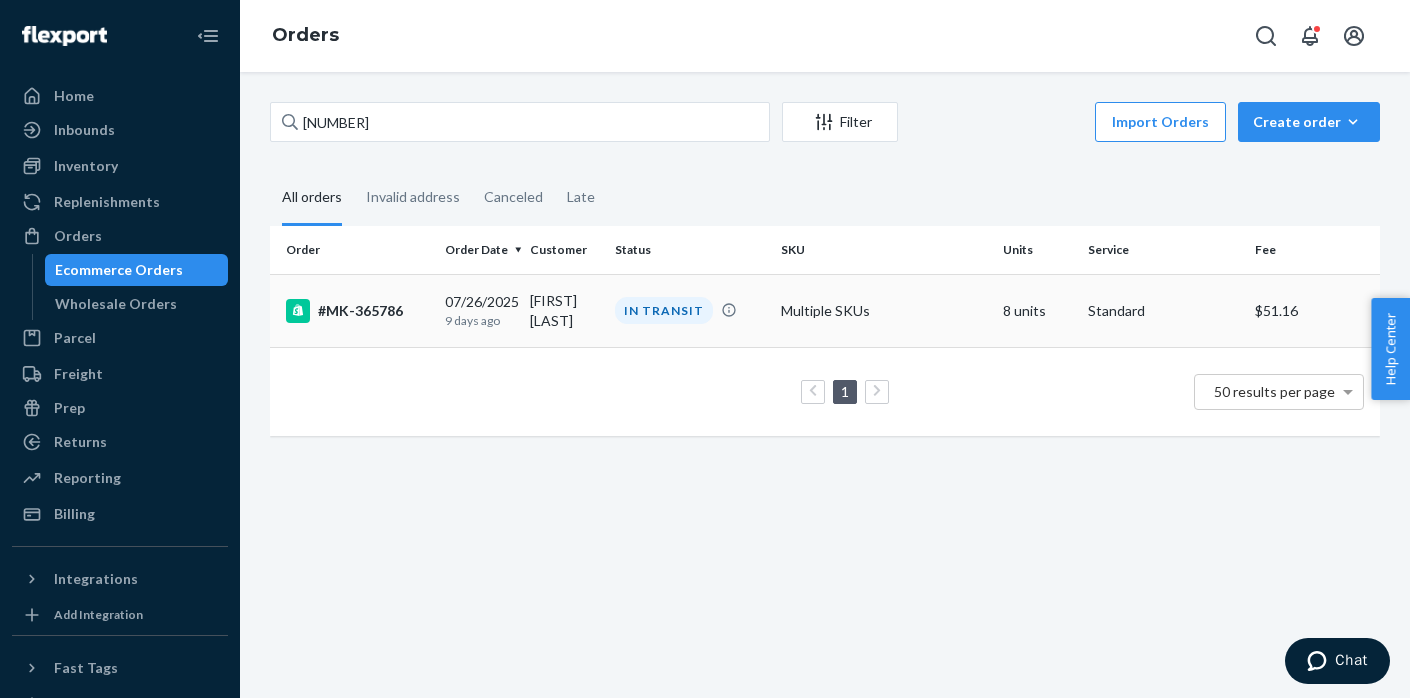 click on "#MK-365786" at bounding box center [357, 311] 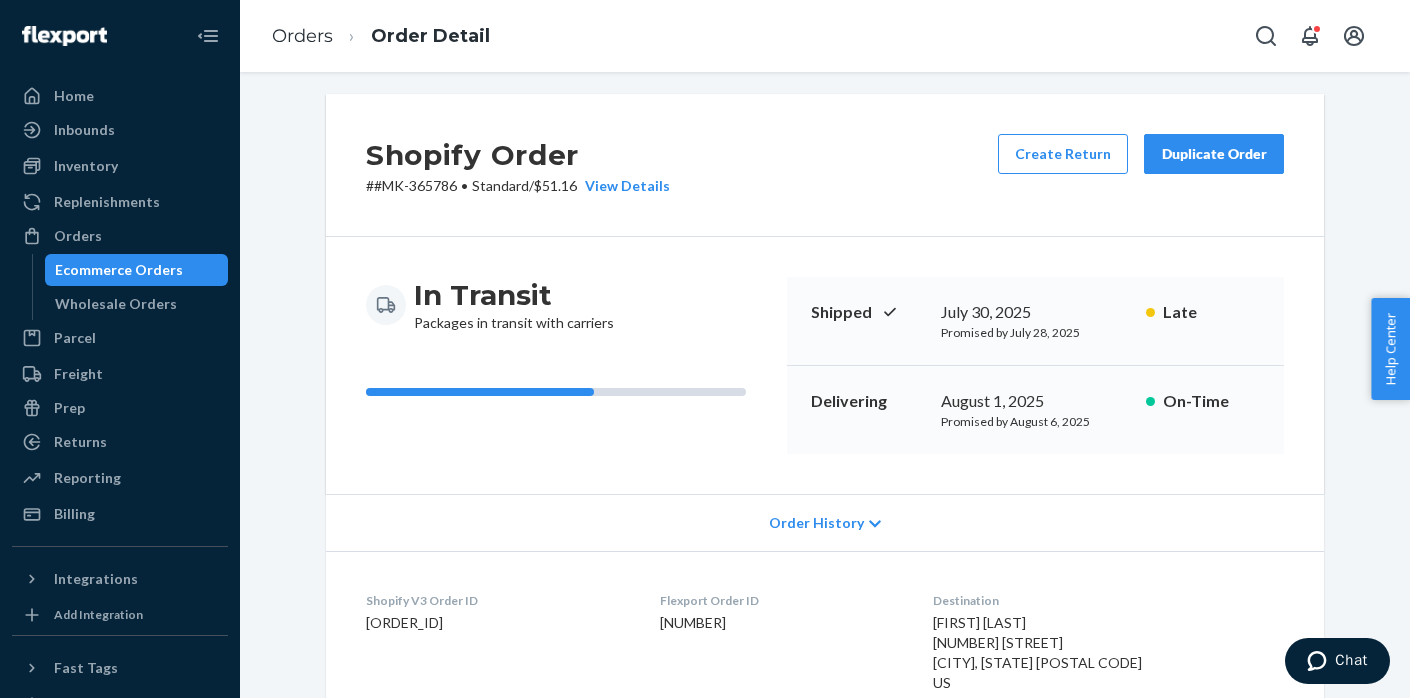 scroll, scrollTop: 135, scrollLeft: 0, axis: vertical 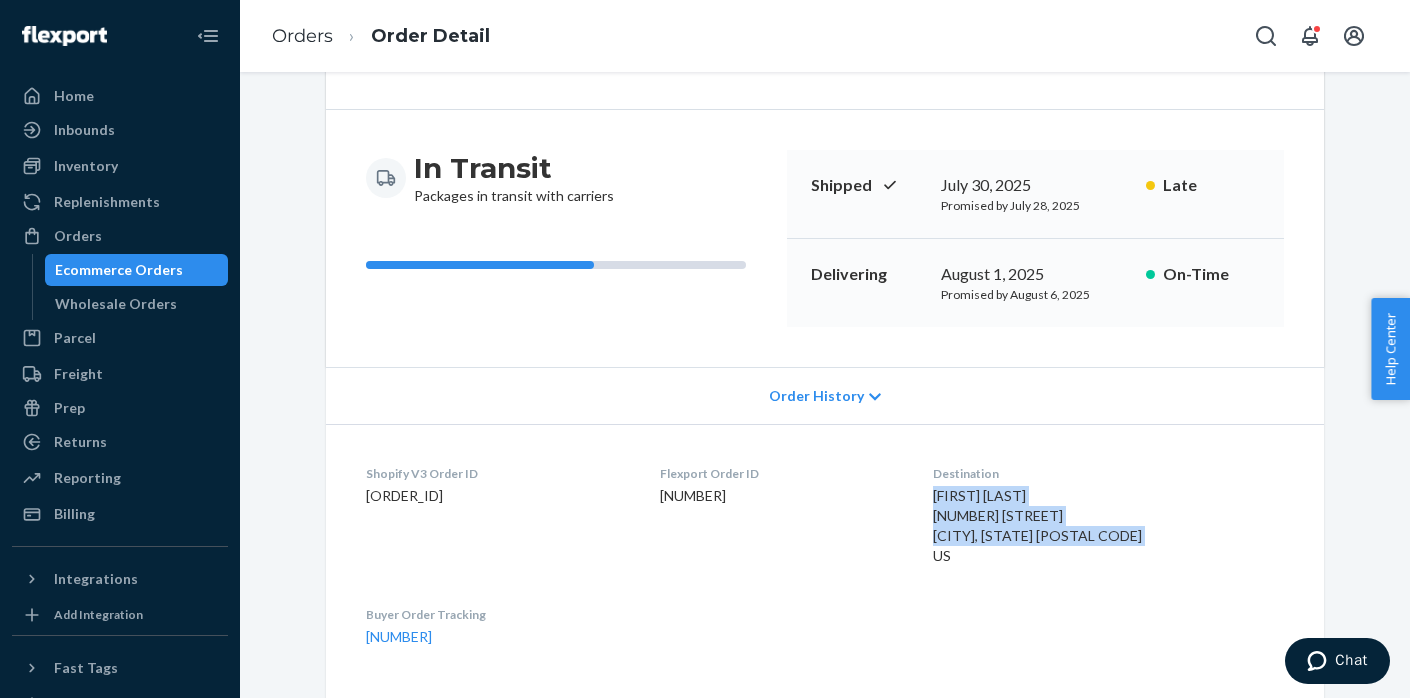 drag, startPoint x: 1157, startPoint y: 548, endPoint x: 996, endPoint y: 493, distance: 170.13524 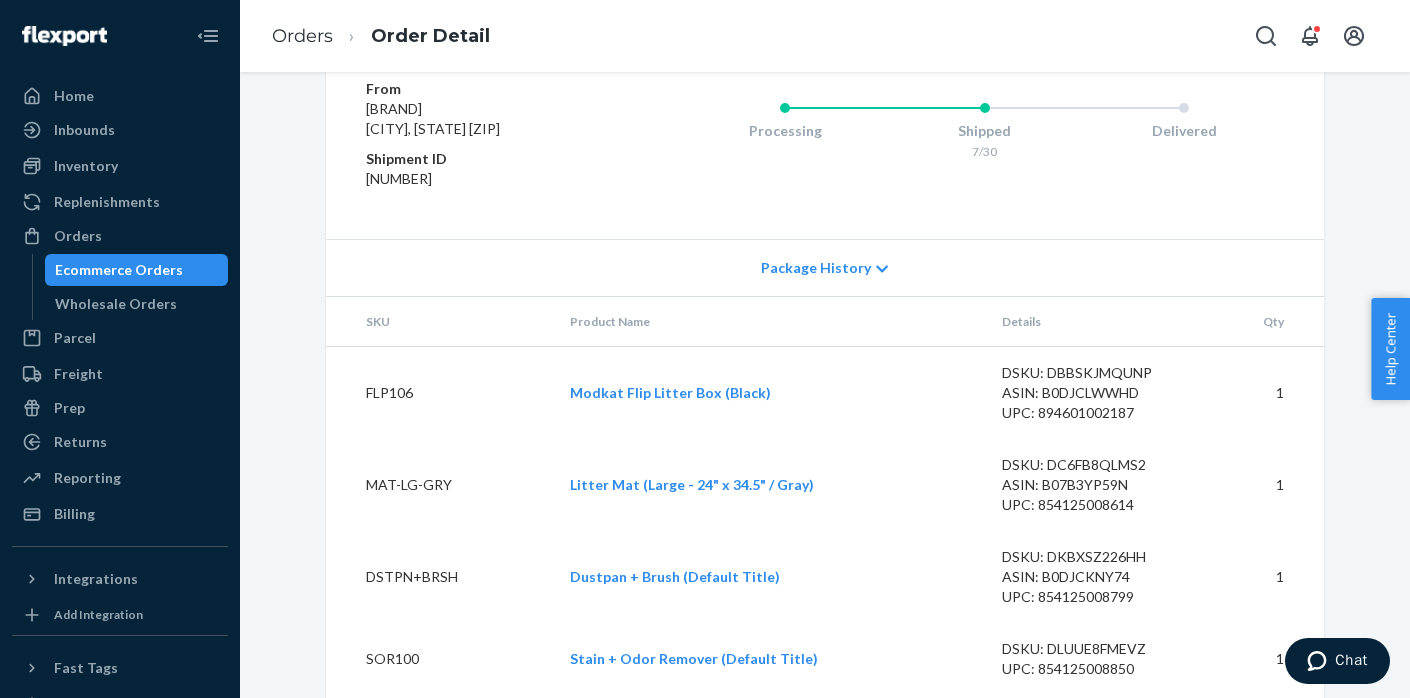 scroll, scrollTop: 1618, scrollLeft: 0, axis: vertical 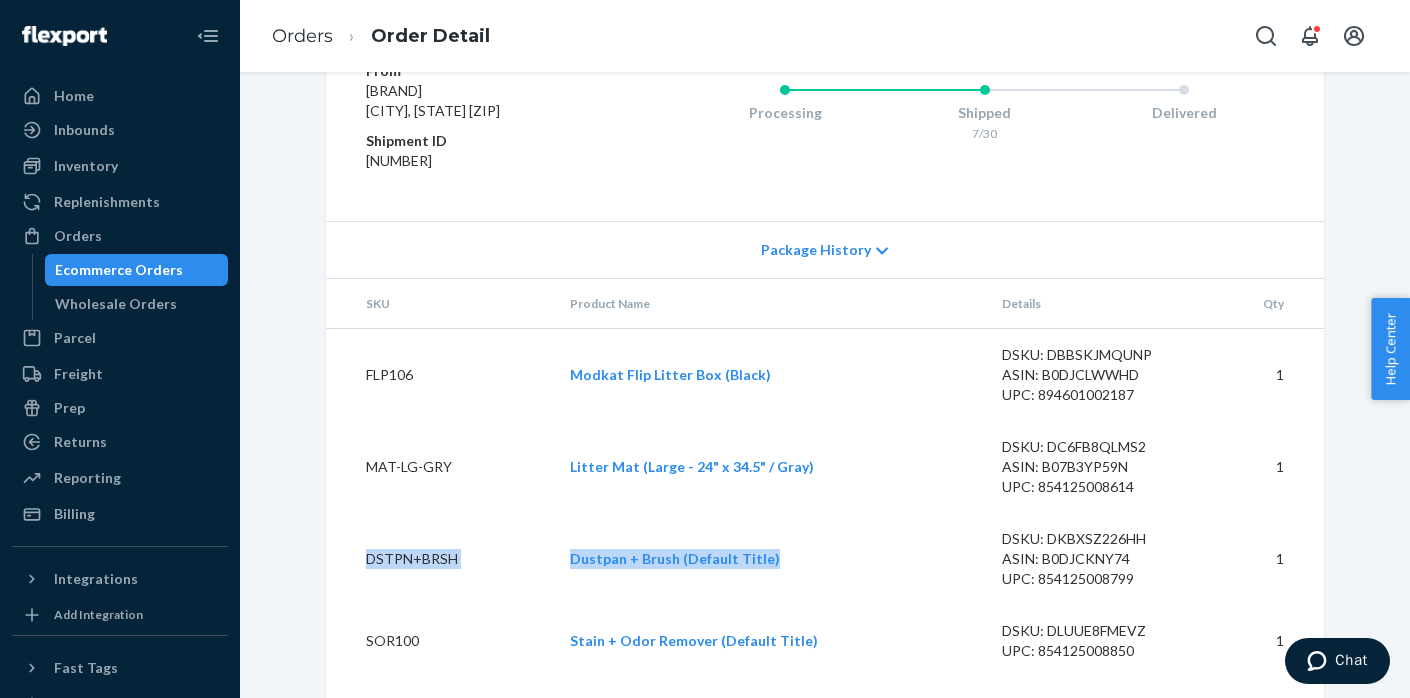 drag, startPoint x: 813, startPoint y: 559, endPoint x: 370, endPoint y: 553, distance: 443.04062 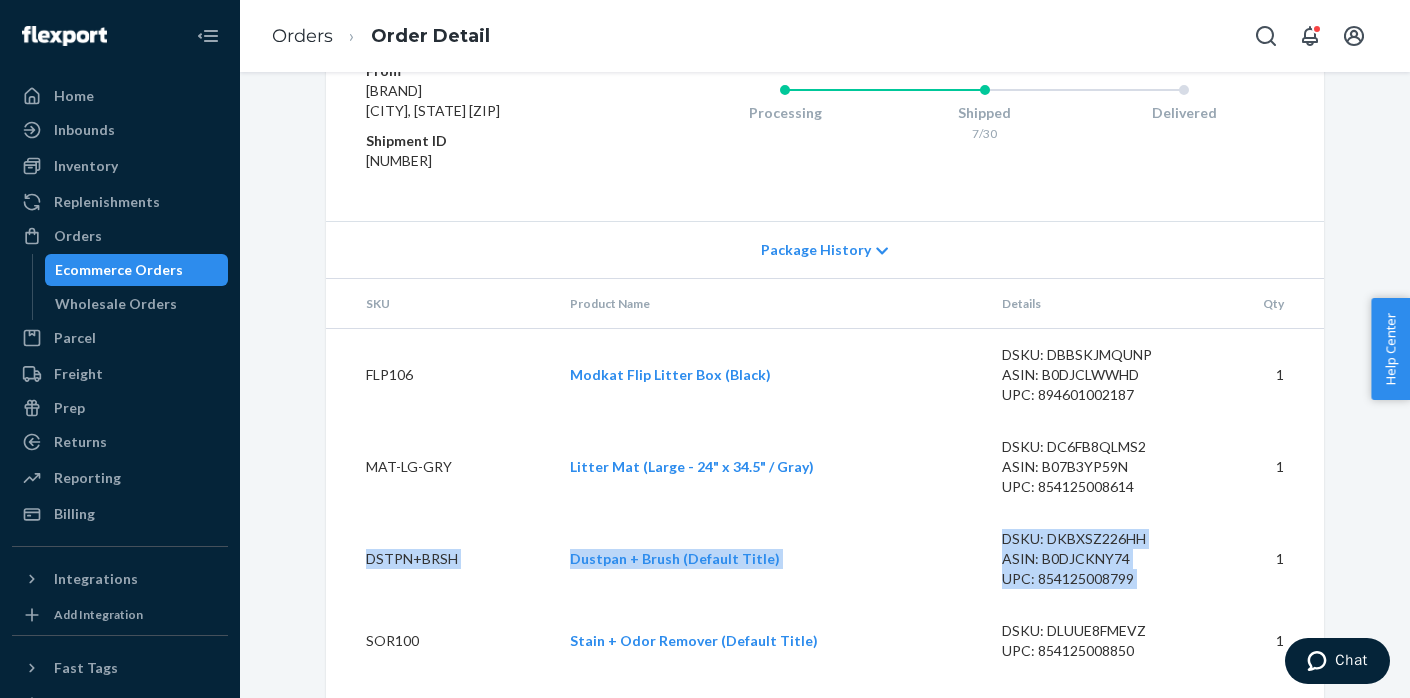 drag, startPoint x: 355, startPoint y: 551, endPoint x: 1150, endPoint y: 567, distance: 795.161 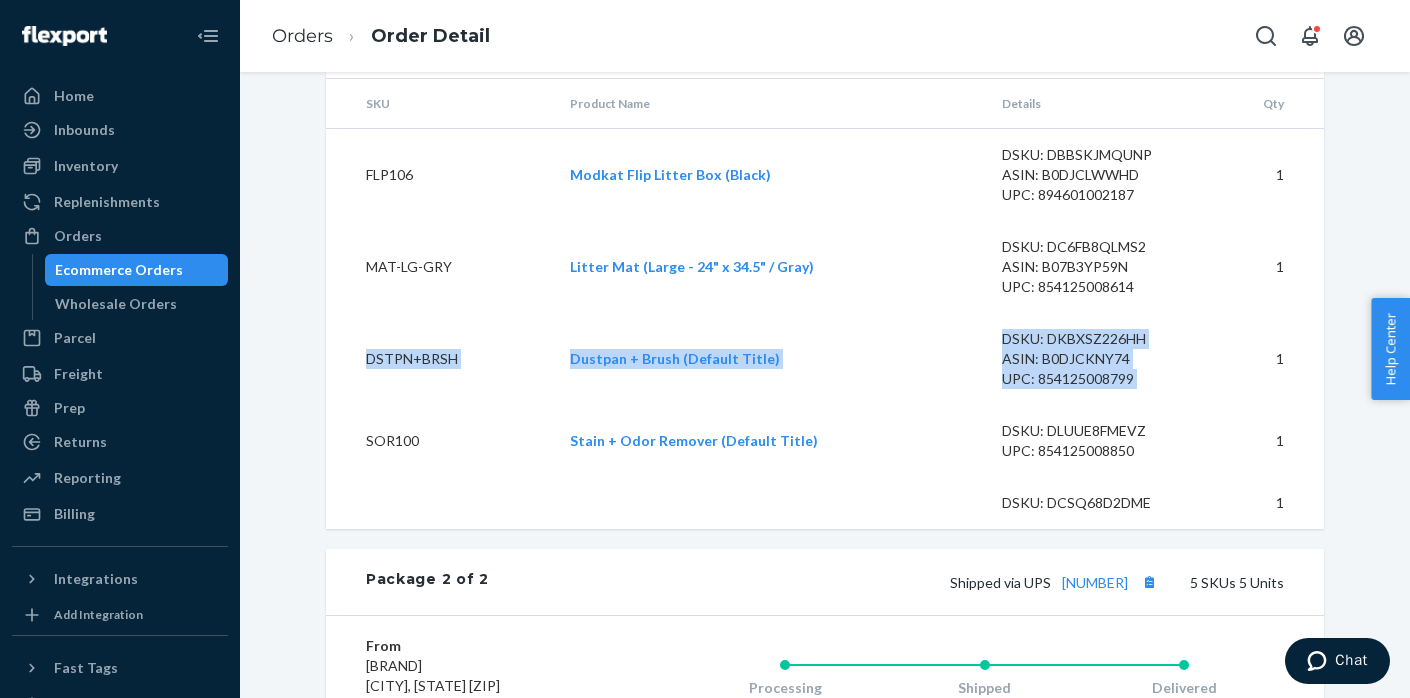 scroll, scrollTop: 1522, scrollLeft: 0, axis: vertical 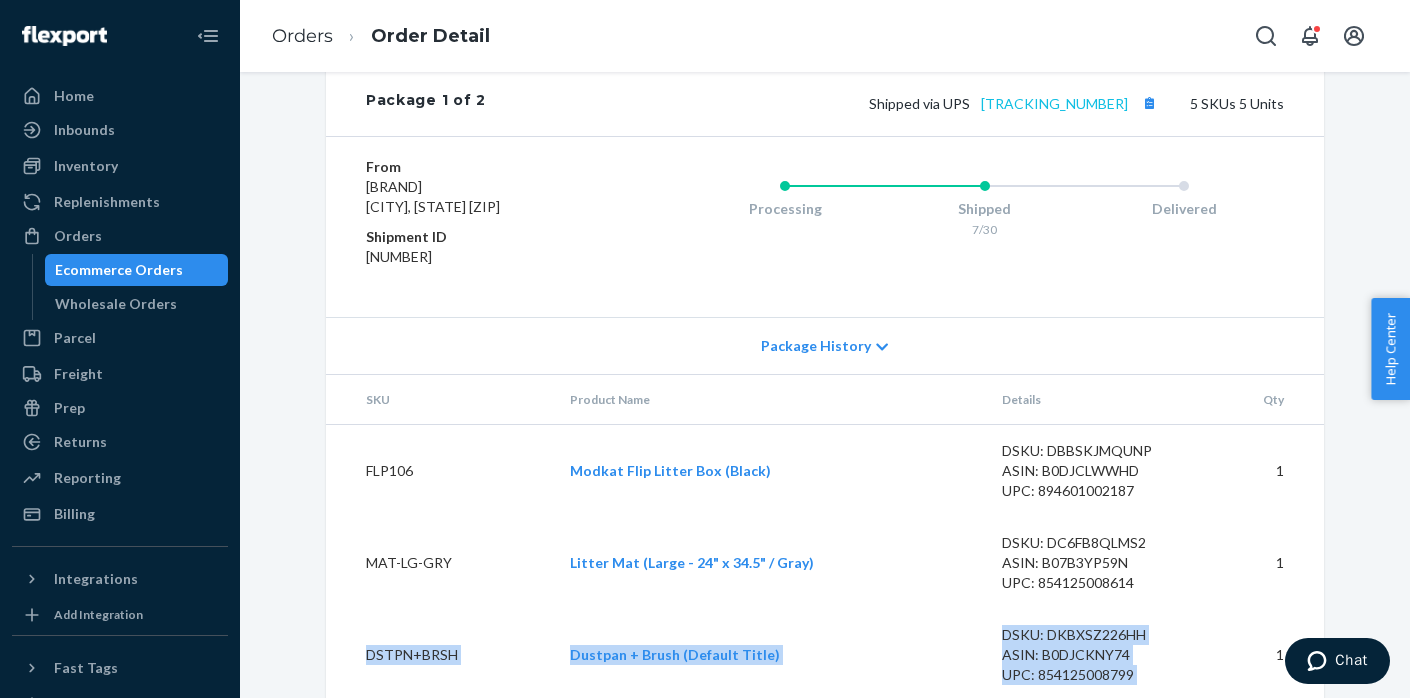 click on "[TRACKING_NUMBER]" at bounding box center [1054, 103] 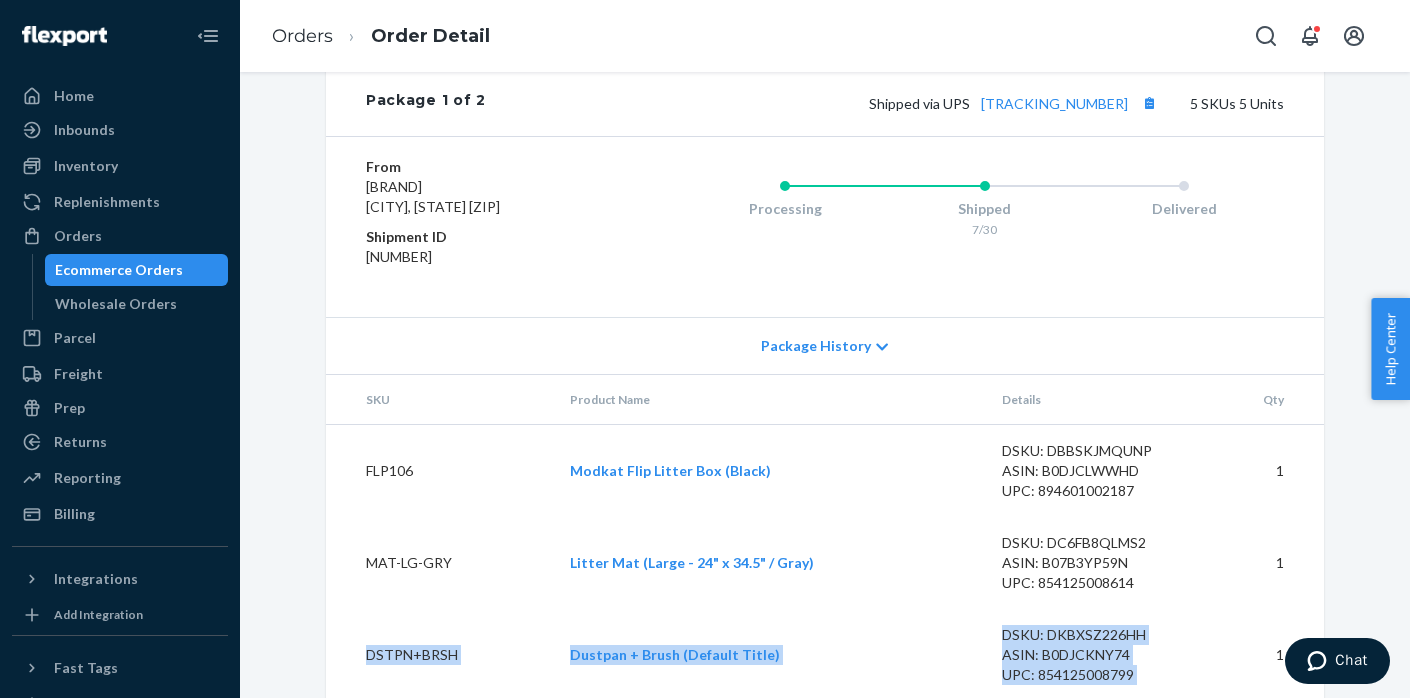 click on "Ecommerce Orders" at bounding box center [119, 270] 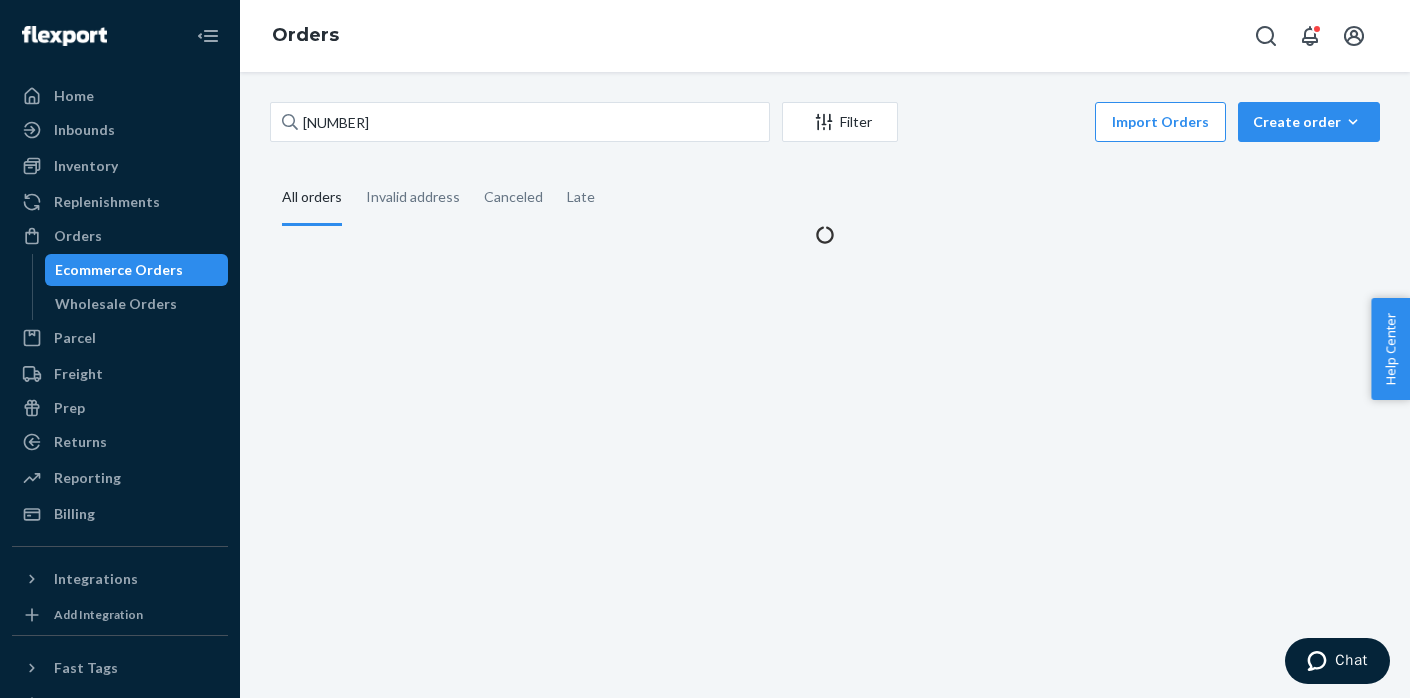 scroll, scrollTop: 0, scrollLeft: 0, axis: both 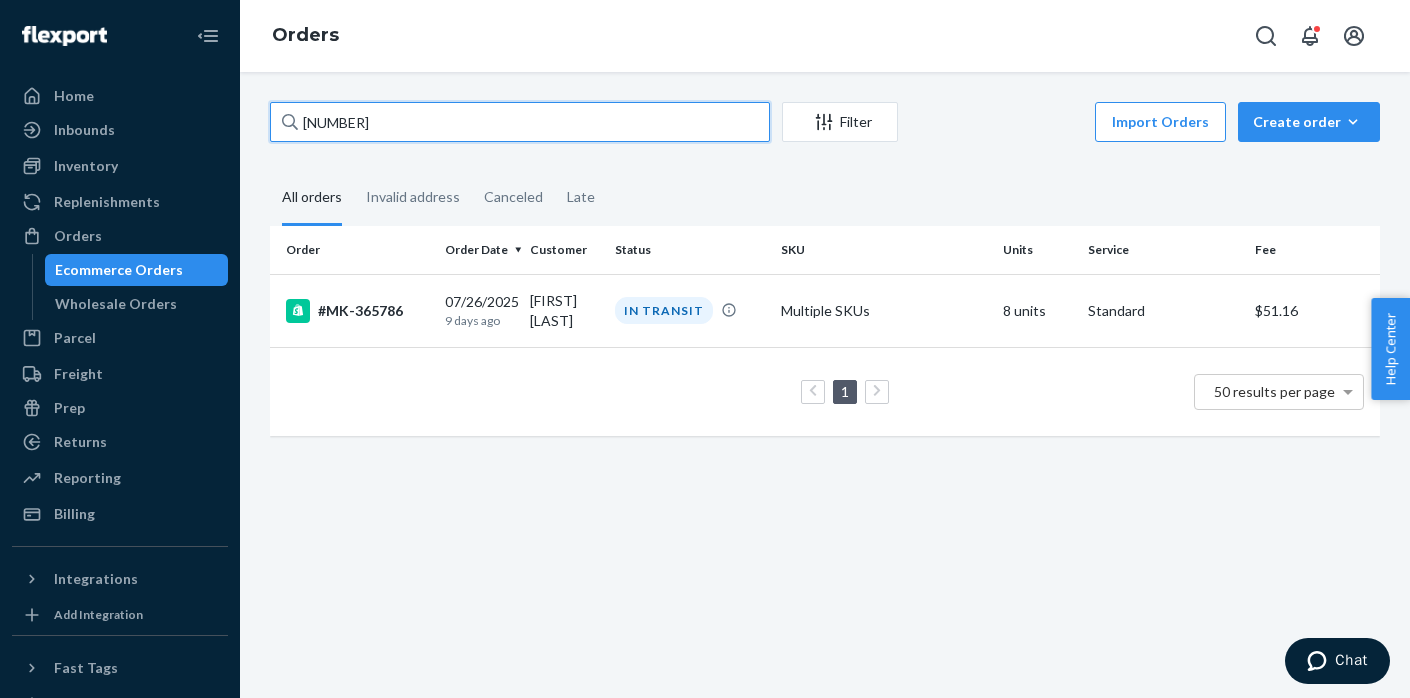 click on "[NUMBER]" at bounding box center (520, 122) 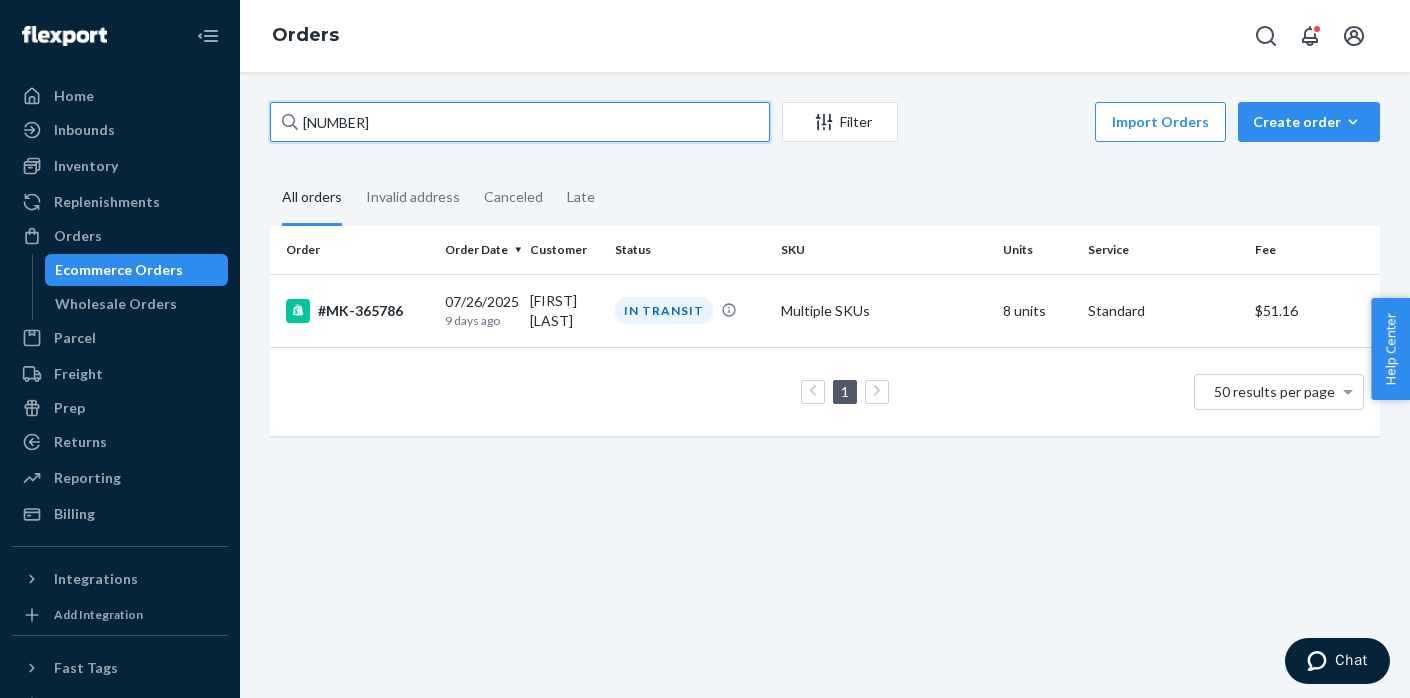 click on "[NUMBER]" at bounding box center (520, 122) 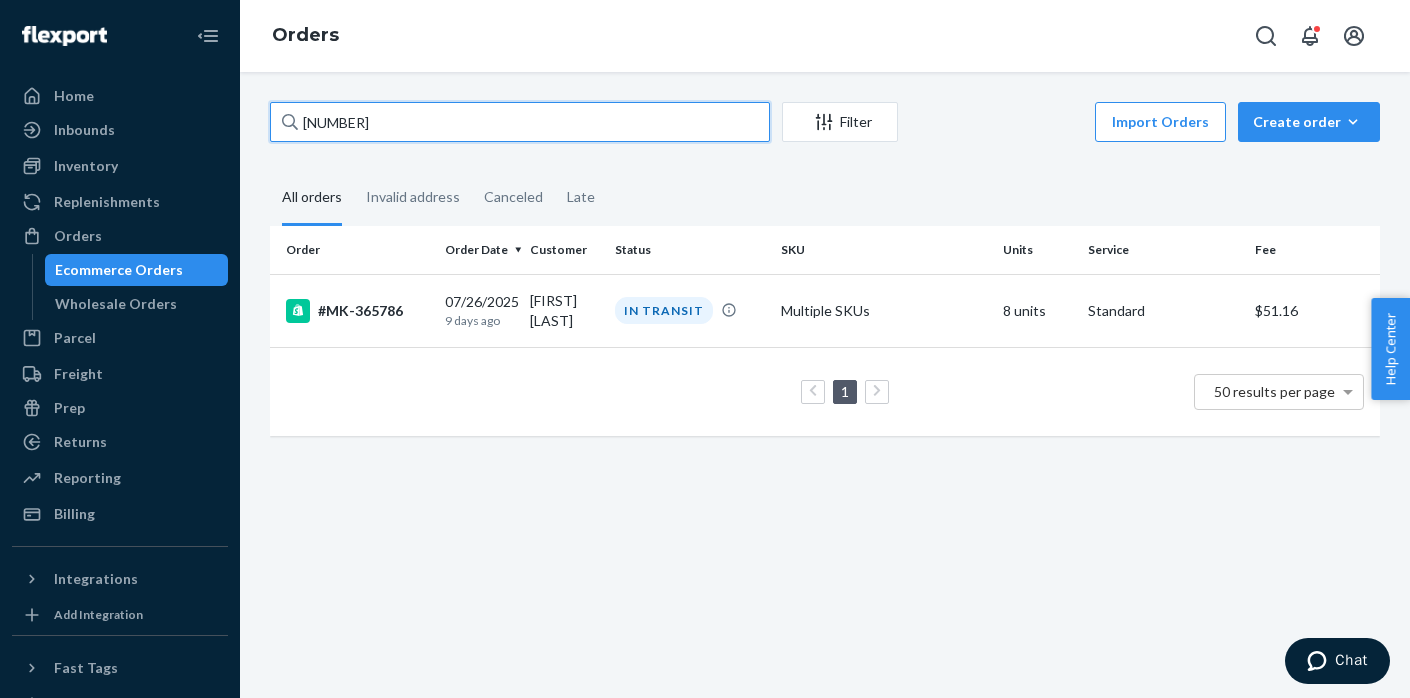 click on "[NUMBER]" at bounding box center (520, 122) 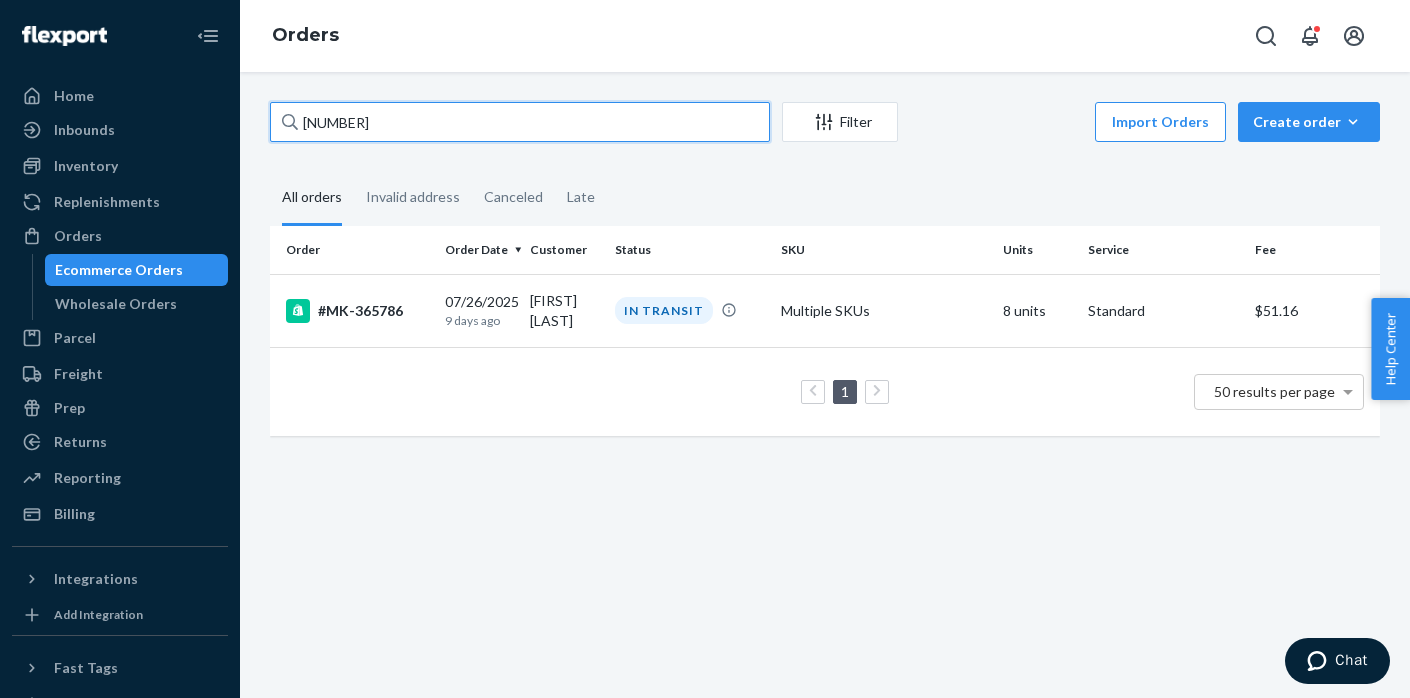 click on "[NUMBER]" at bounding box center (520, 122) 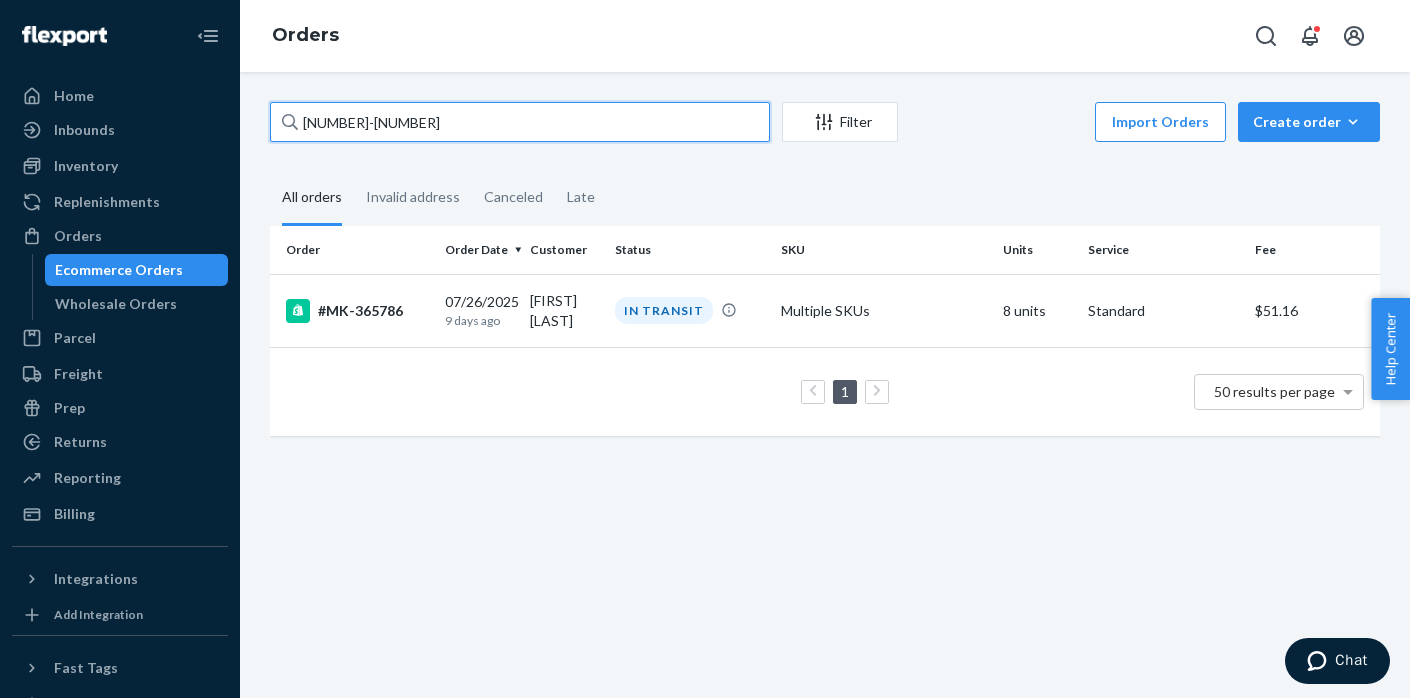 type on "[NUMBER]-[NUMBER]" 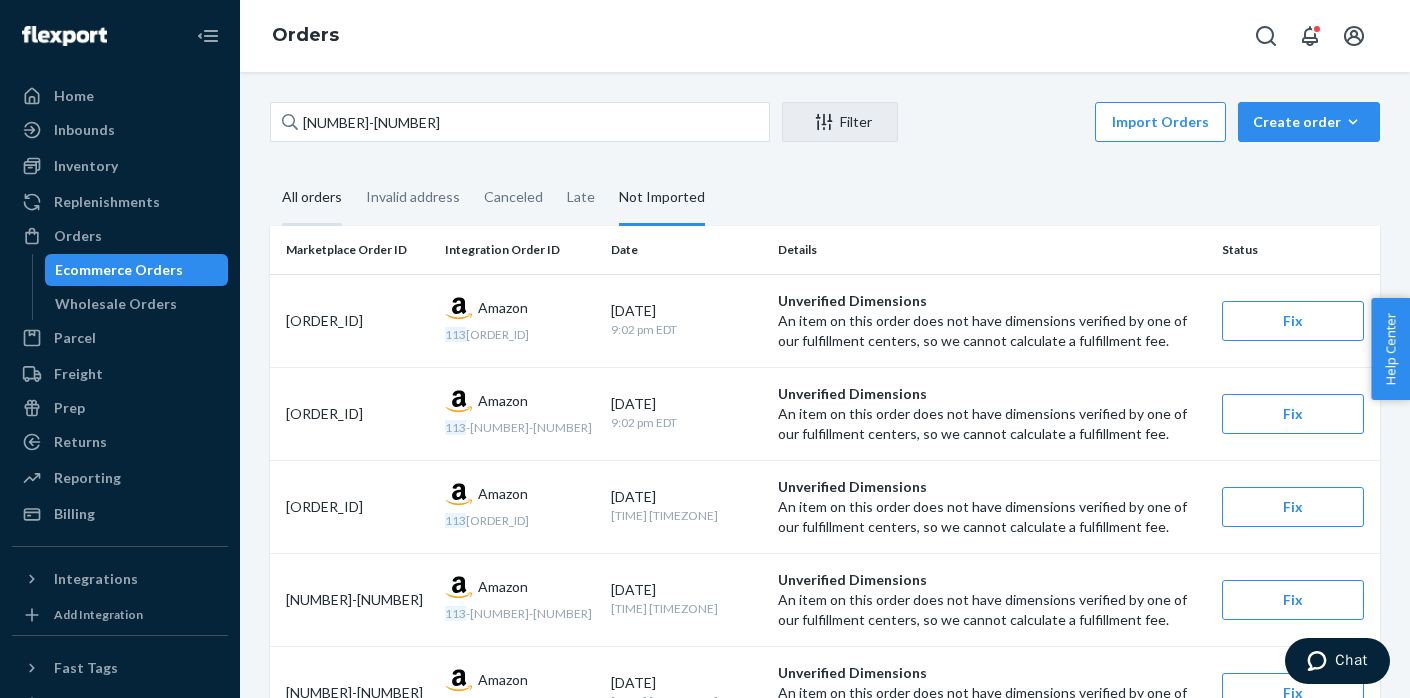 click on "All orders" at bounding box center [312, 198] 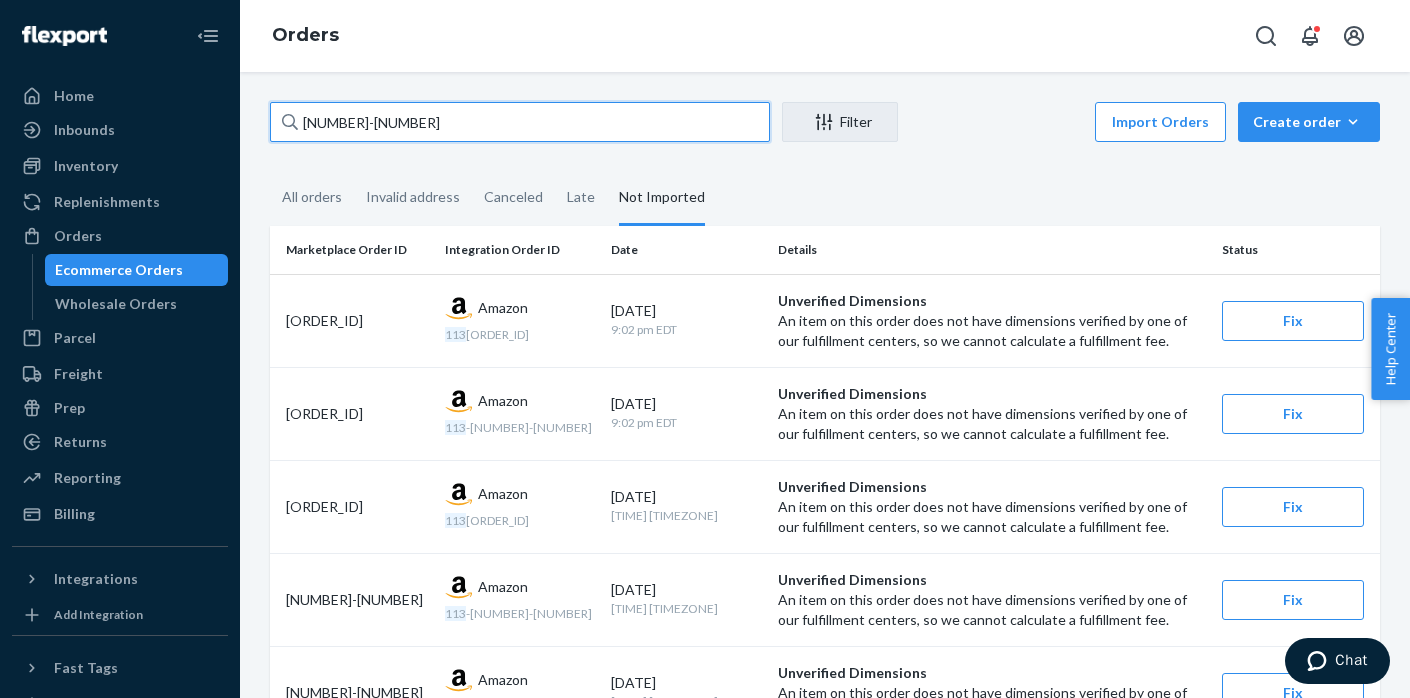 click on "[NUMBER]-[NUMBER]" at bounding box center (520, 122) 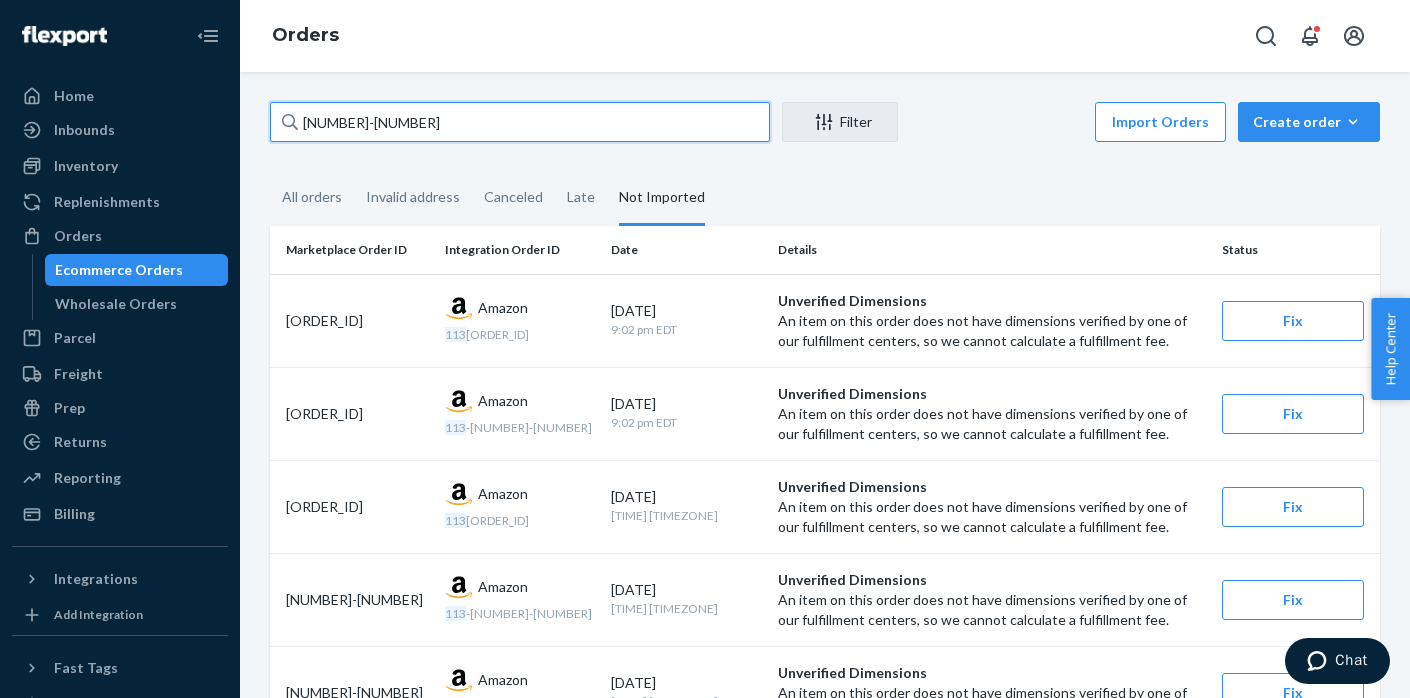 click on "[NUMBER]-[NUMBER]" at bounding box center (520, 122) 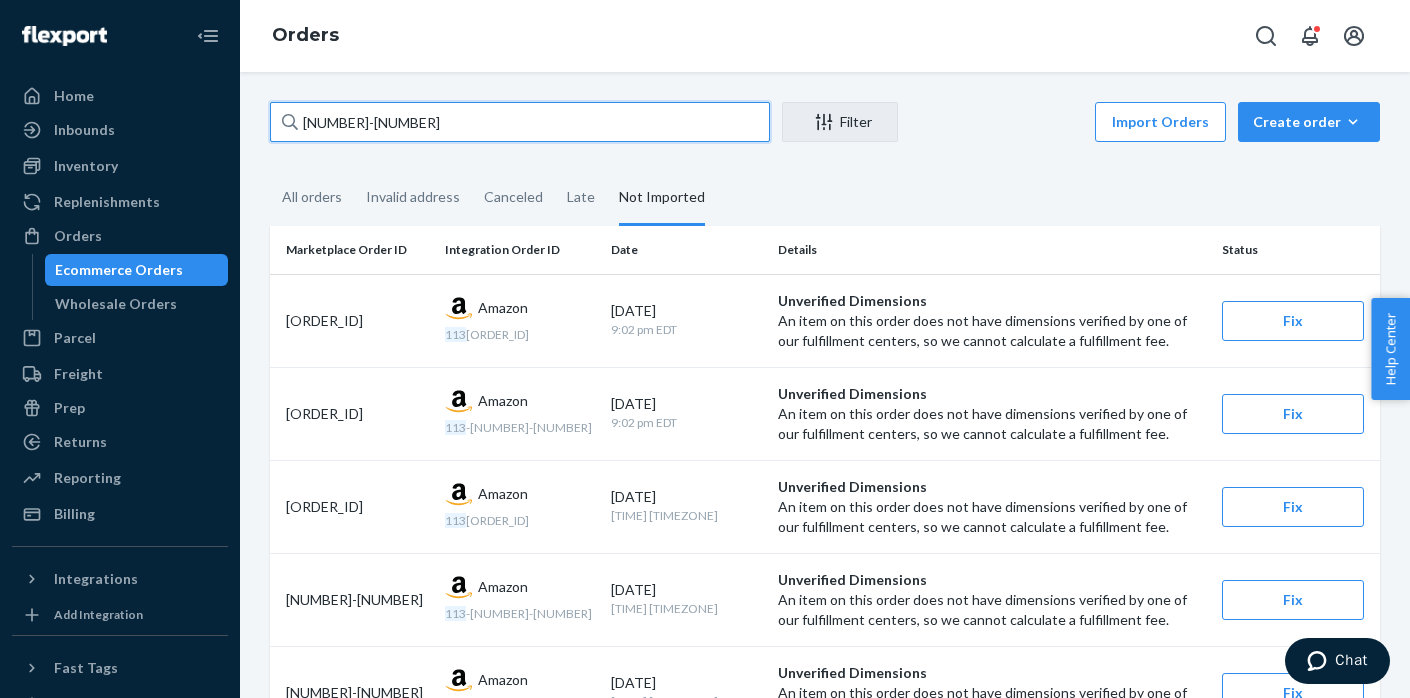 click on "[NUMBER]-[NUMBER]" at bounding box center (520, 122) 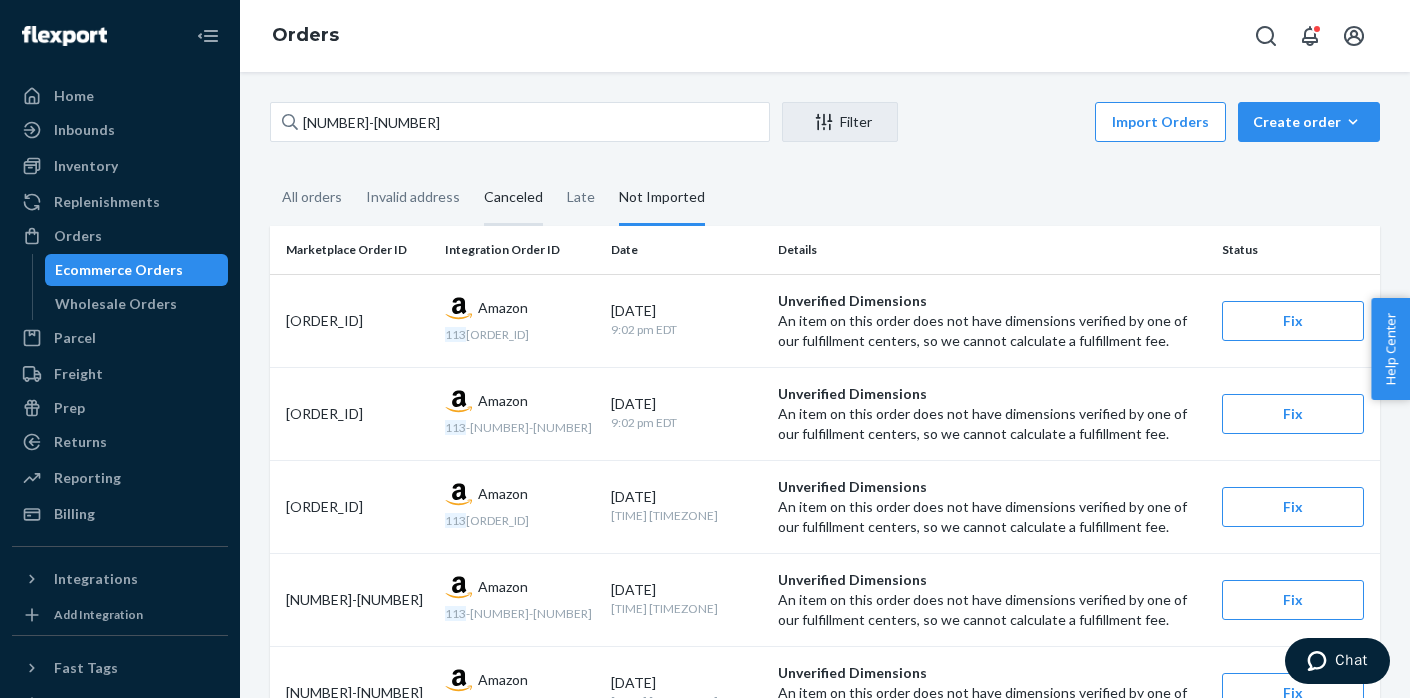 click on "Canceled" at bounding box center [513, 198] 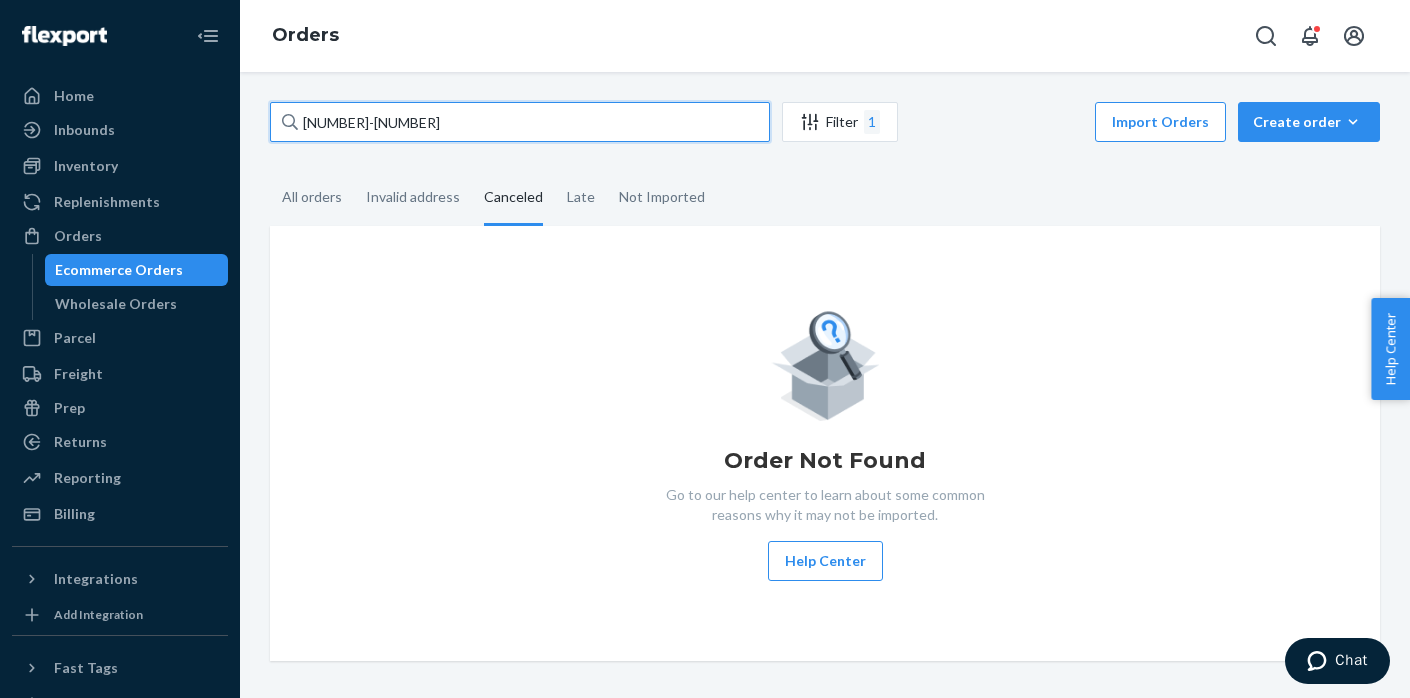 click on "[NUMBER]-[NUMBER]" at bounding box center [520, 122] 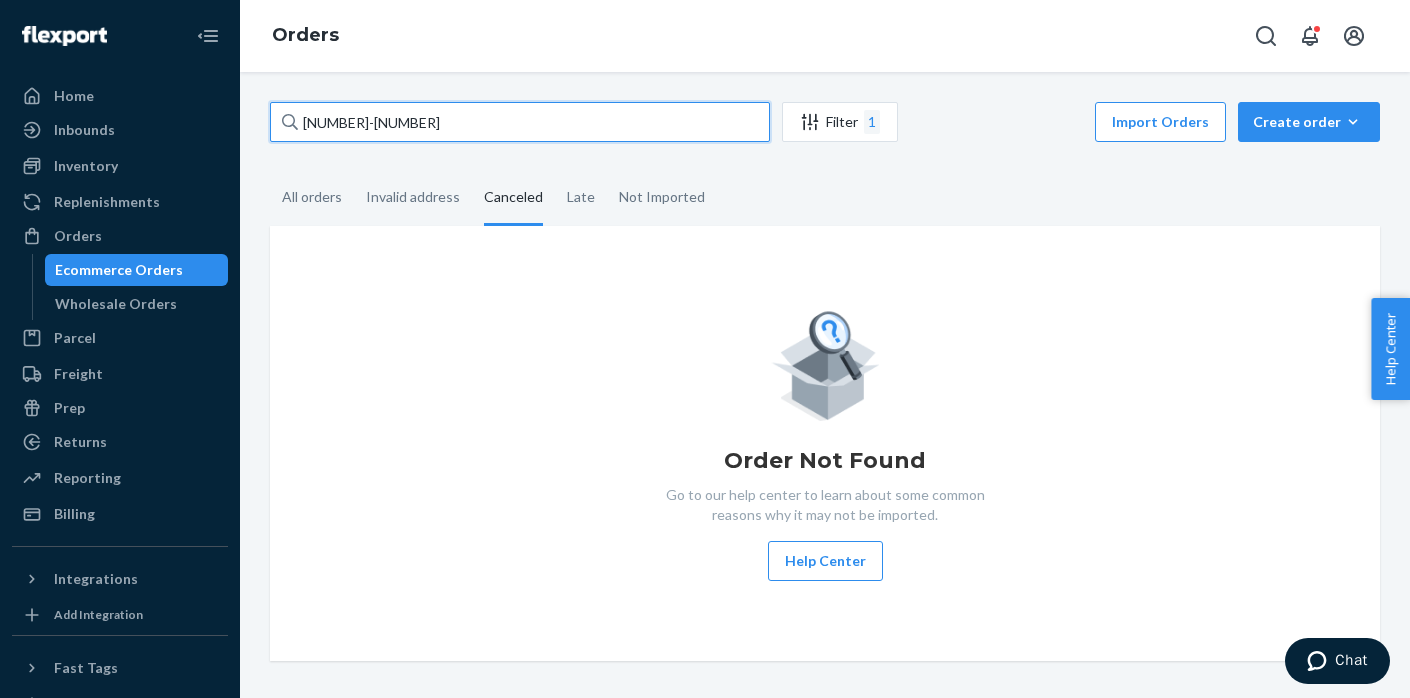 click on "[NUMBER]-[NUMBER]" at bounding box center (520, 122) 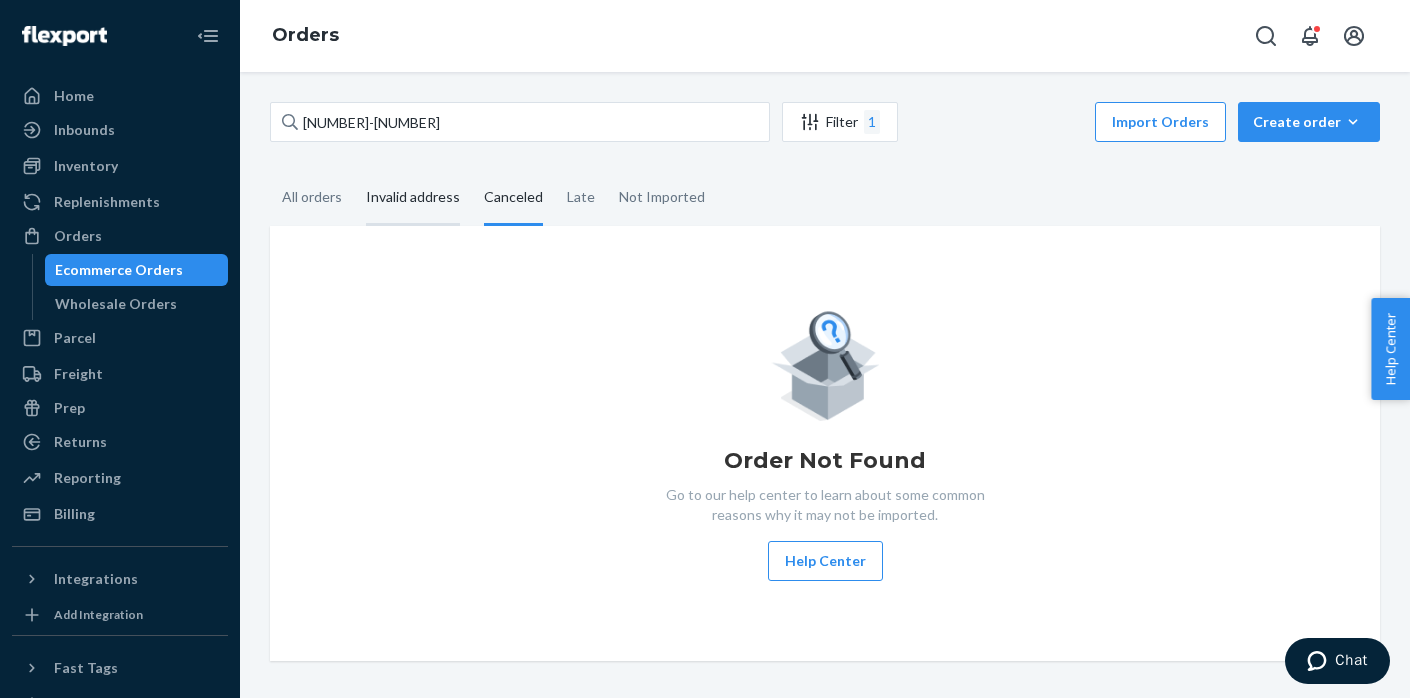 click on "Invalid address" at bounding box center [413, 198] 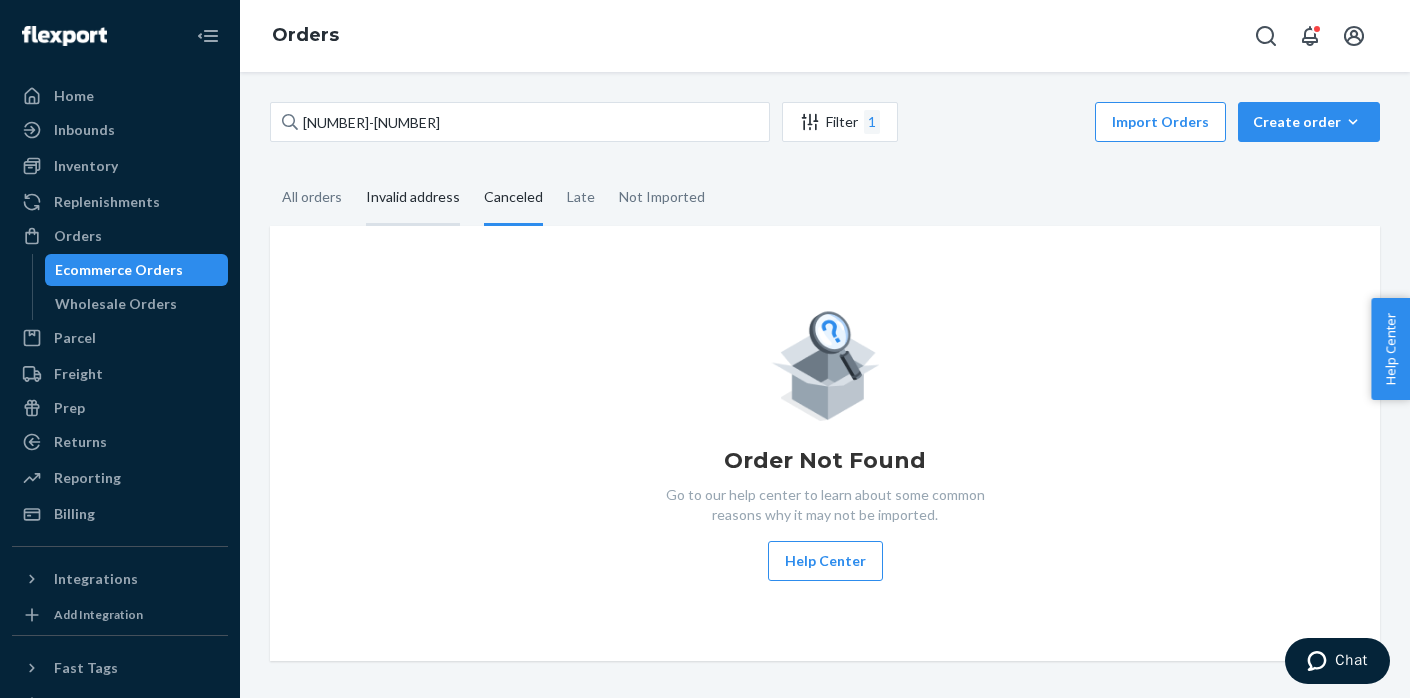 click on "Invalid address" at bounding box center (354, 171) 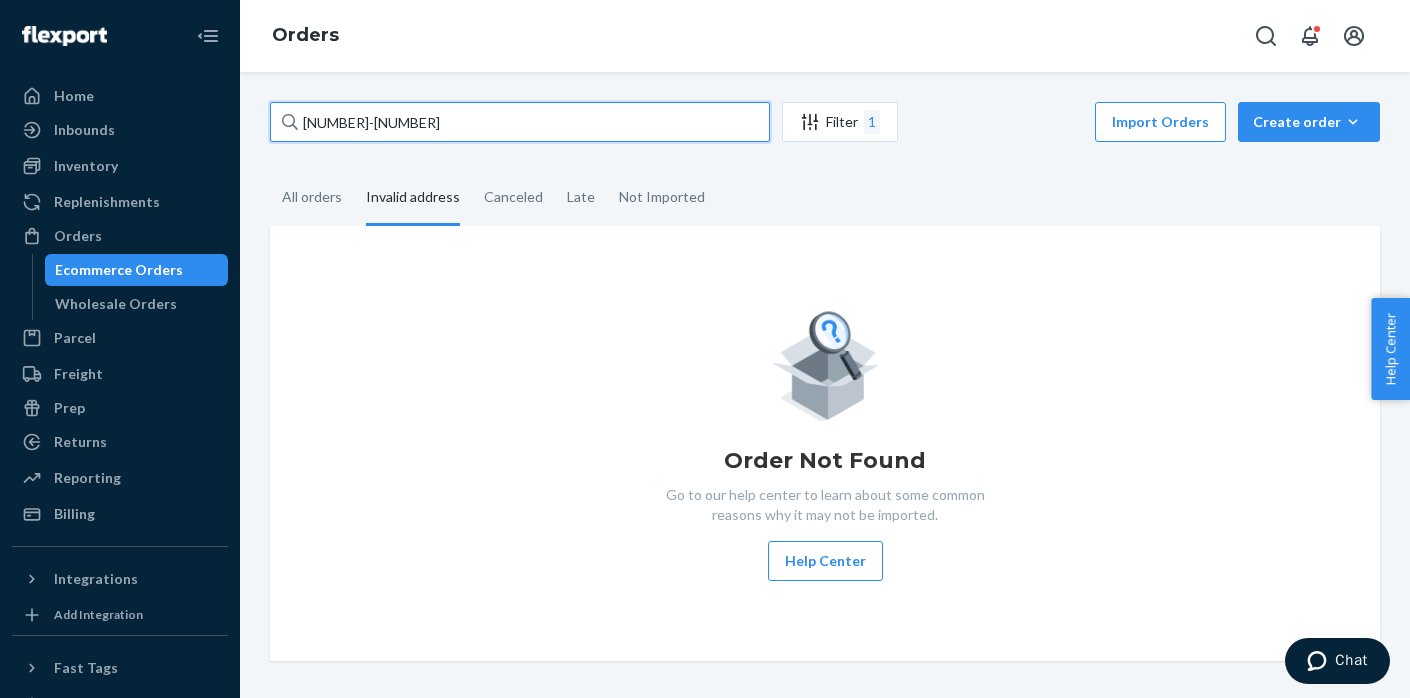 click on "[NUMBER]-[NUMBER]" at bounding box center [520, 122] 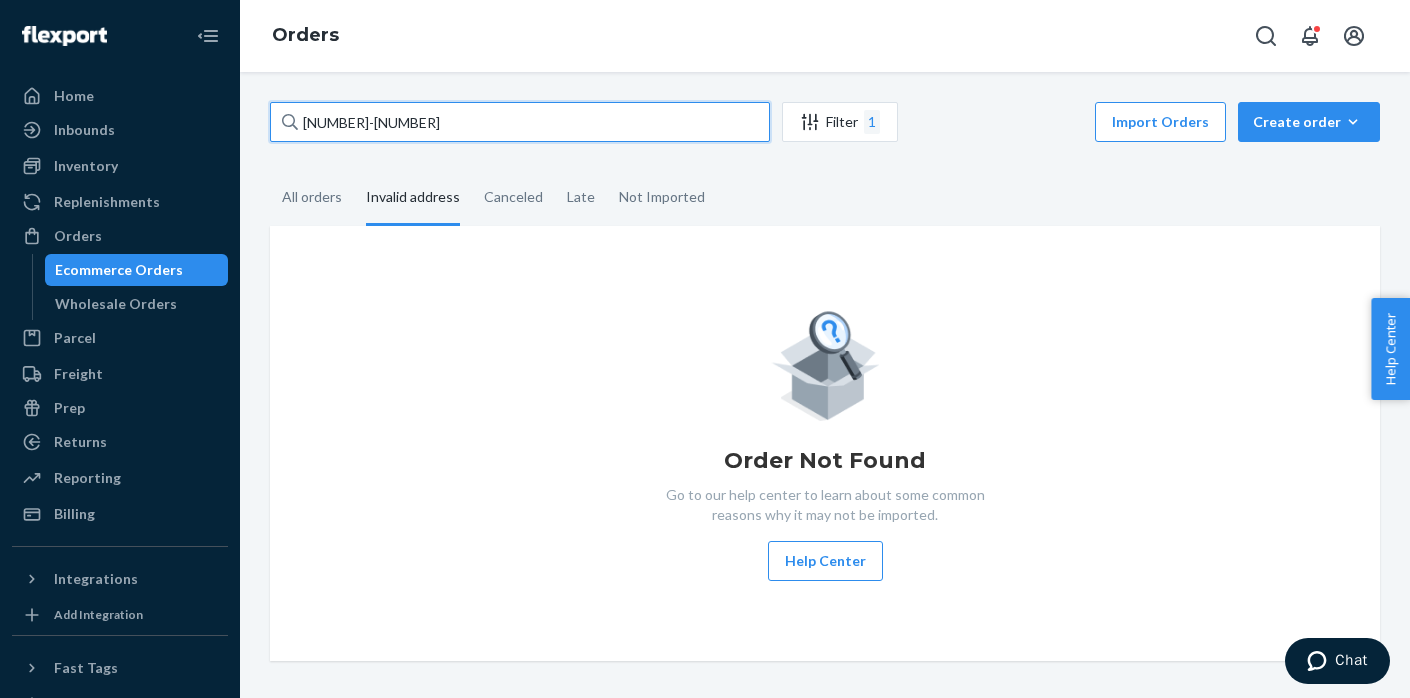 click on "[NUMBER]-[NUMBER]" at bounding box center [520, 122] 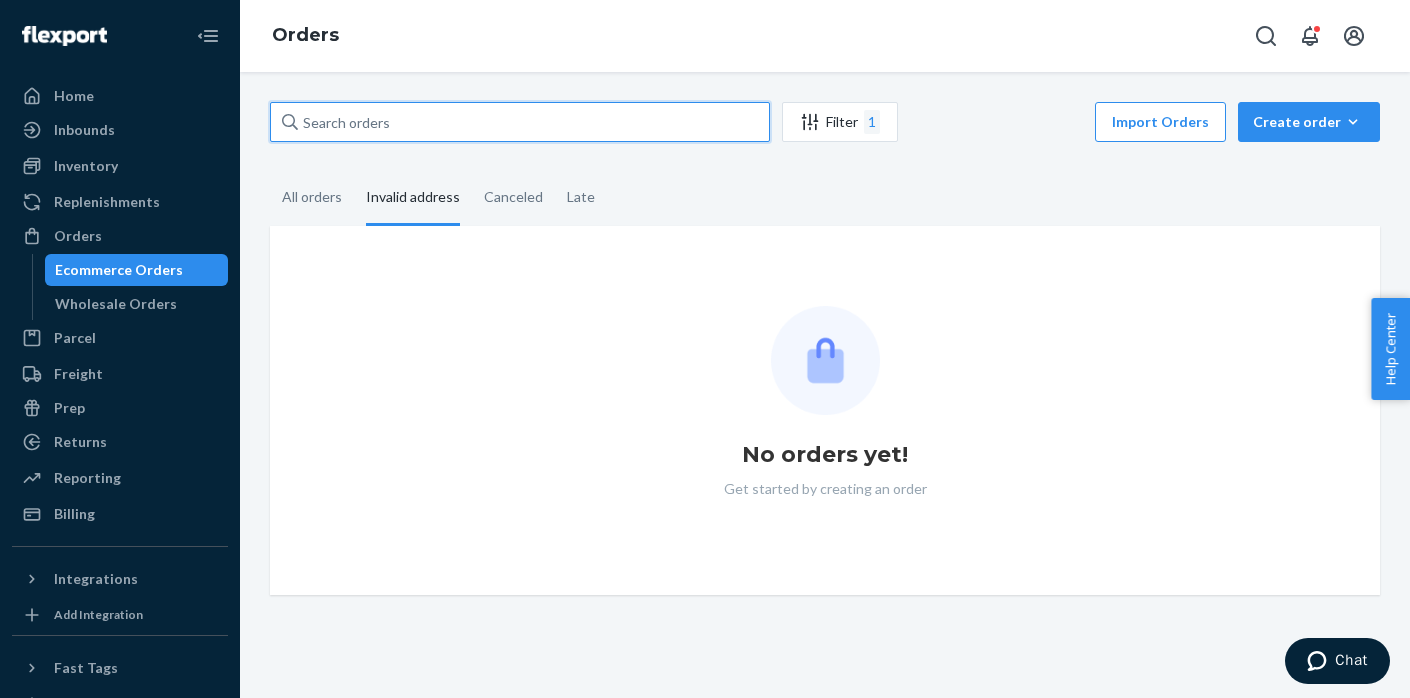 type 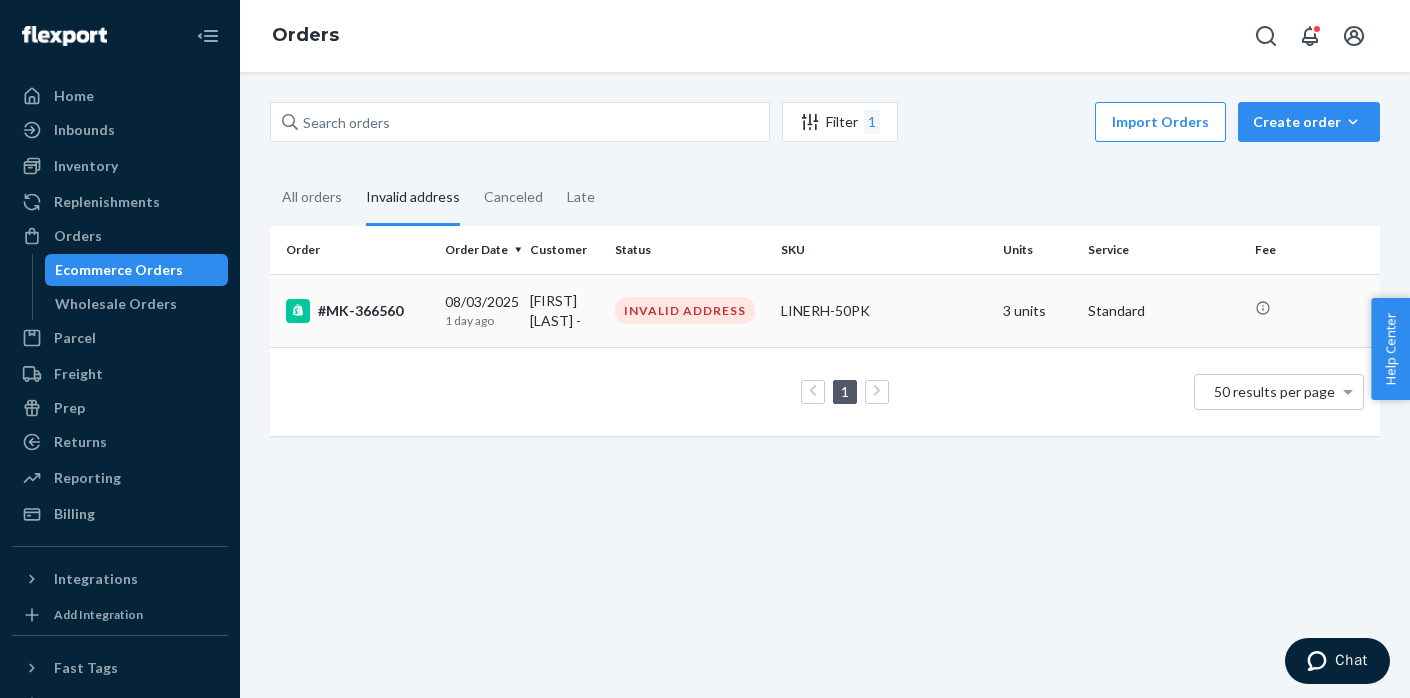 click on "#MK-366560" at bounding box center (357, 311) 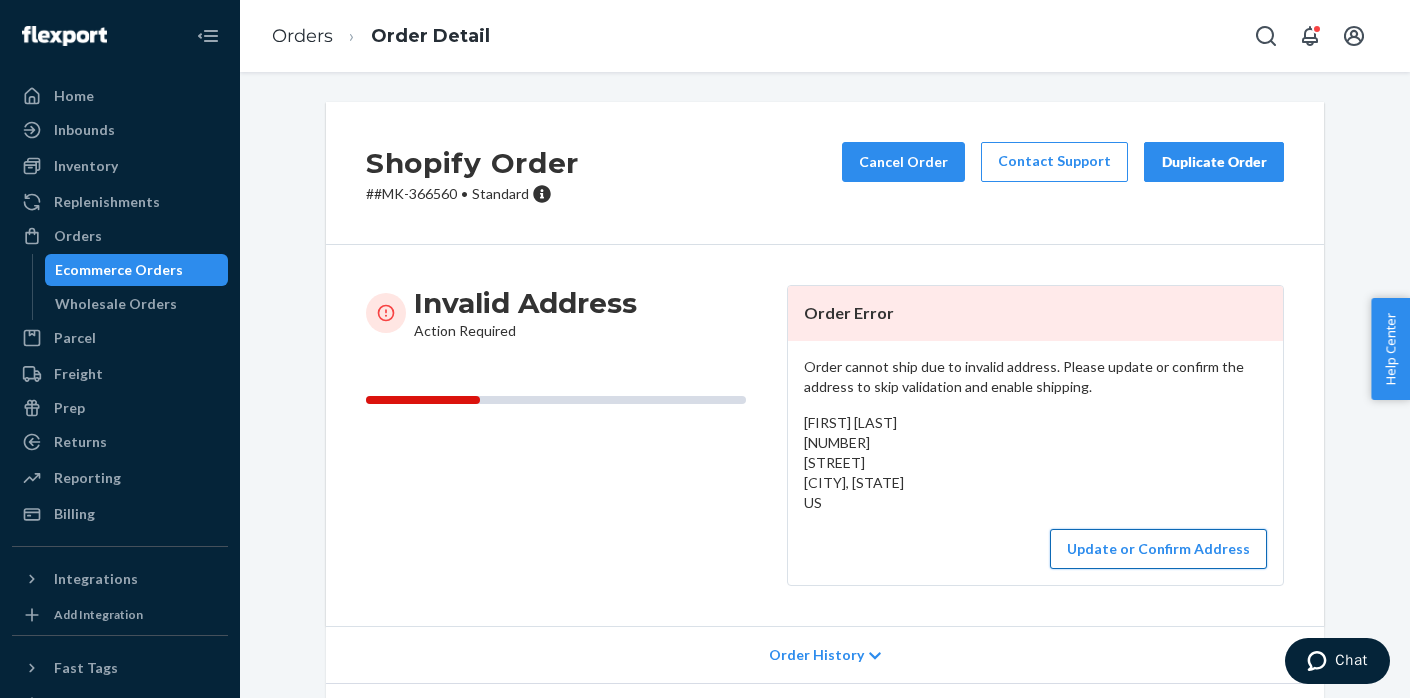 click on "Update or Confirm Address" at bounding box center (1158, 549) 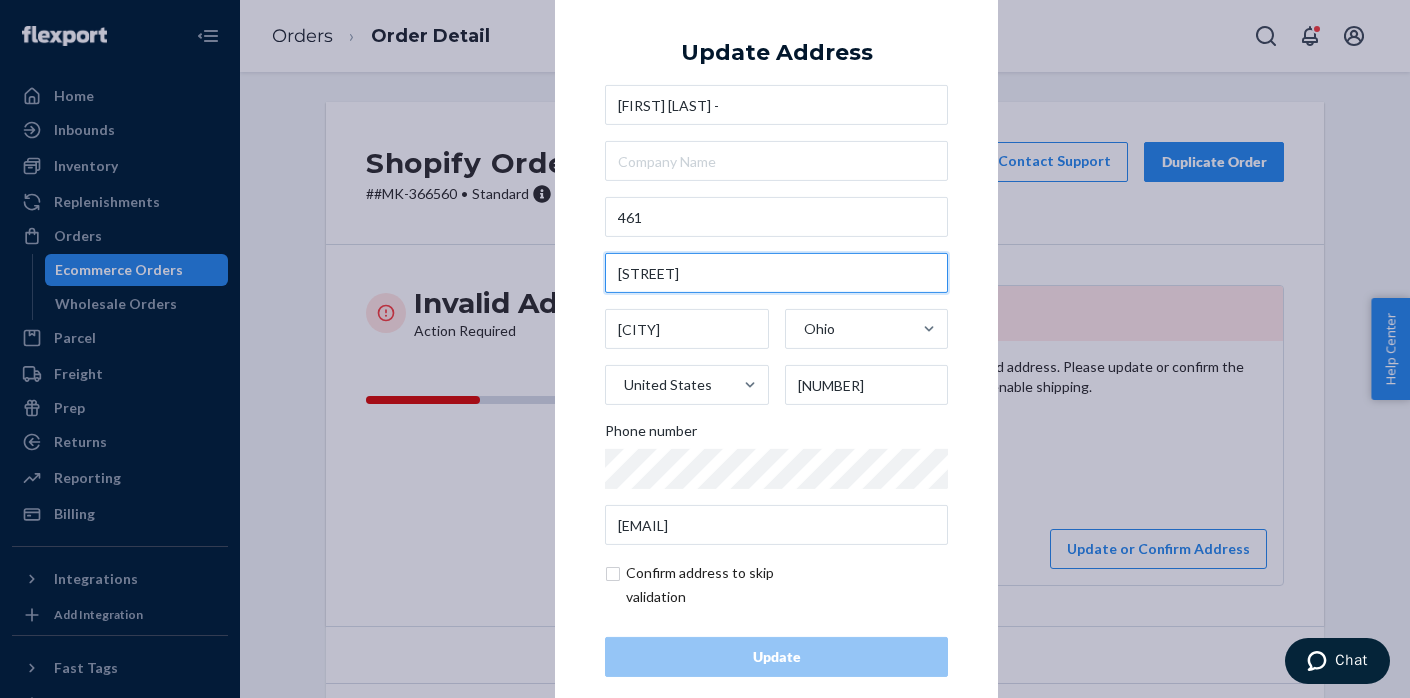 click on "[STREET]" at bounding box center (776, 273) 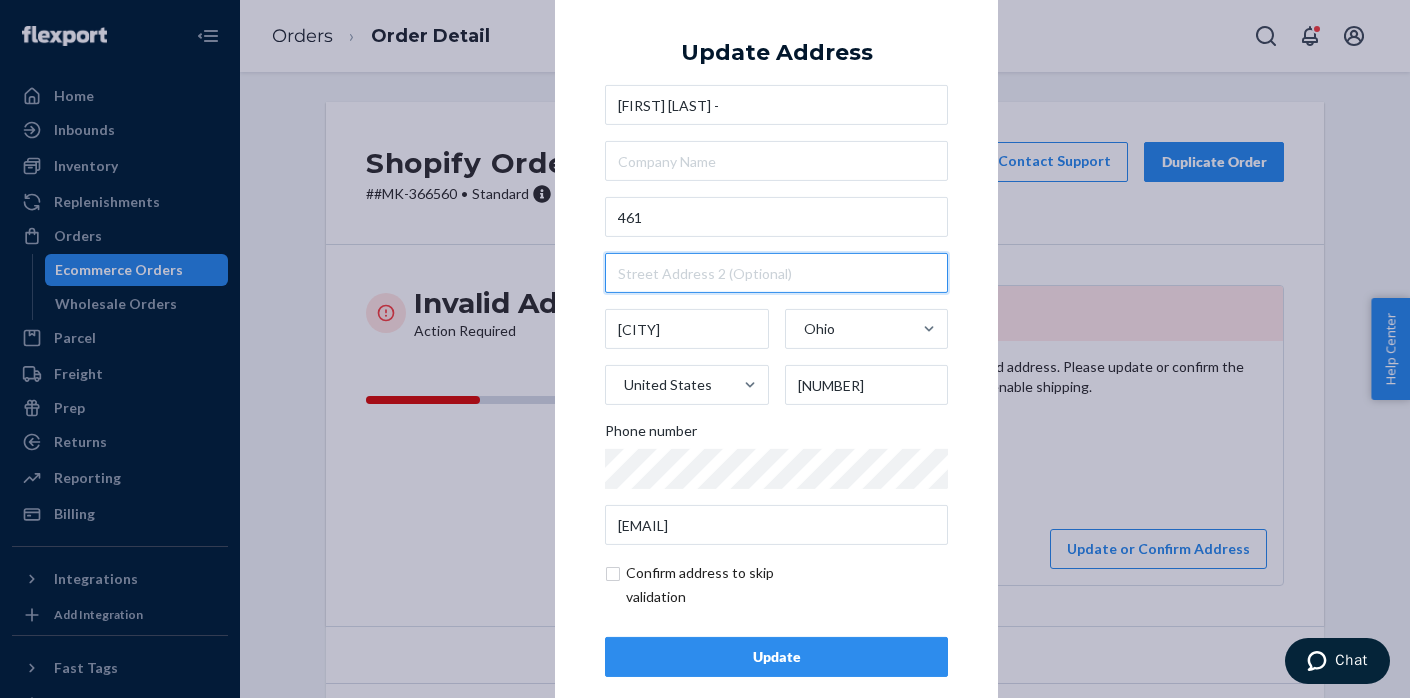 type 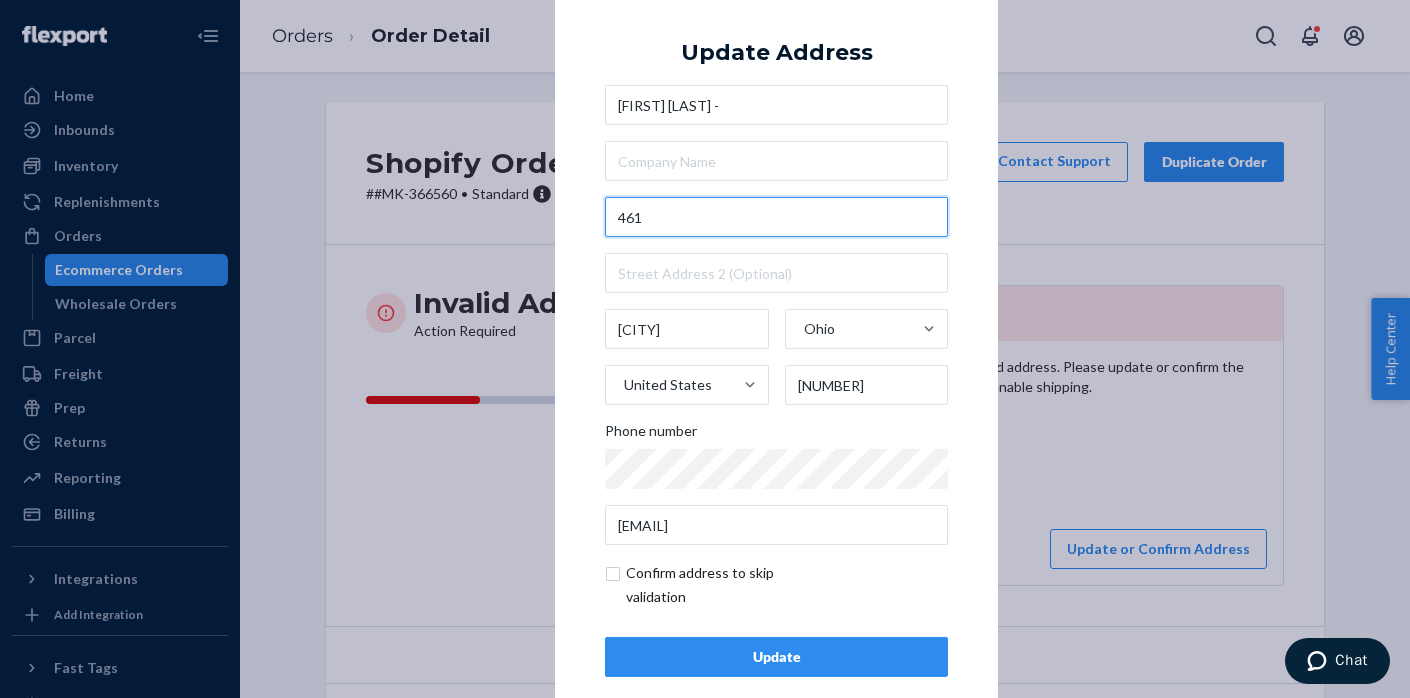 paste on "[STREET]" 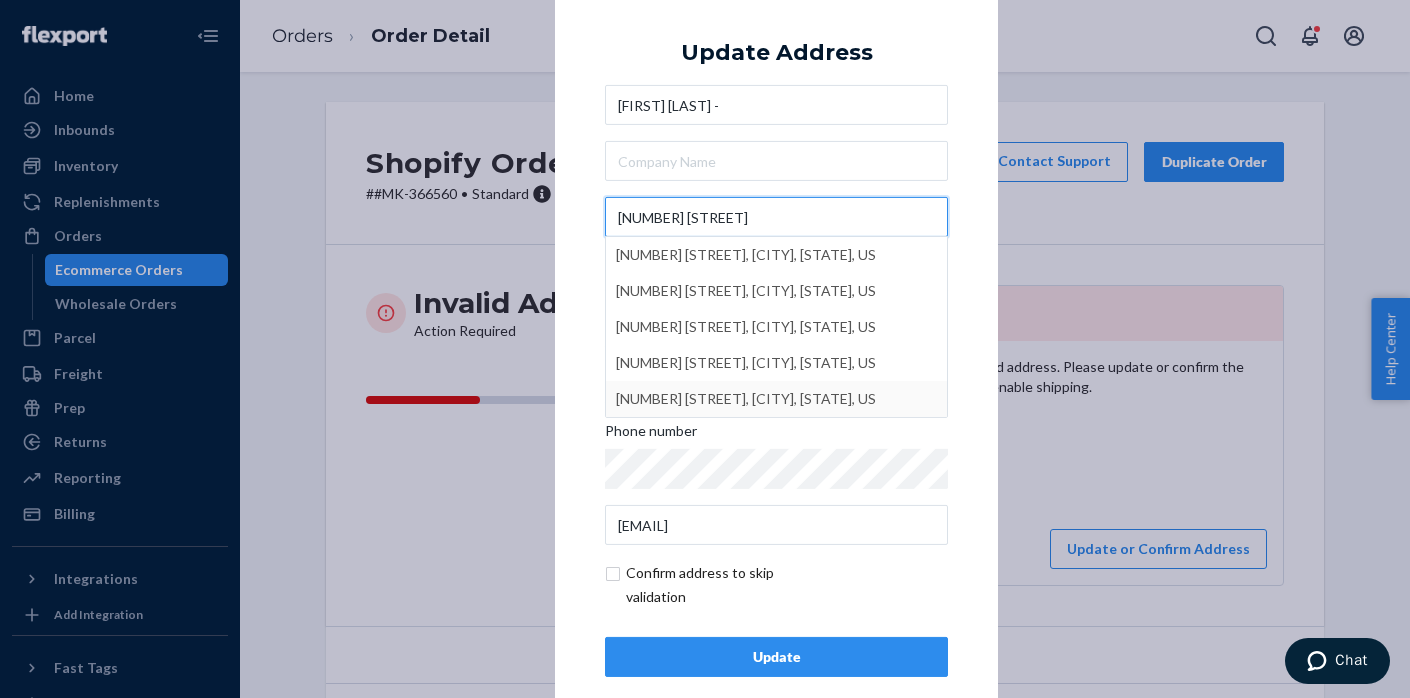 type on "[NUMBER] [STREET]" 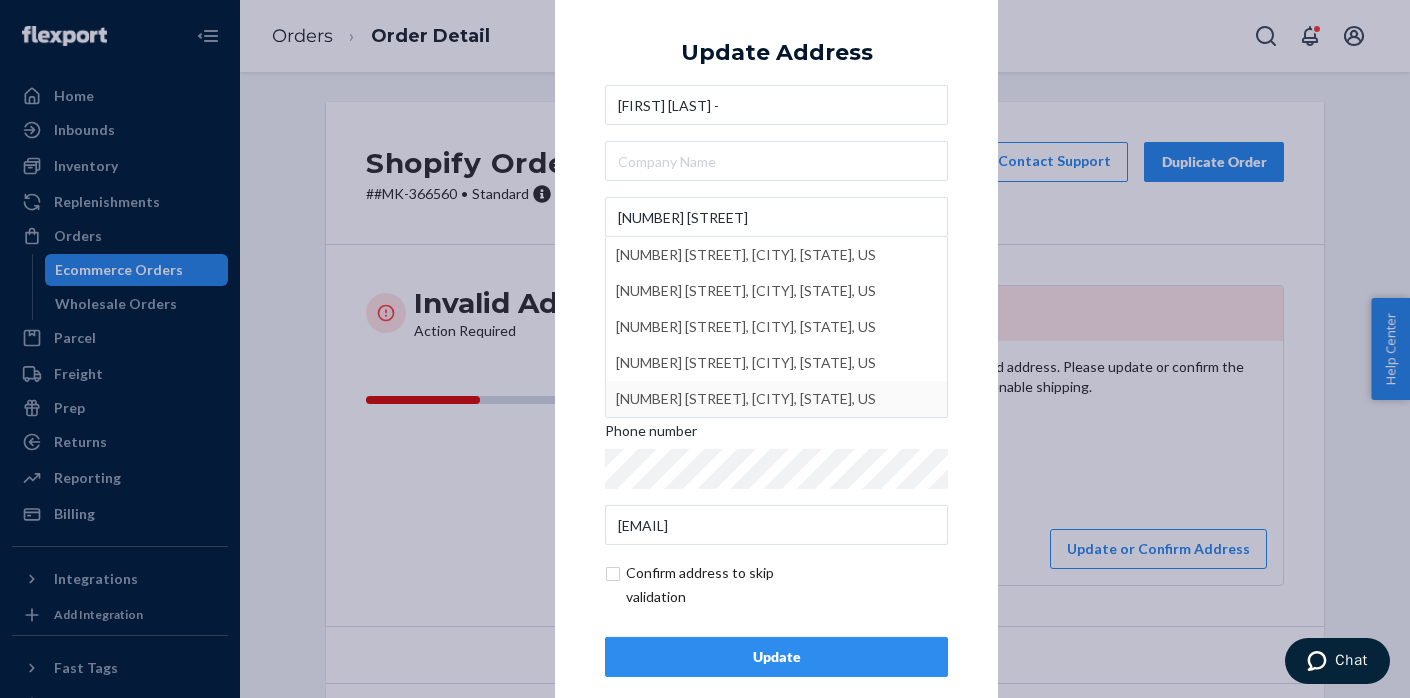 click on "× Update Address [FIRST] [LAST] - [NUMBER] [STREET] [NUMBER] [STREET], [CITY], [STATE], USA [NUMBER] [STREET], [CITY], [STATE], USA [NUMBER] [STREET], [CITY], [STATE], USA [NUMBER] [STREET], [CITY], [STATE], USA [NUMBER] [STREET], [CITY], [STATE], USA [CITY] [STATE] [POSTAL_CODE] Phone number [EMAIL] Confirm address to skip validation Update" at bounding box center (776, 349) 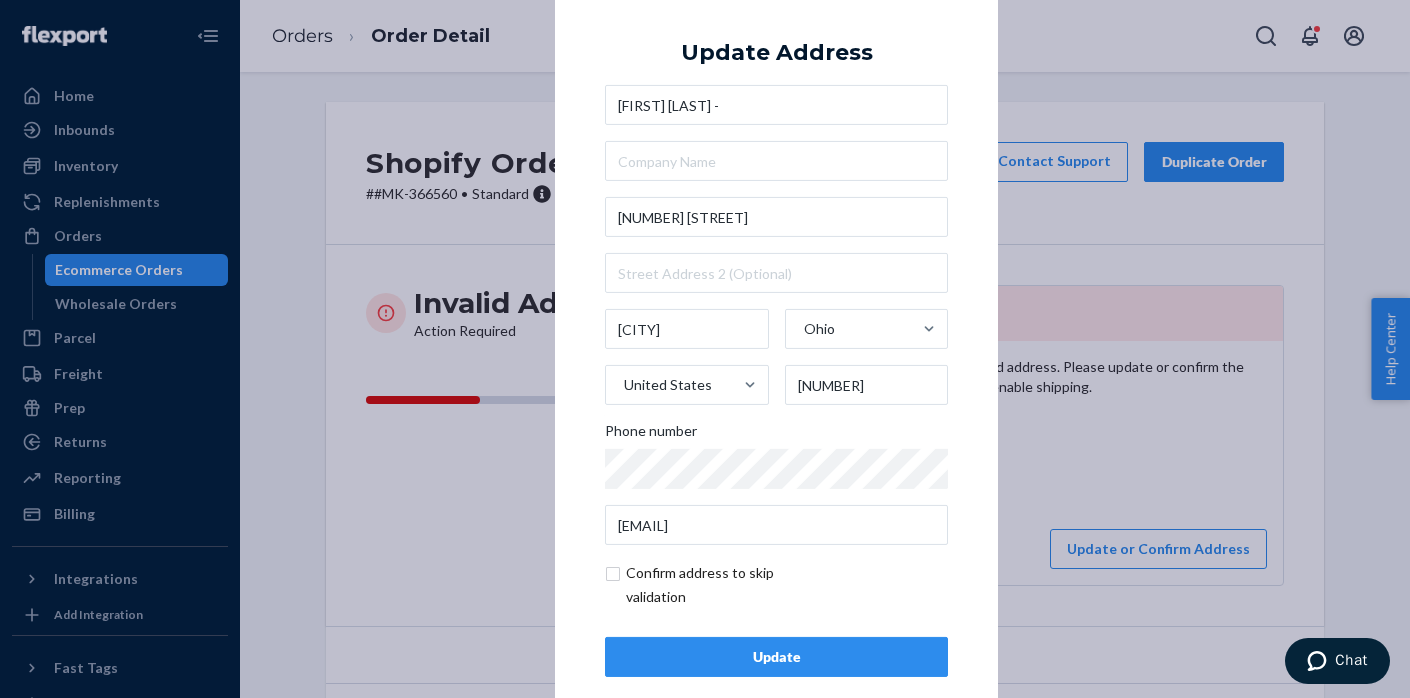 click on "Update" at bounding box center [776, 657] 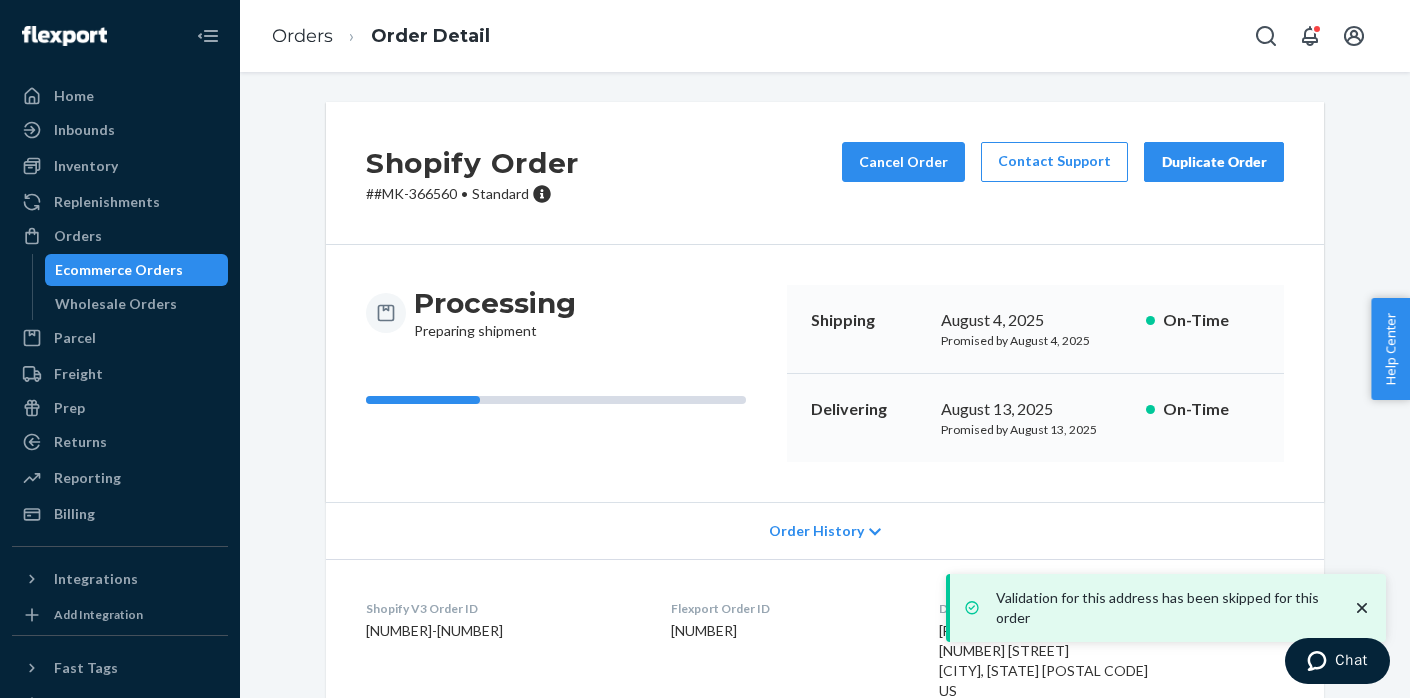 click on "Ecommerce Orders" at bounding box center [119, 270] 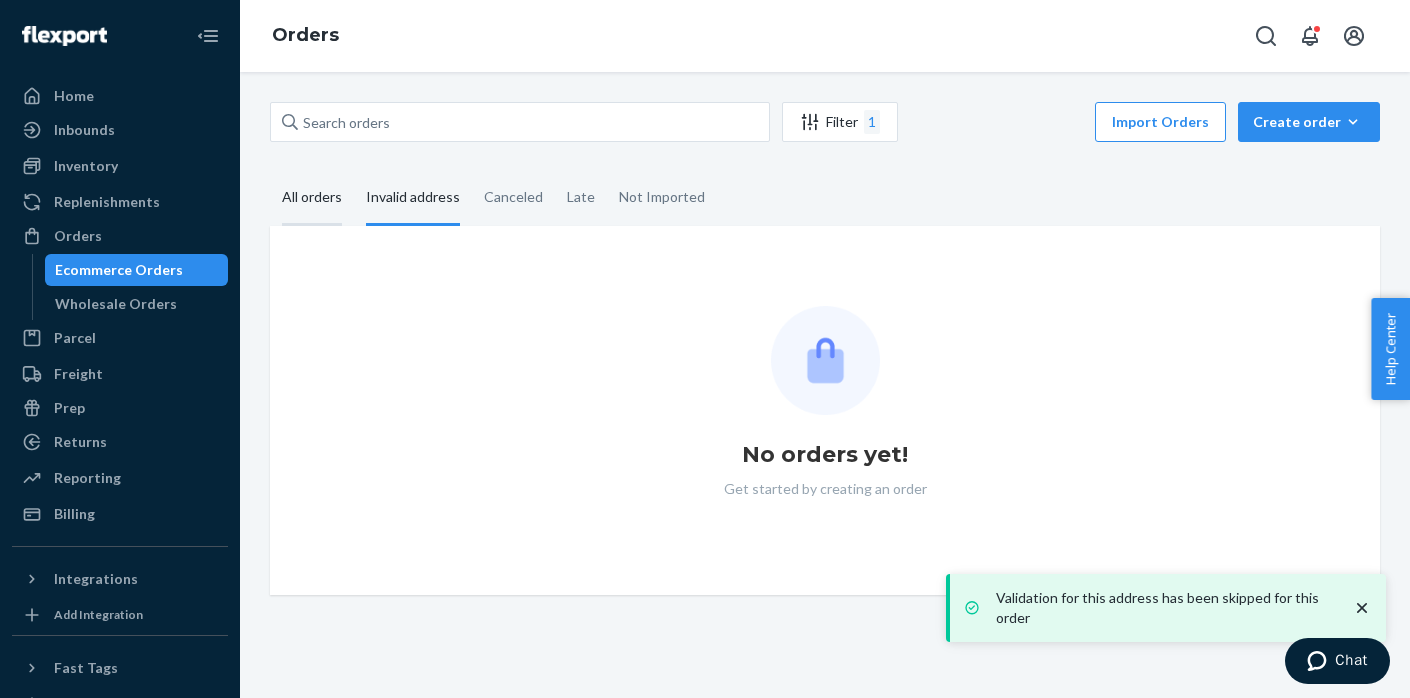 click on "All orders" at bounding box center [312, 198] 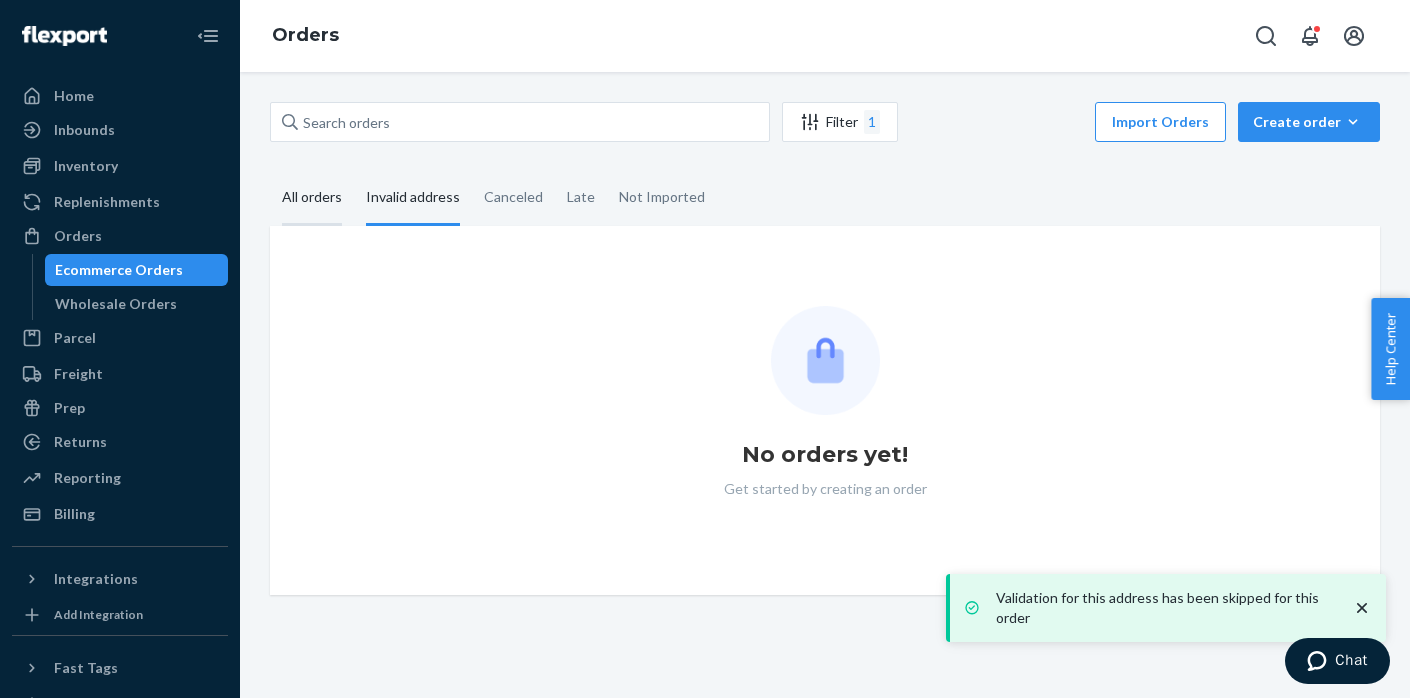 click on "All orders" at bounding box center (270, 171) 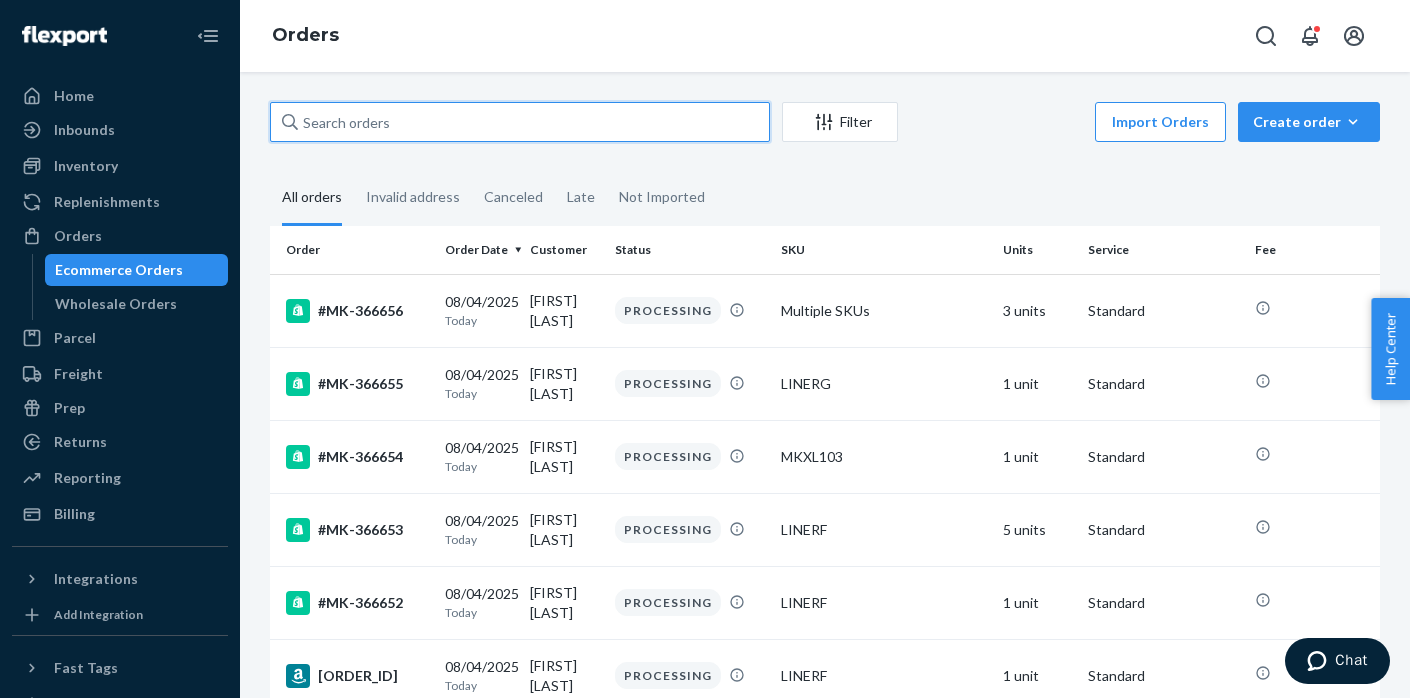 click at bounding box center [520, 122] 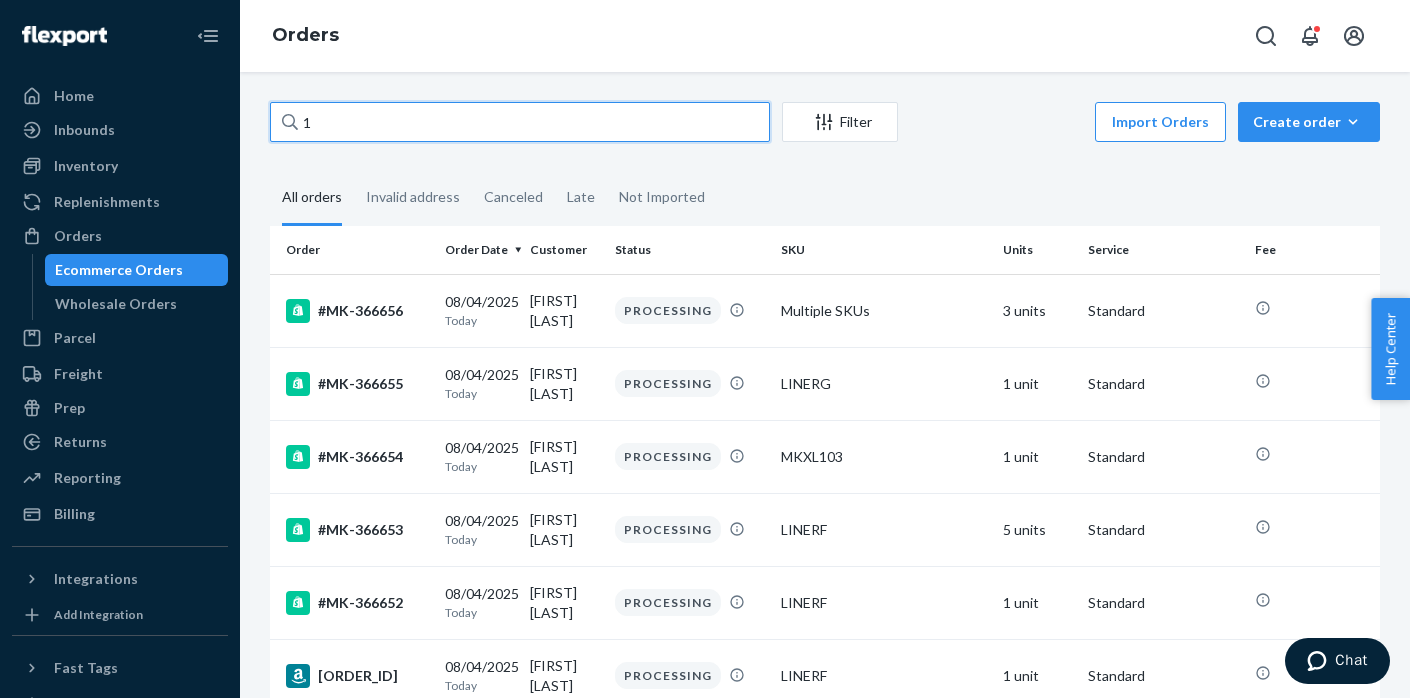 paste on "[NUMBER]-[NUMBER]" 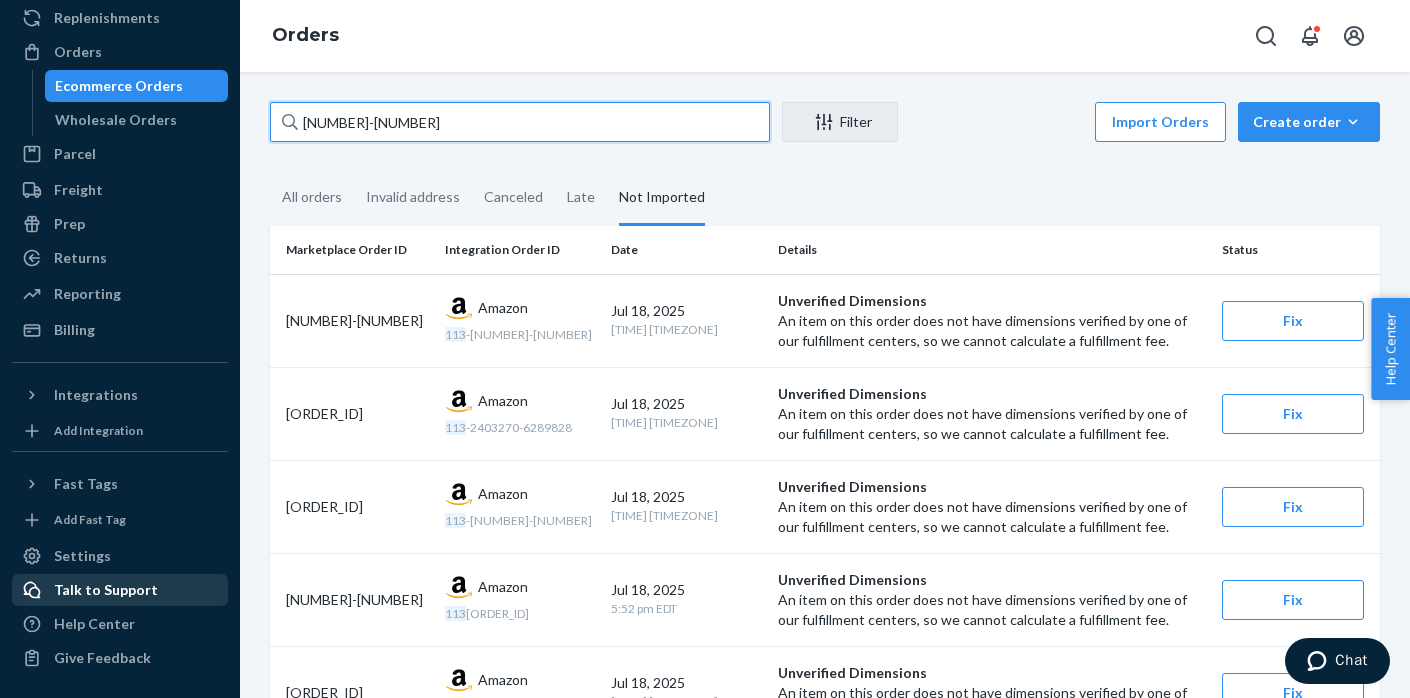 scroll, scrollTop: 200, scrollLeft: 0, axis: vertical 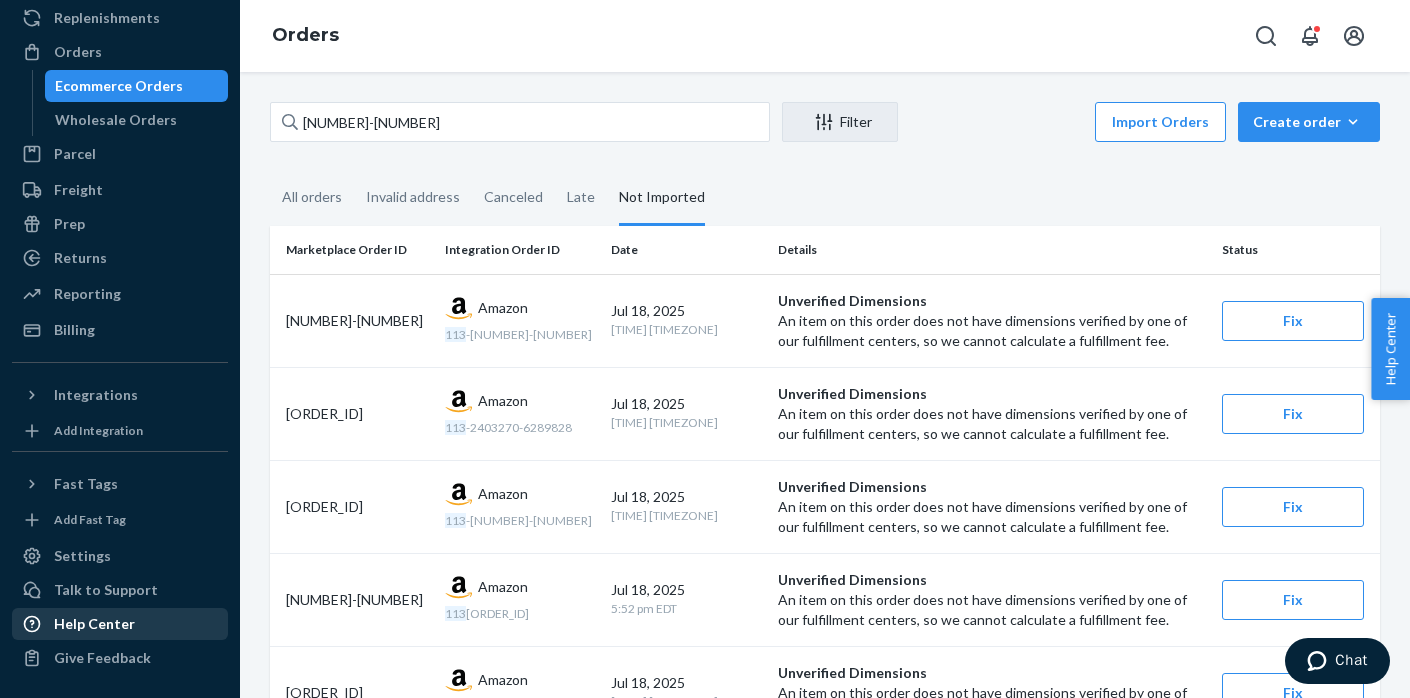 click on "Help Center" at bounding box center [94, 624] 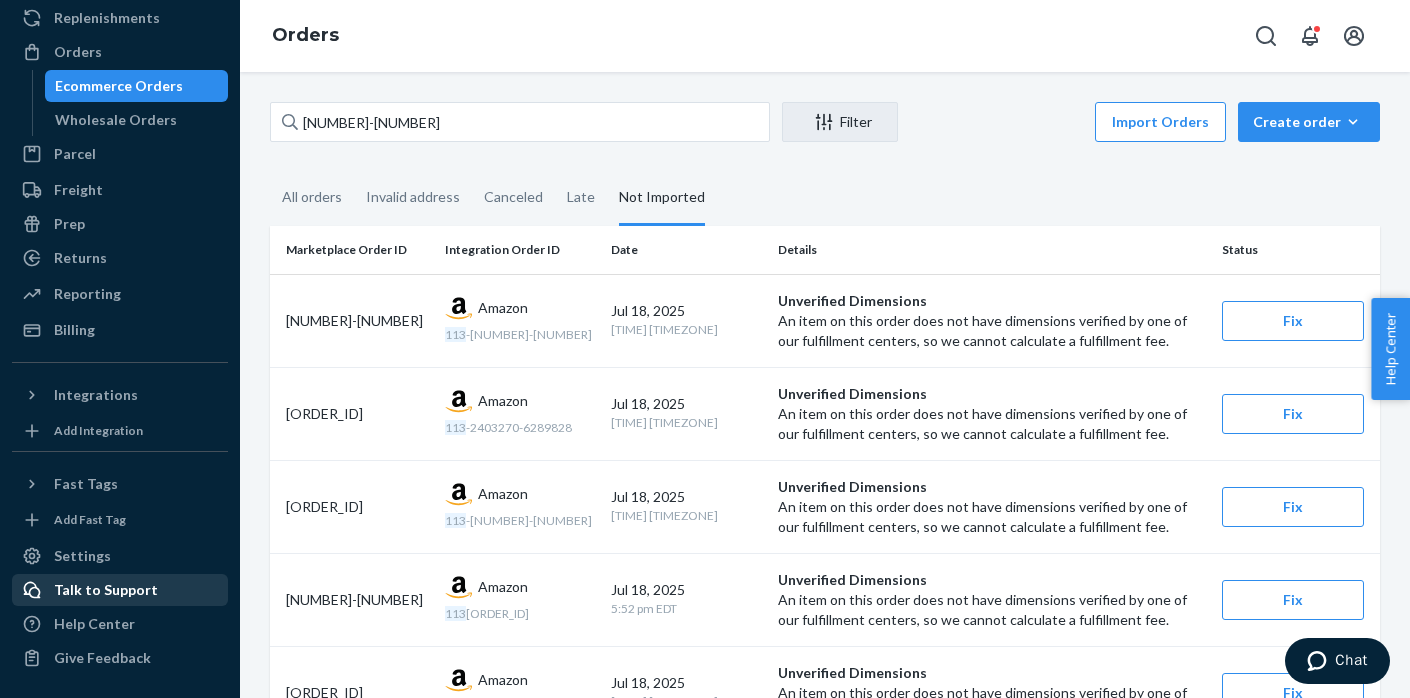 click on "Talk to Support" at bounding box center [106, 590] 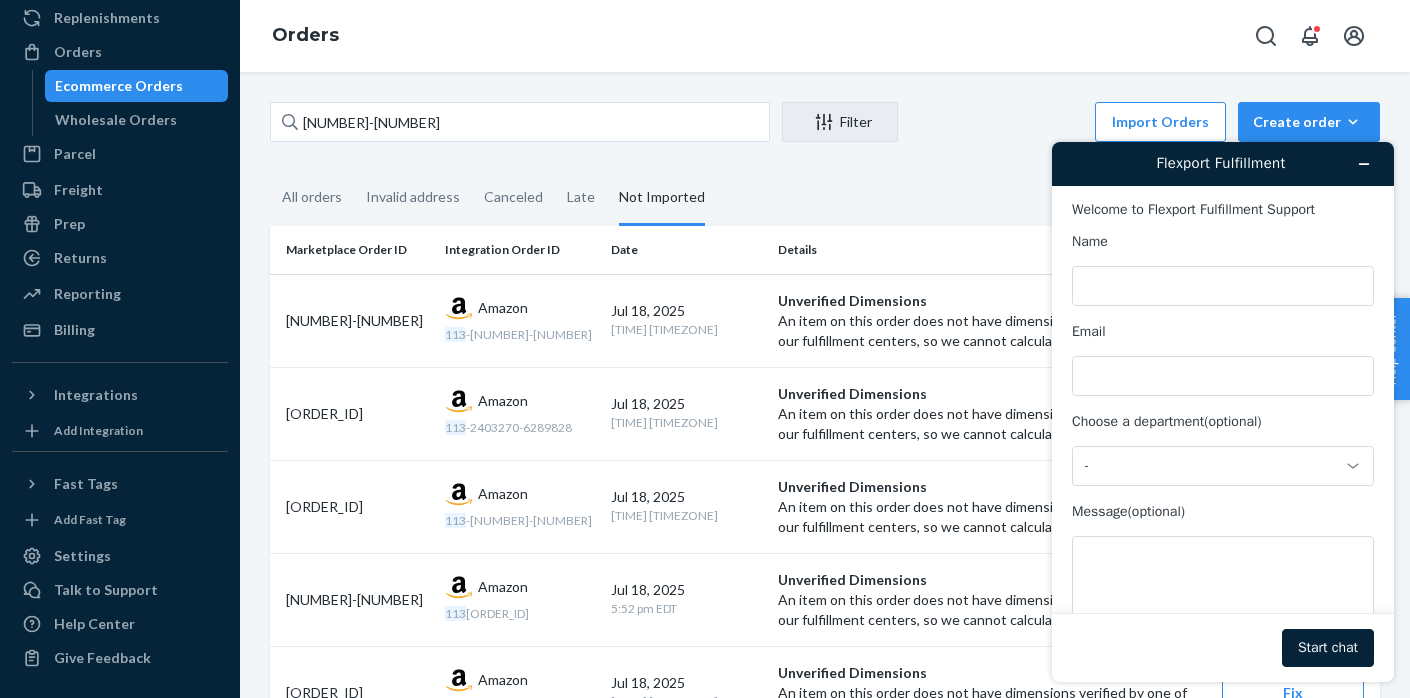 scroll, scrollTop: 0, scrollLeft: 0, axis: both 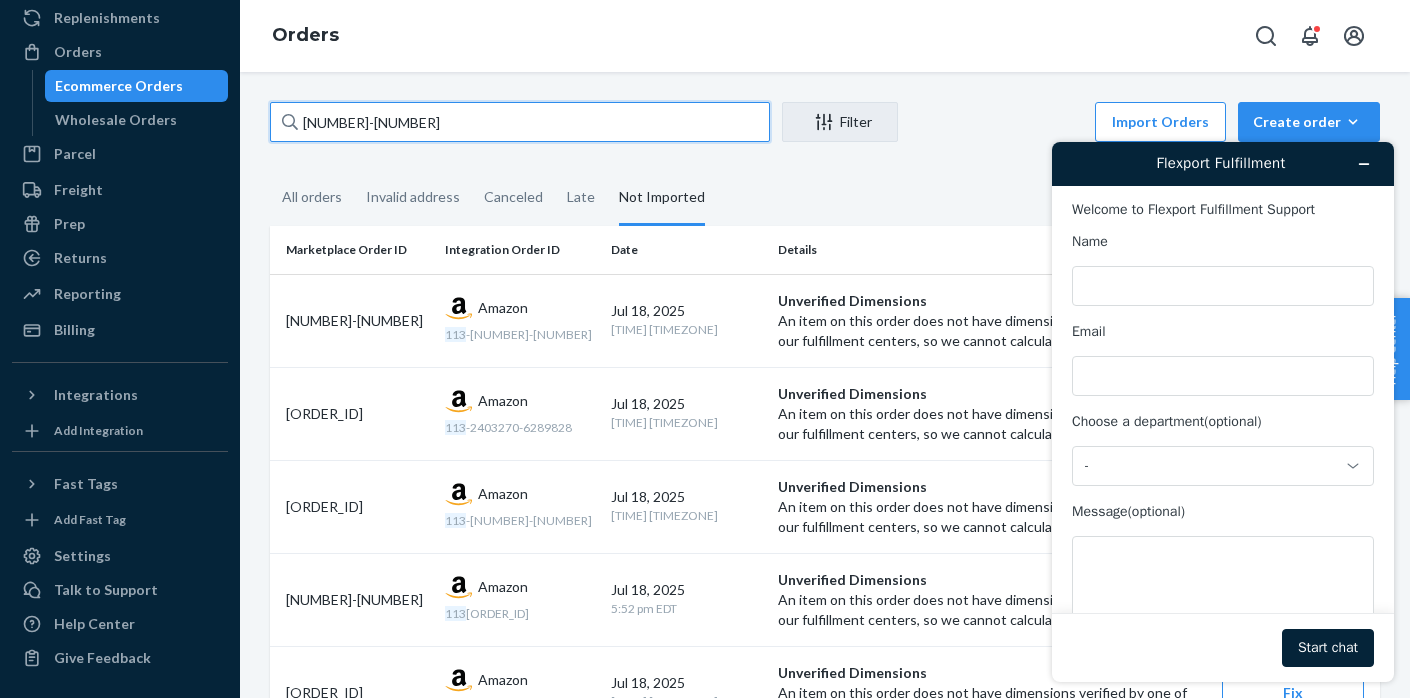 click on "[NUMBER]-[NUMBER]" at bounding box center [520, 122] 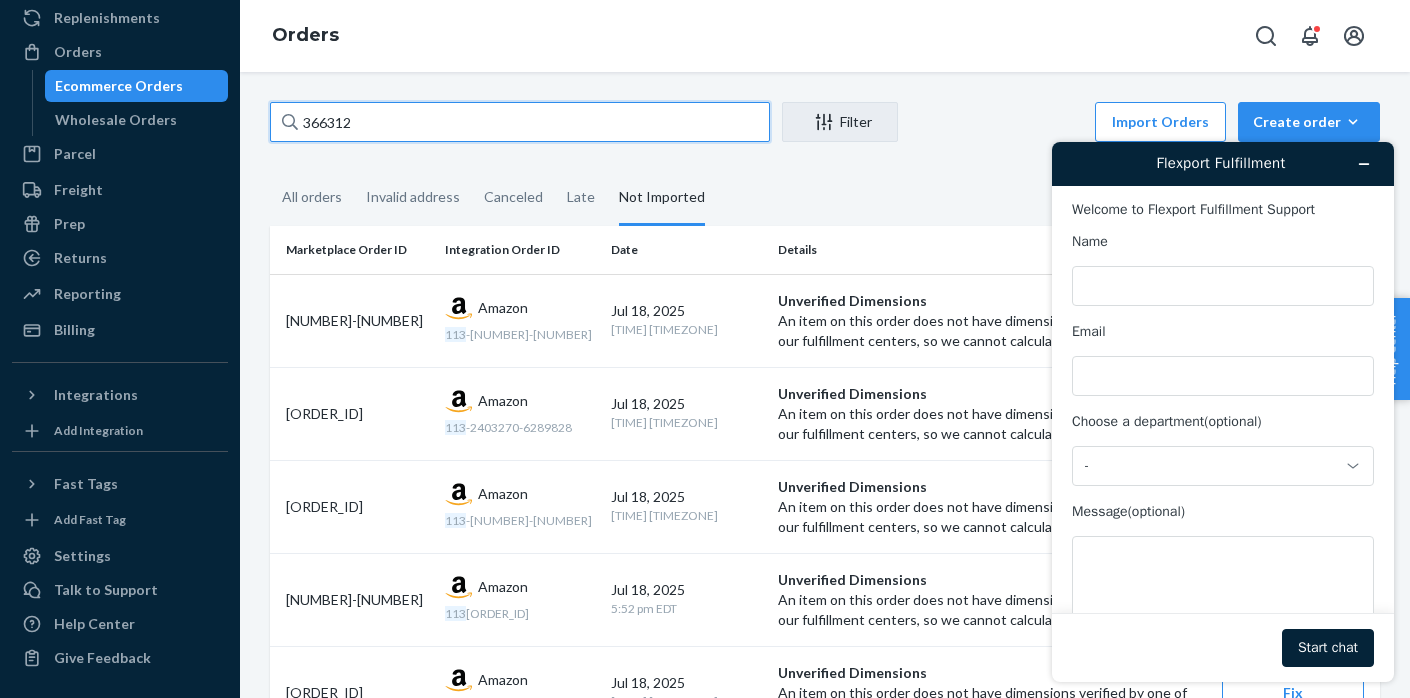type on "366312" 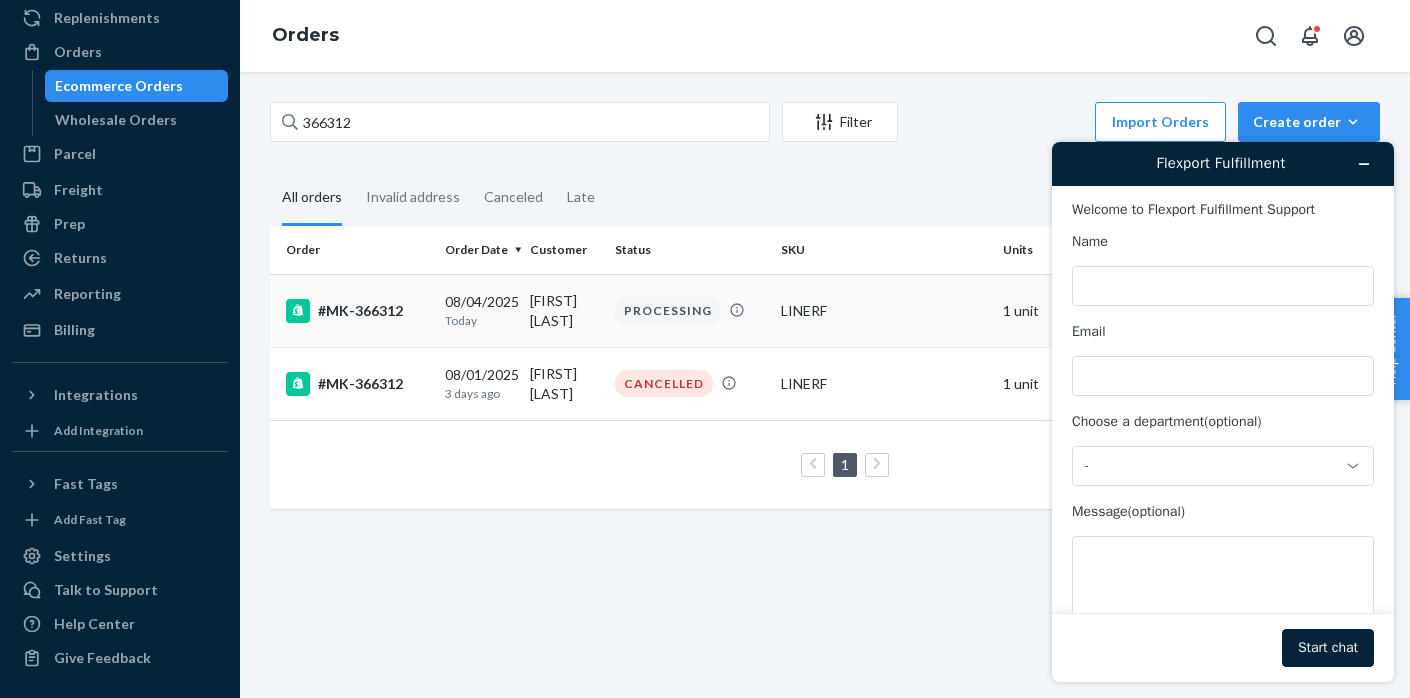 click on "#MK-366312" at bounding box center (357, 311) 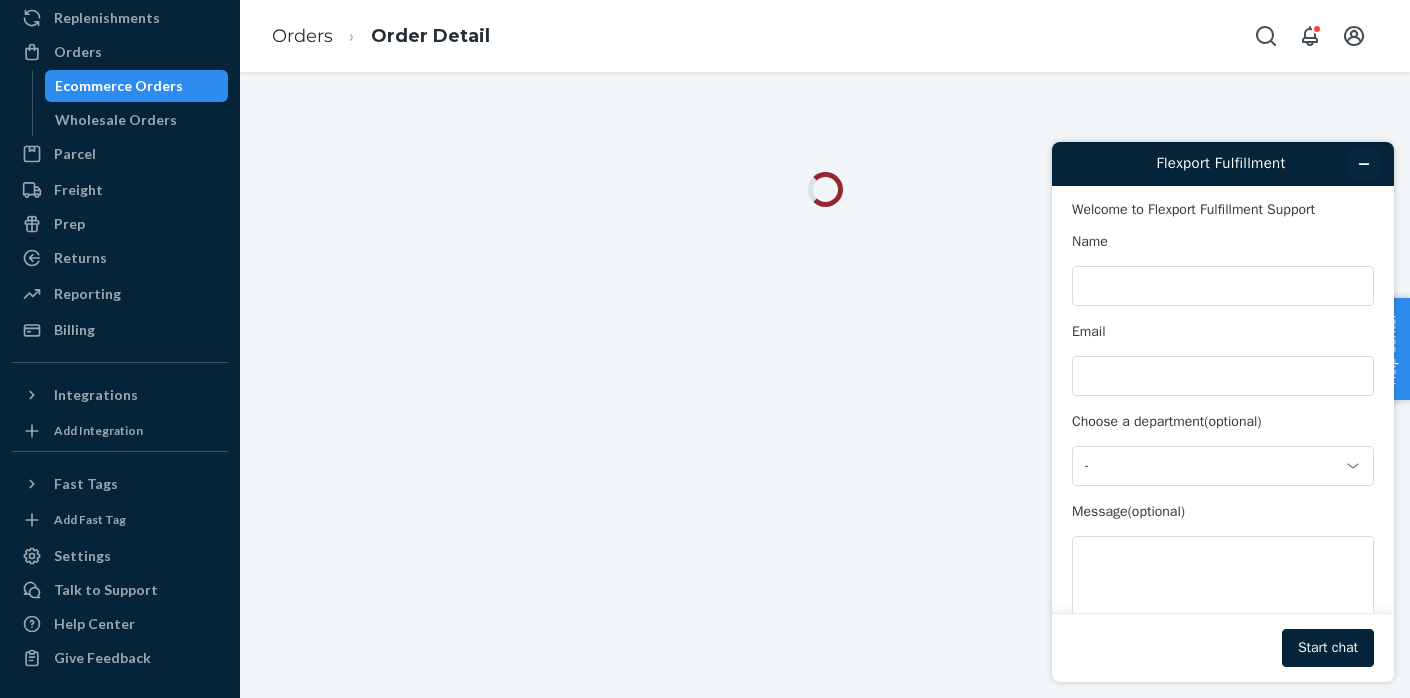 click 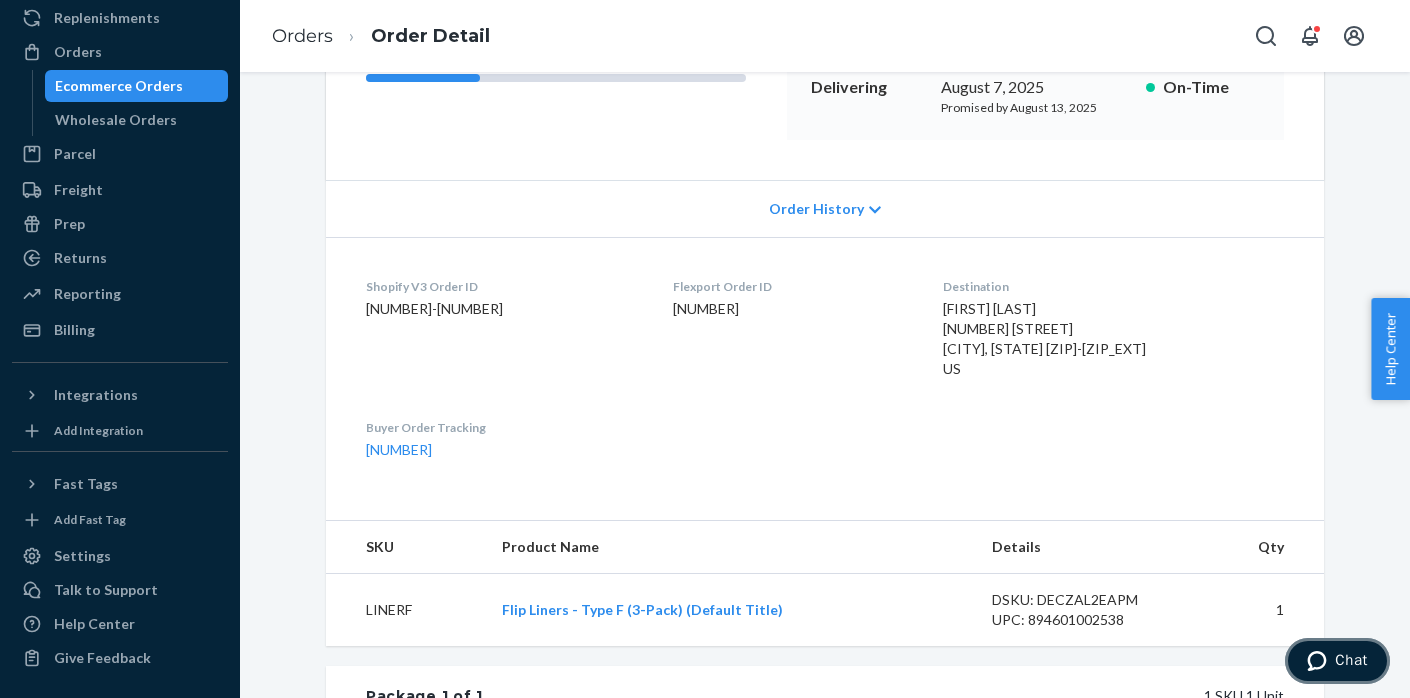 scroll, scrollTop: 323, scrollLeft: 0, axis: vertical 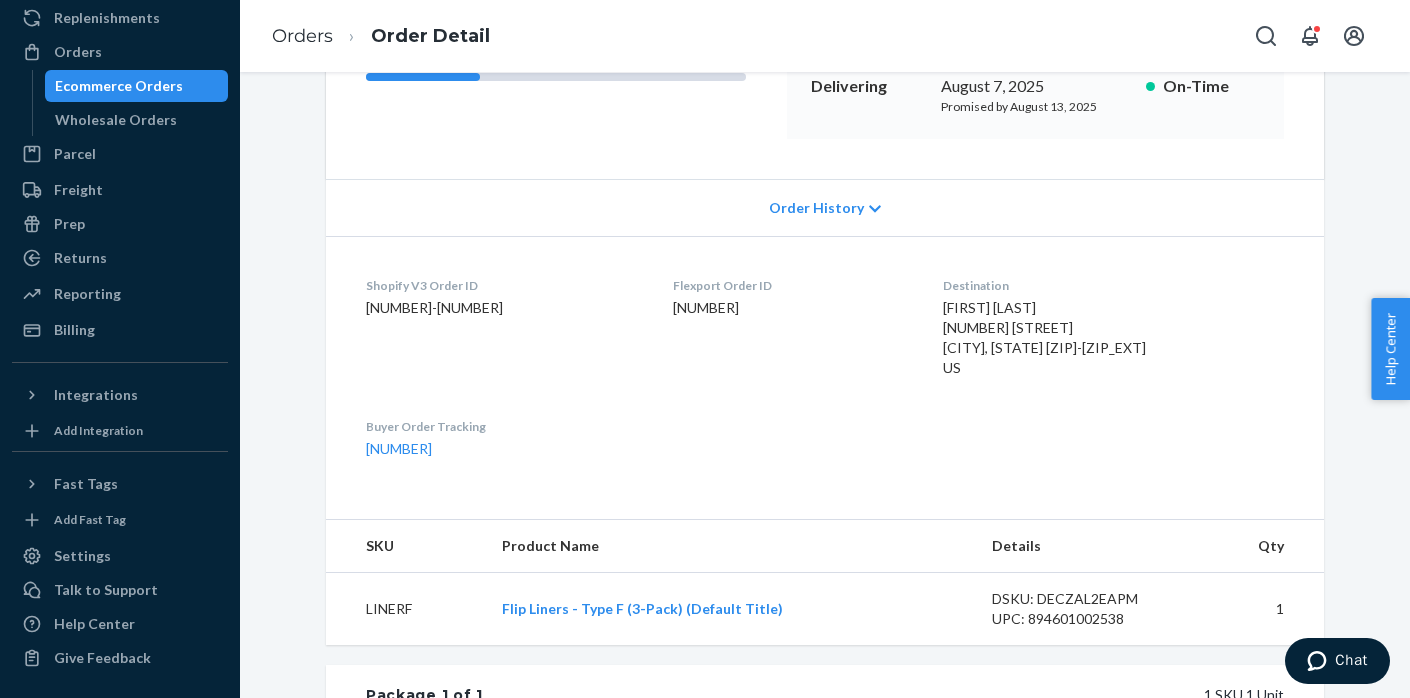 click on "Ecommerce Orders" at bounding box center (119, 86) 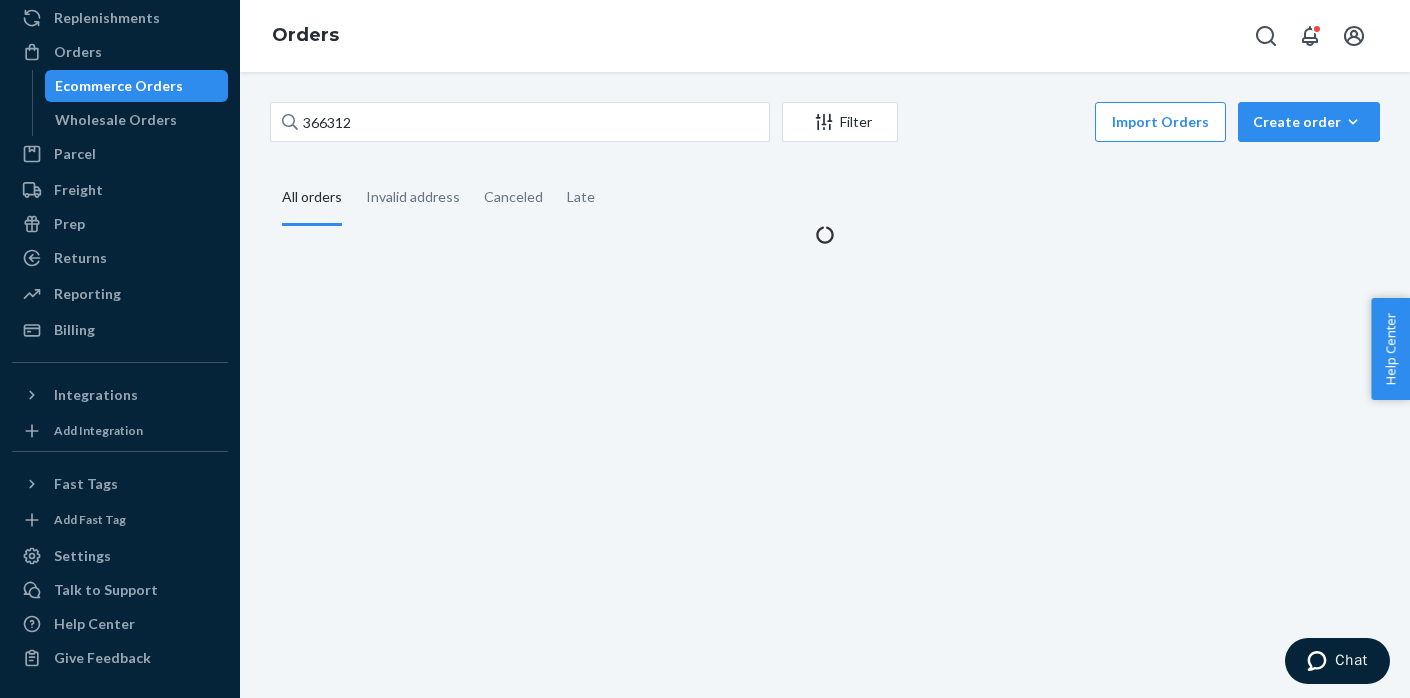 scroll, scrollTop: 0, scrollLeft: 0, axis: both 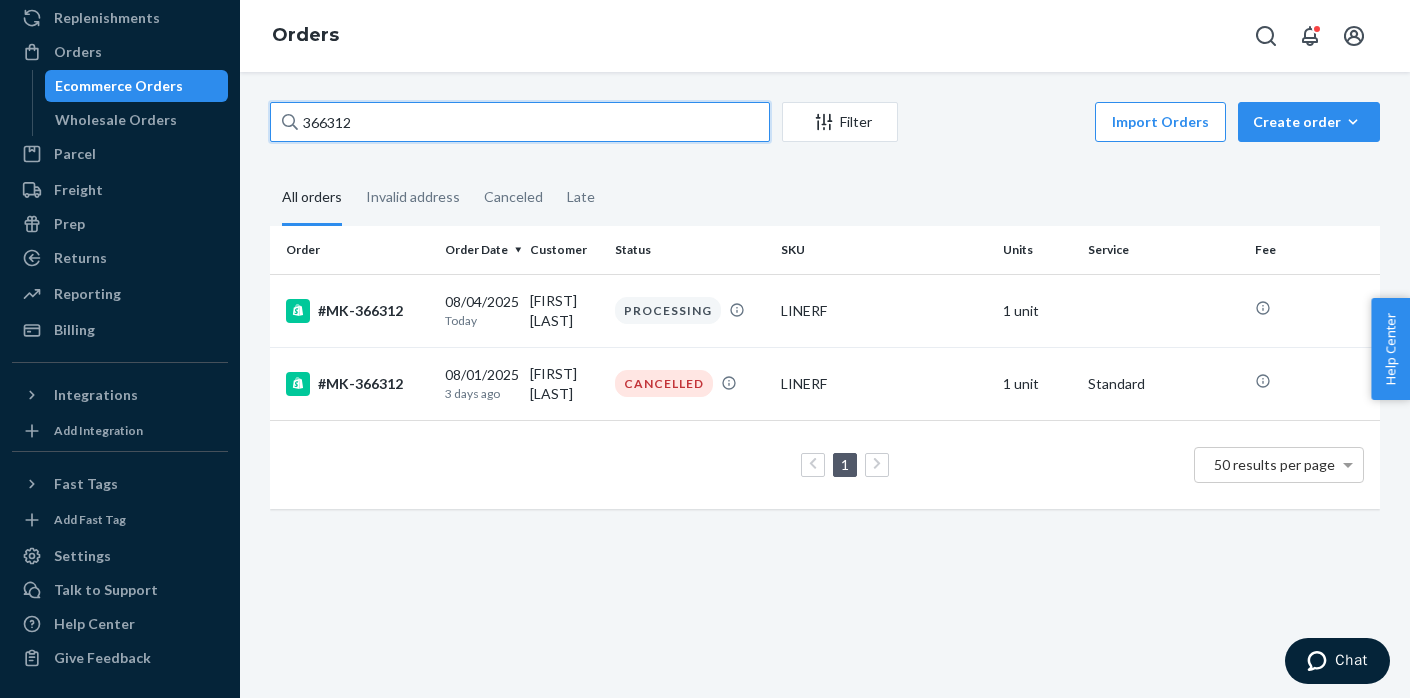 click on "366312" at bounding box center [520, 122] 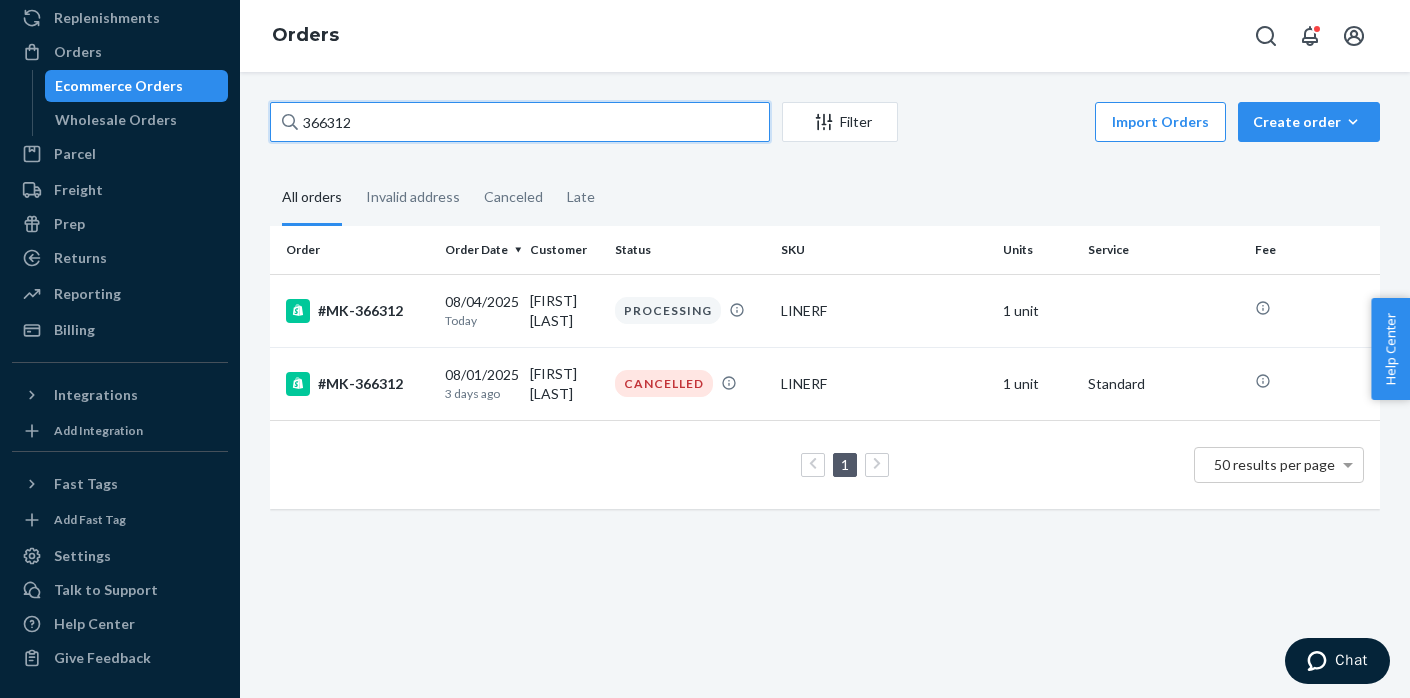 paste on "[NUMBER]-[NUMBER]" 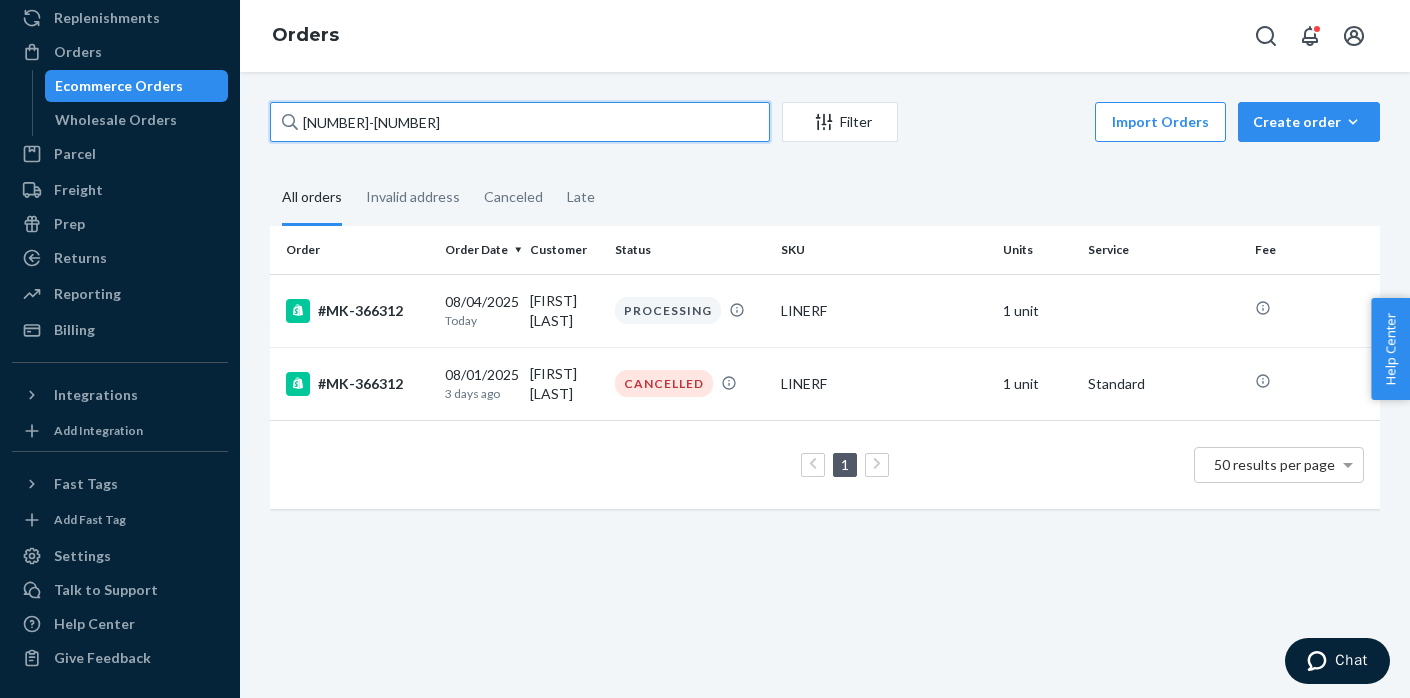 type on "[NUMBER]-[NUMBER]" 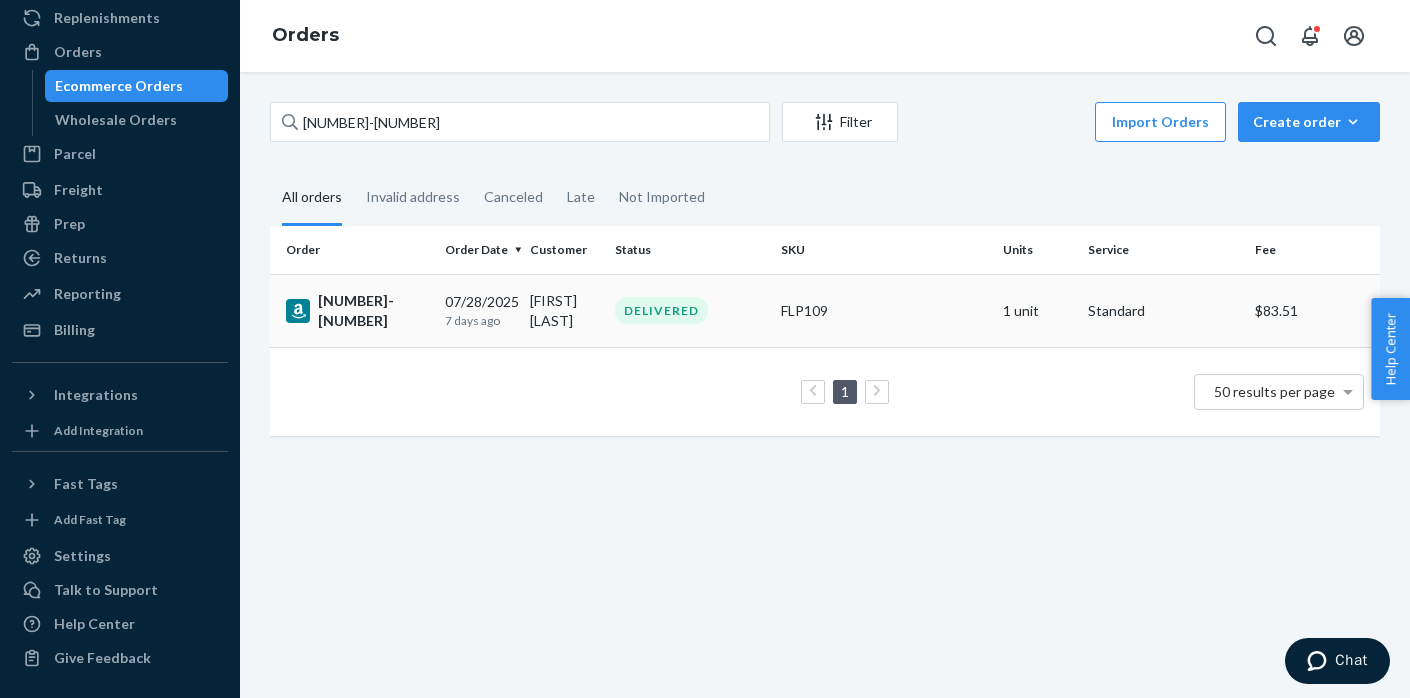 click on "[NUMBER]-[NUMBER]" at bounding box center (357, 311) 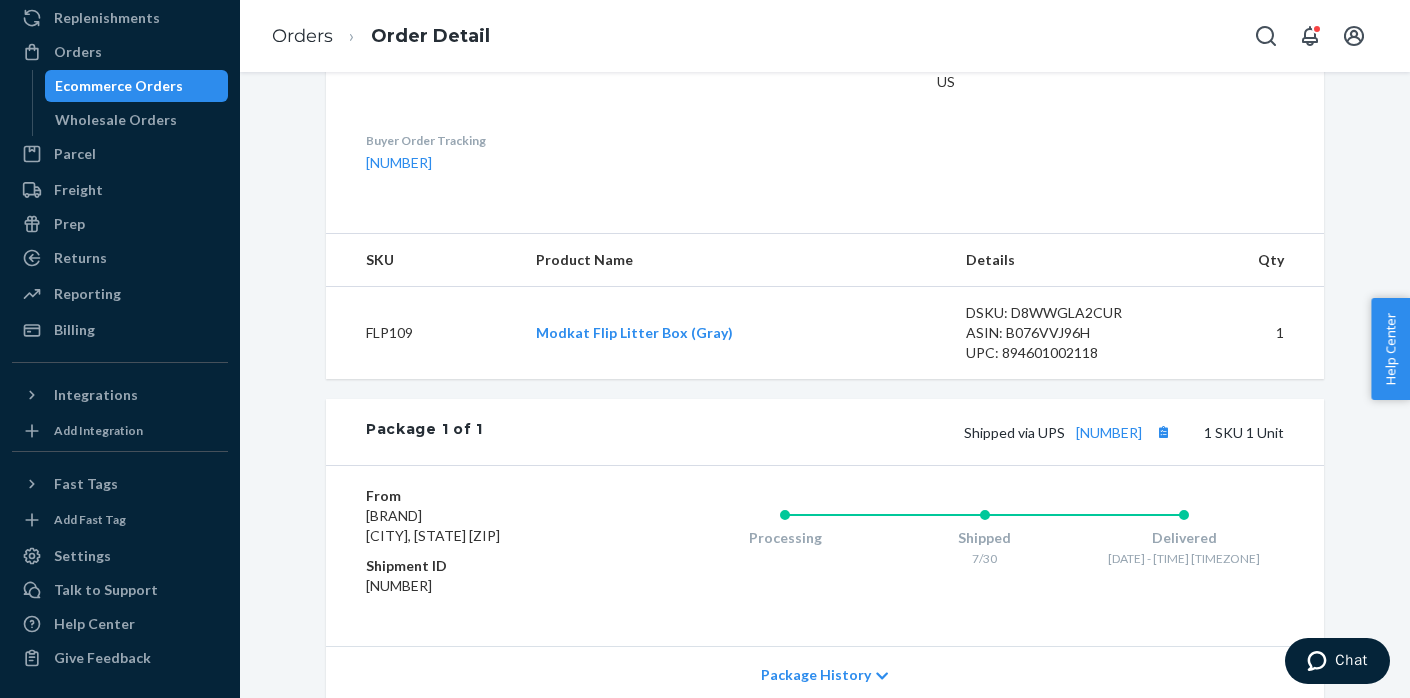 scroll, scrollTop: 621, scrollLeft: 0, axis: vertical 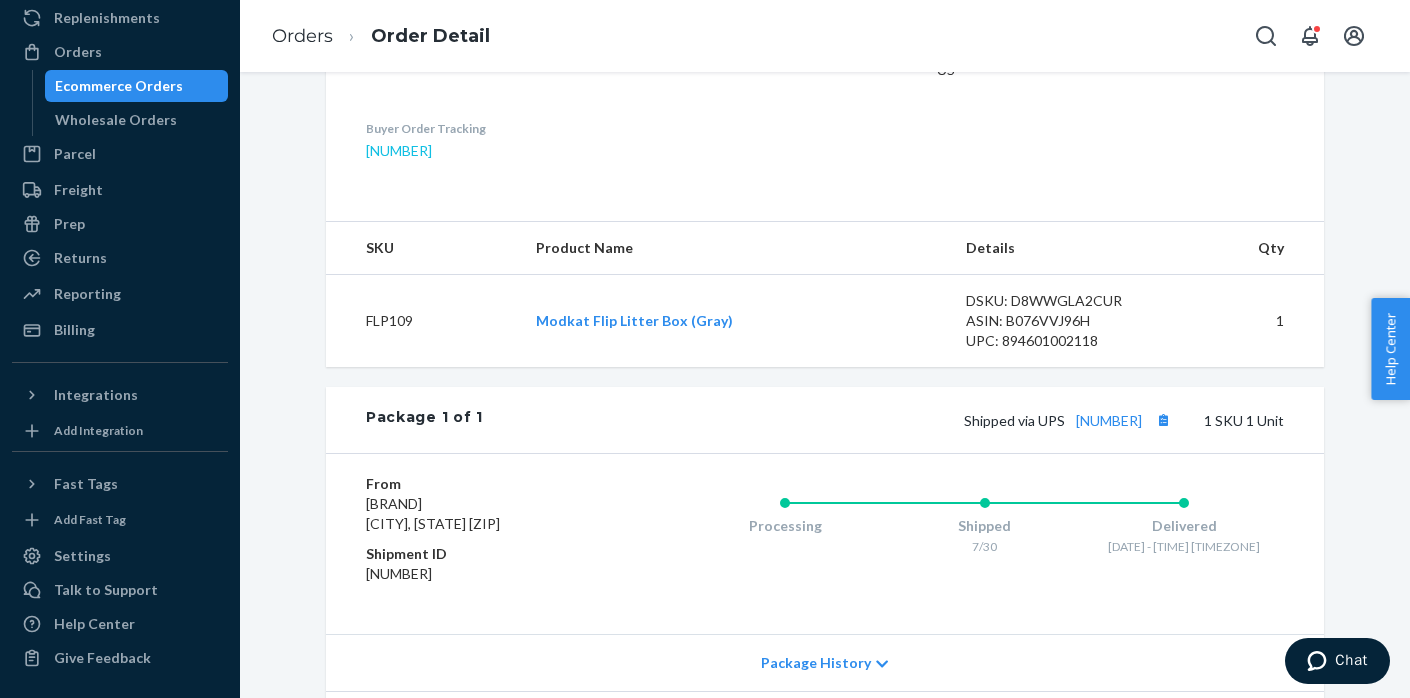 click on "[NUMBER]" at bounding box center (399, 150) 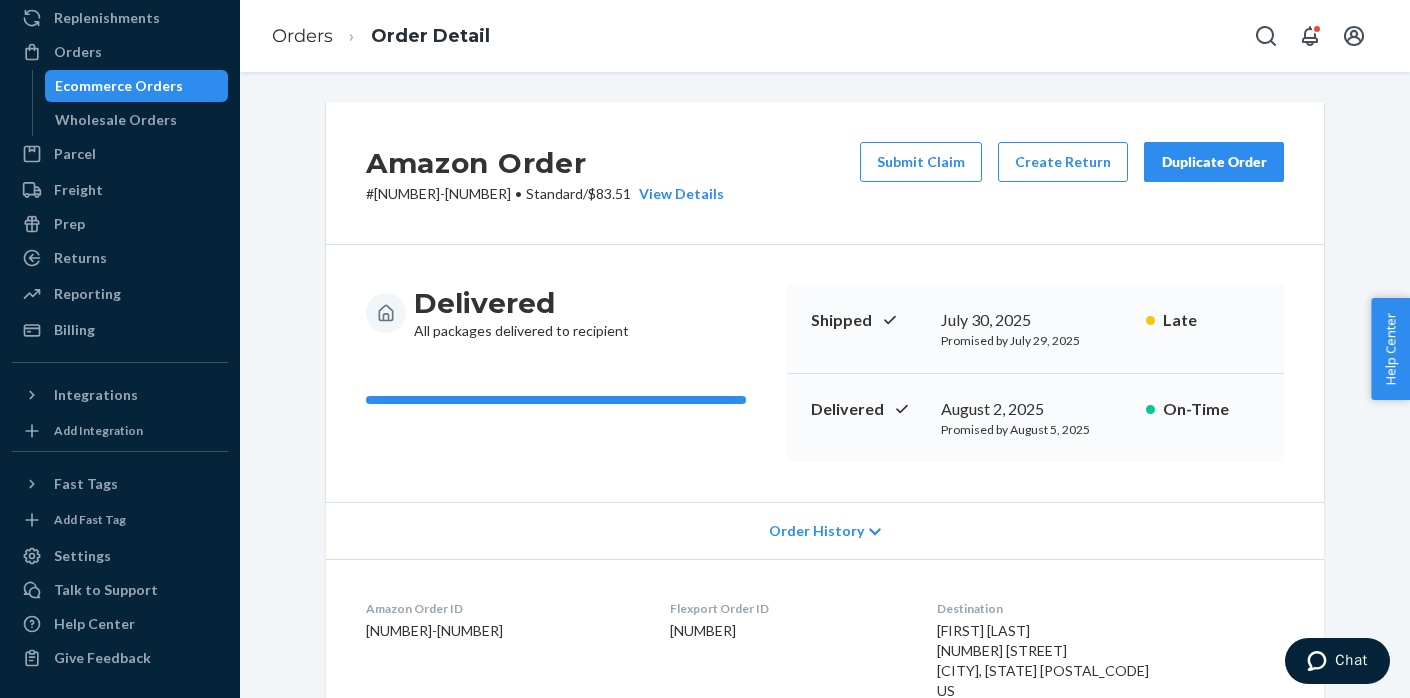 scroll, scrollTop: 0, scrollLeft: 0, axis: both 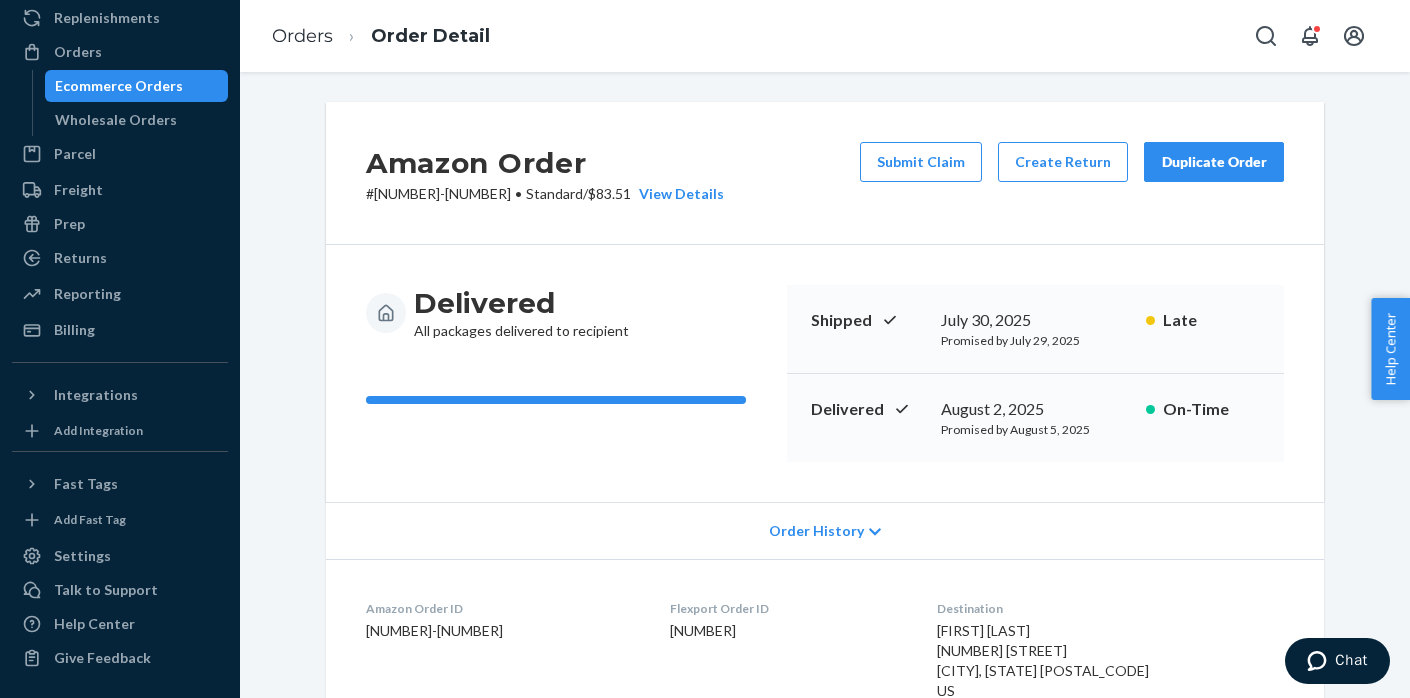 drag, startPoint x: 520, startPoint y: 192, endPoint x: 375, endPoint y: 191, distance: 145.00345 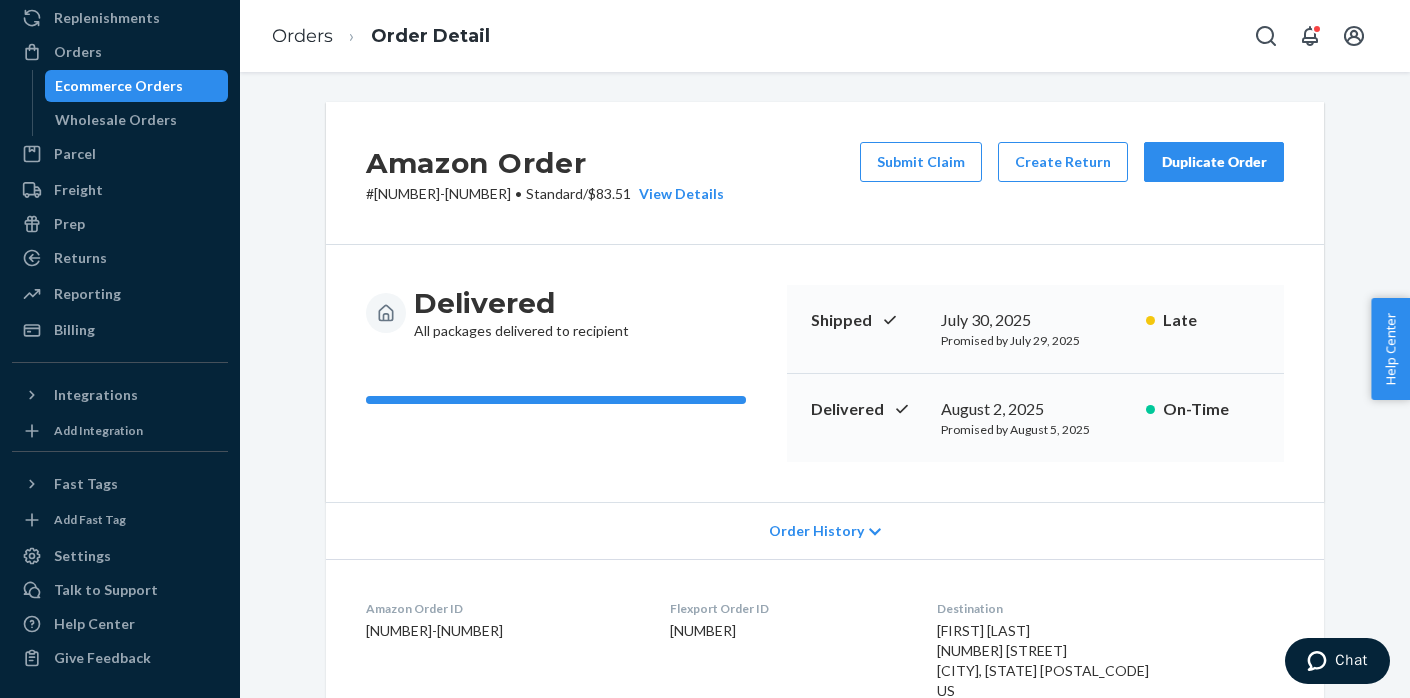 click on "# [NUMBER] • Standard  /  $83.51 View Details" at bounding box center (545, 194) 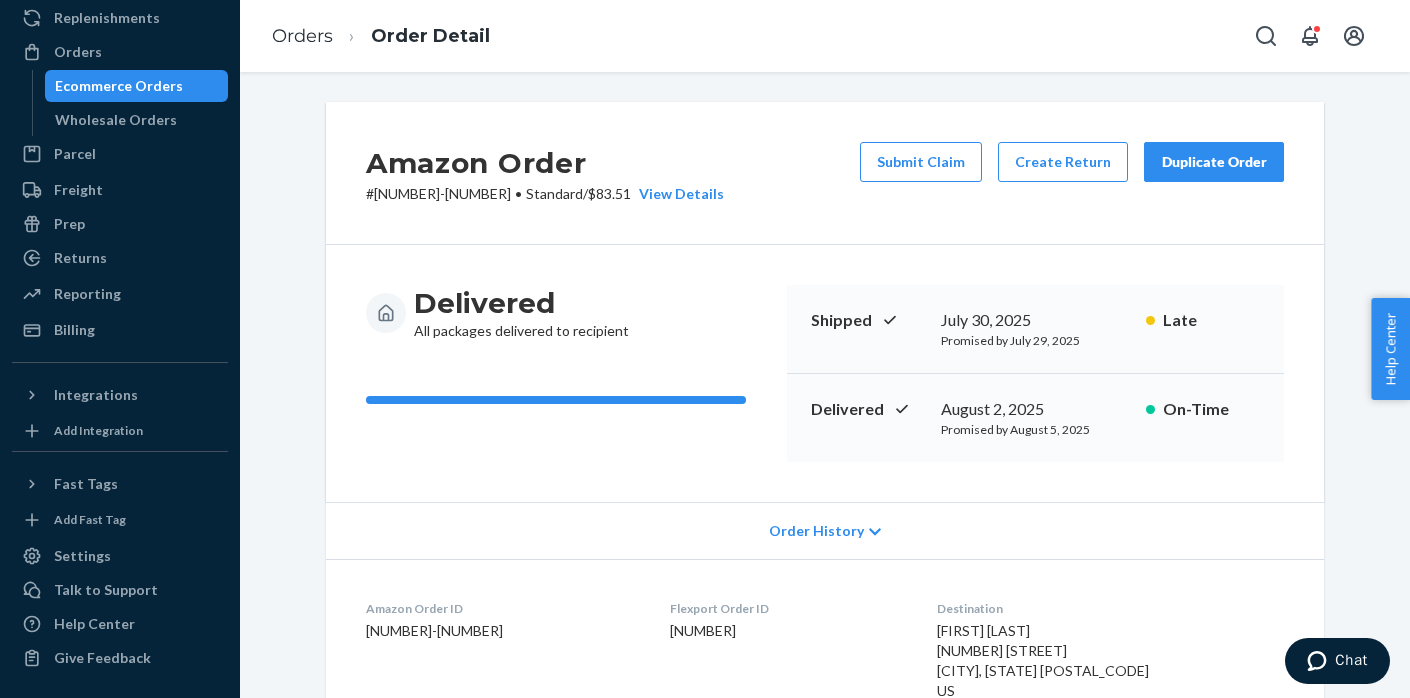 copy on "[NUMBER]-[NUMBER]" 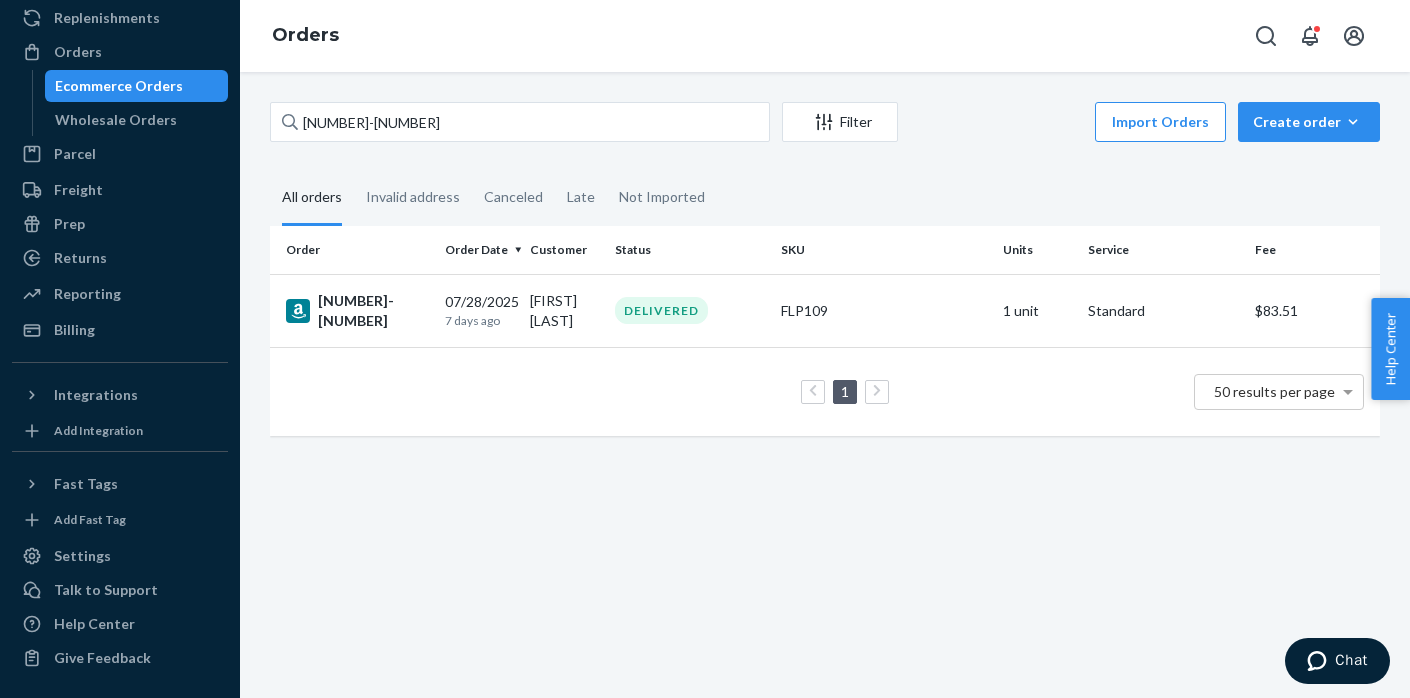 click on "[ORDER_ID] 07/28/2025 7 days ago [FIRST] [LAST] DELIVERED FLP109 1 unit Standard $83.51 1 50 results per page" at bounding box center (825, 385) 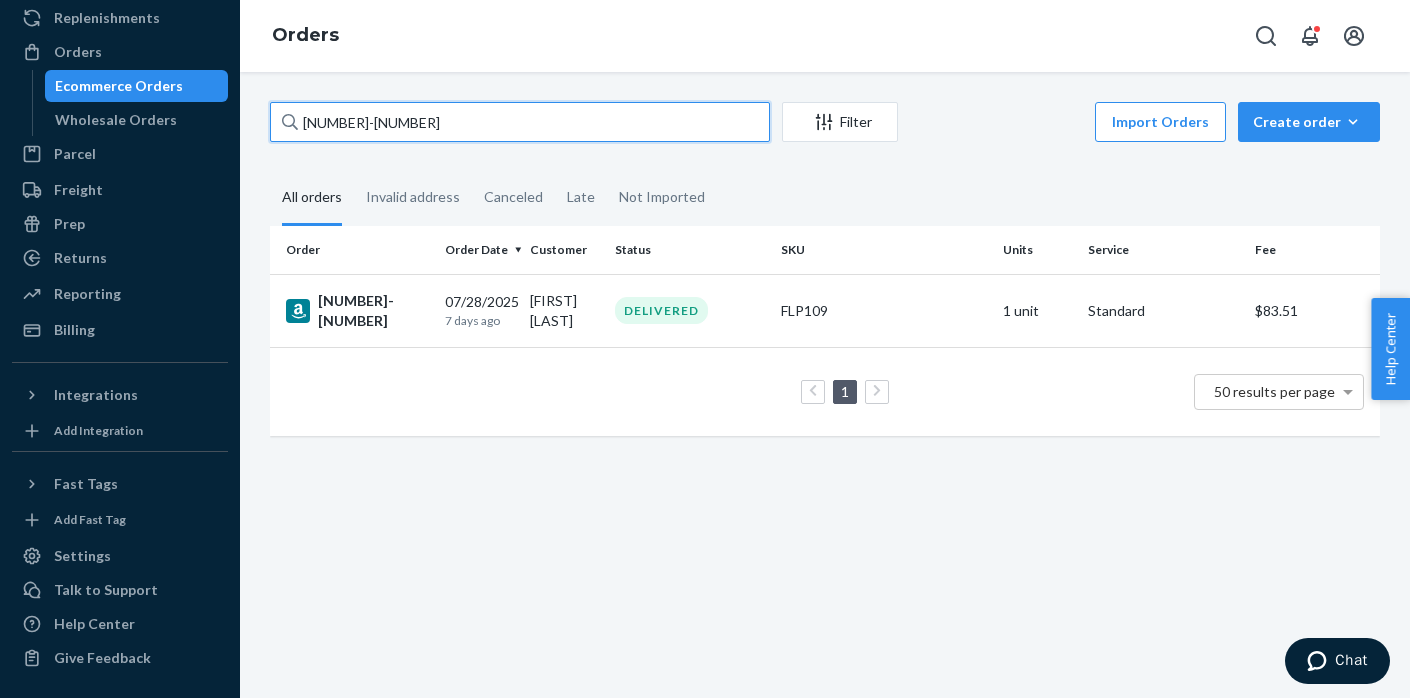 click on "[NUMBER]-[NUMBER]" at bounding box center (520, 122) 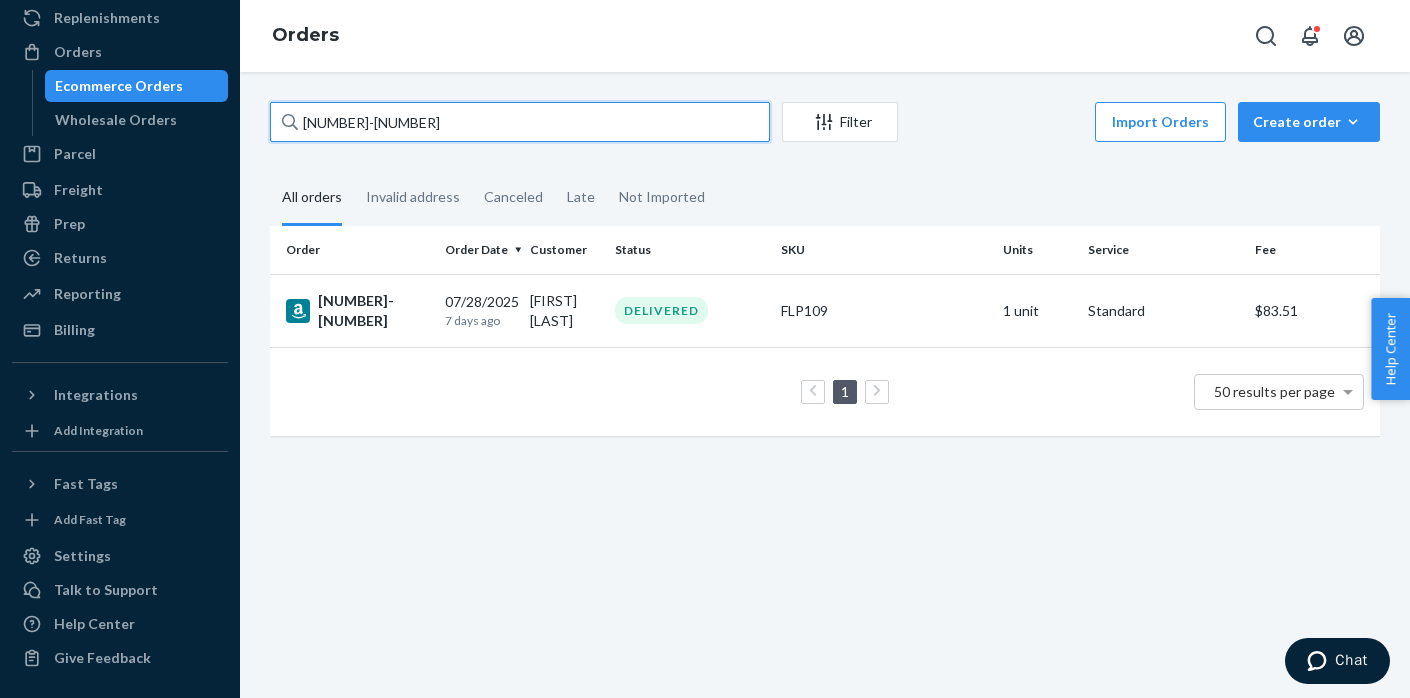 click on "[NUMBER]-[NUMBER]" at bounding box center [520, 122] 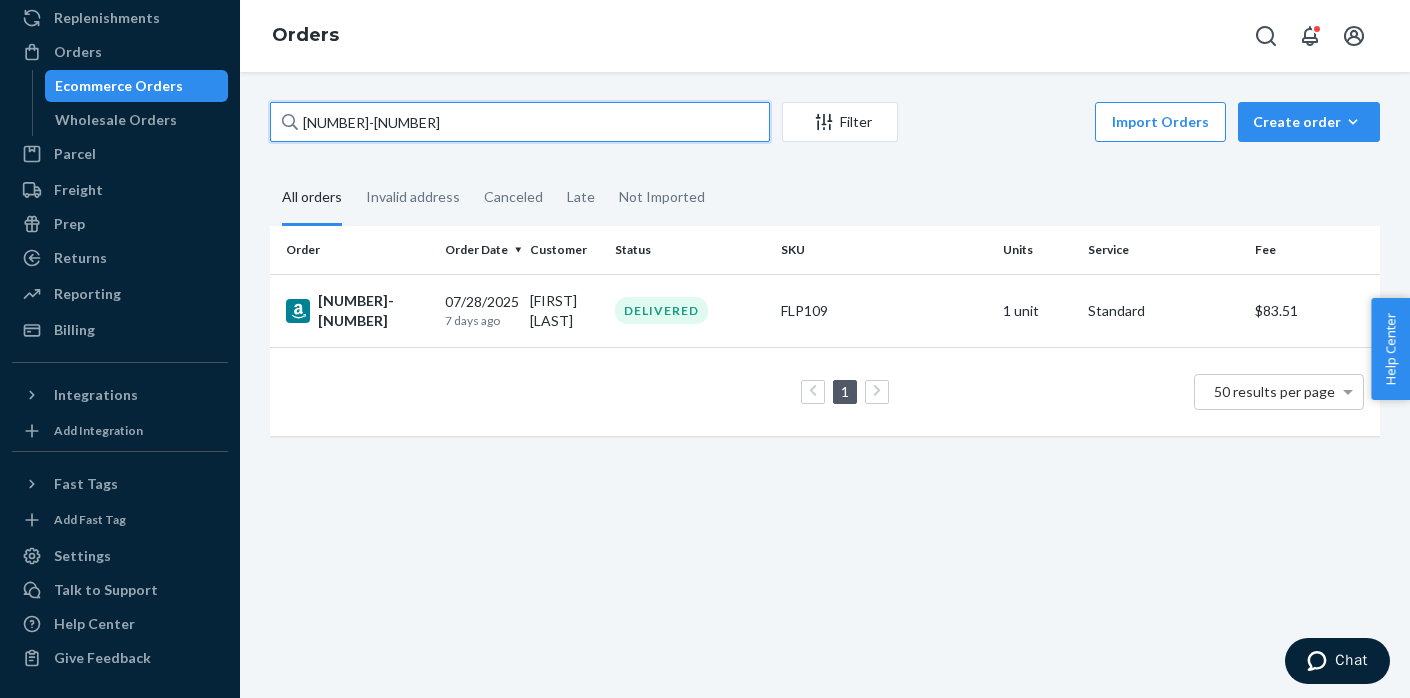 click on "[NUMBER]-[NUMBER]" at bounding box center (520, 122) 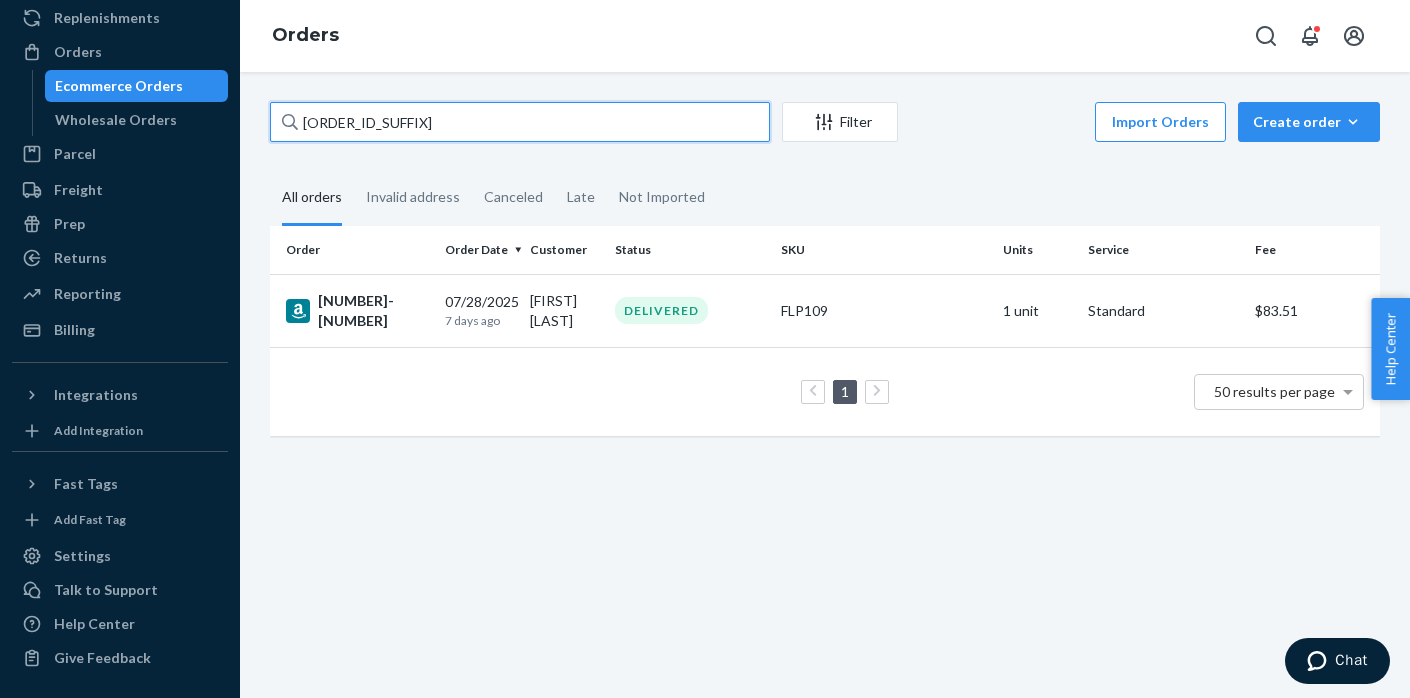 type on "[ORDER_ID_SUFFIX]" 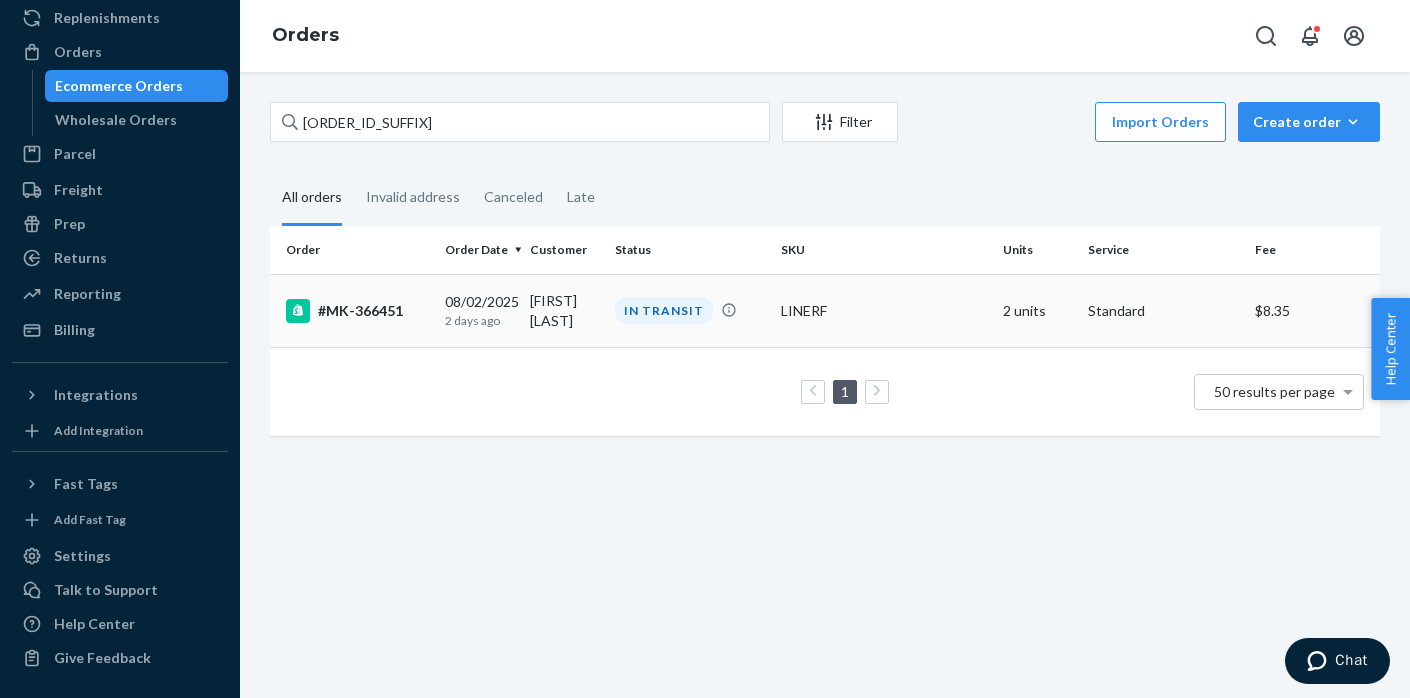 click on "#MK-366451" at bounding box center (357, 311) 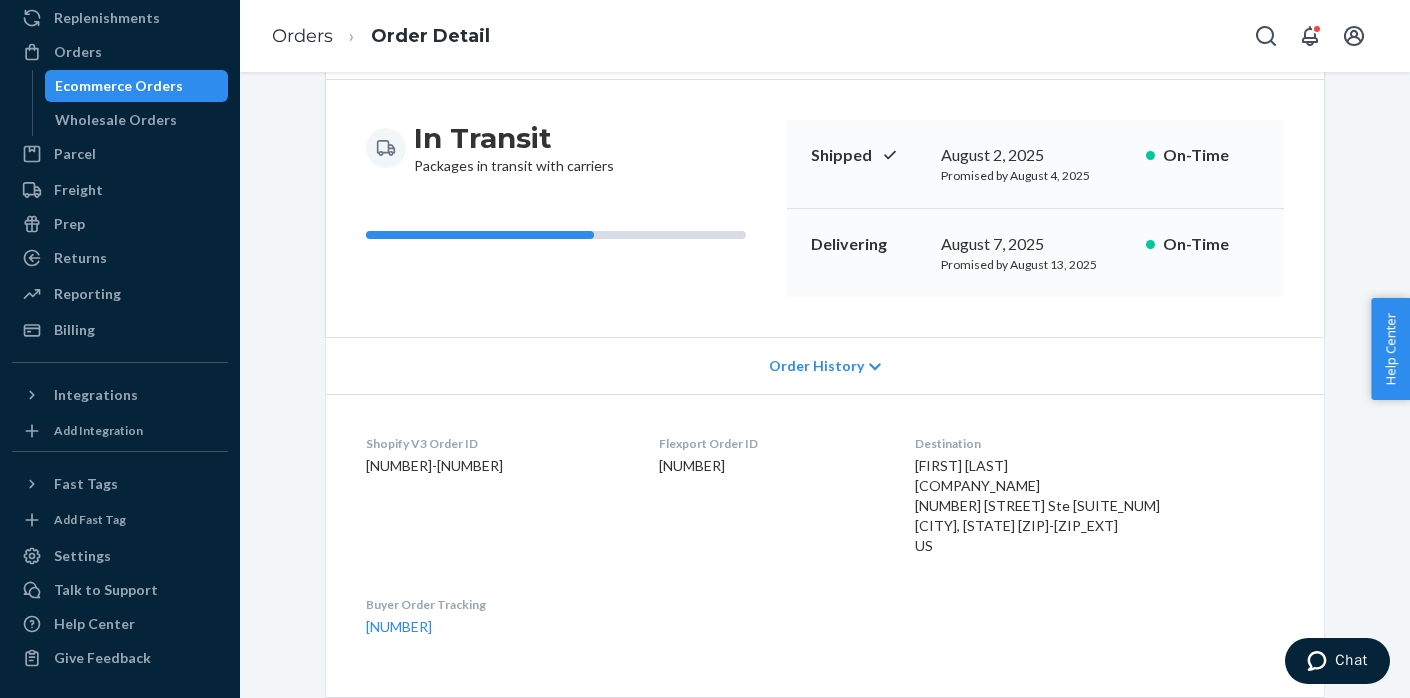 scroll, scrollTop: 220, scrollLeft: 0, axis: vertical 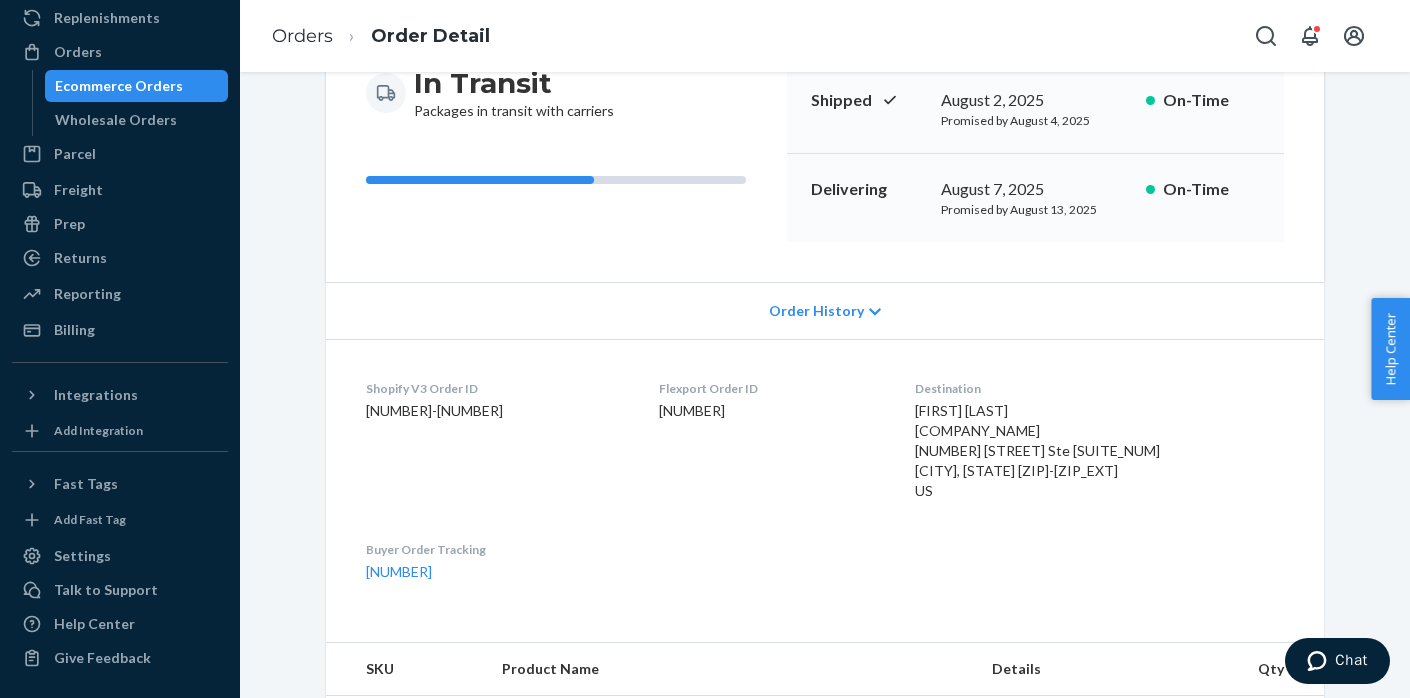 click on "Chat" at bounding box center (1337, 661) 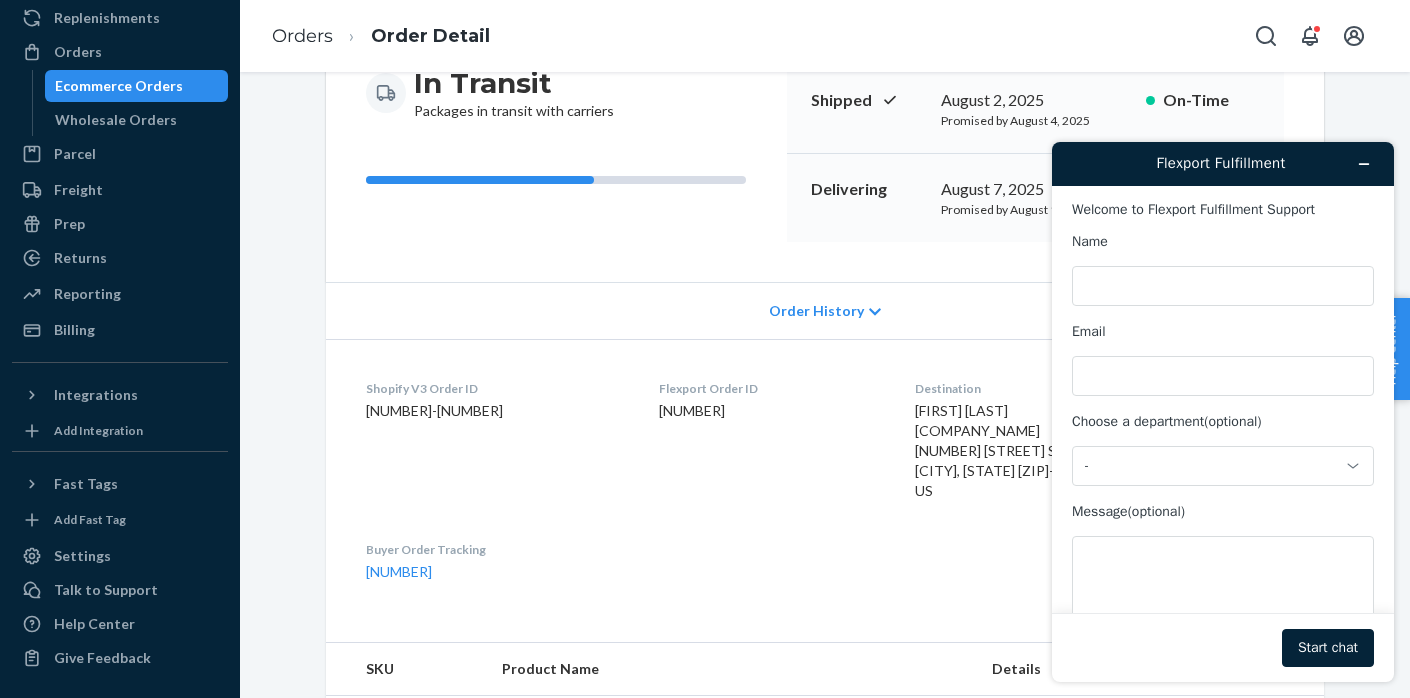 scroll, scrollTop: 0, scrollLeft: 0, axis: both 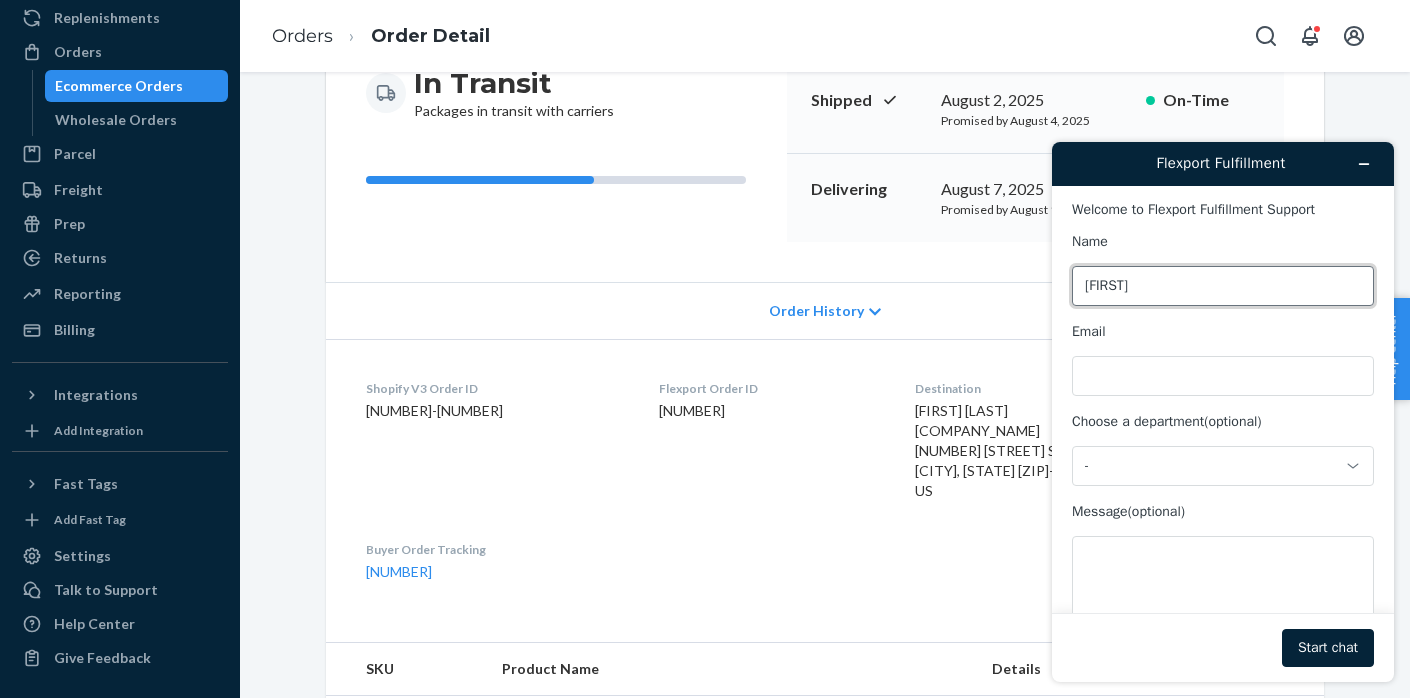type on "[FIRST]" 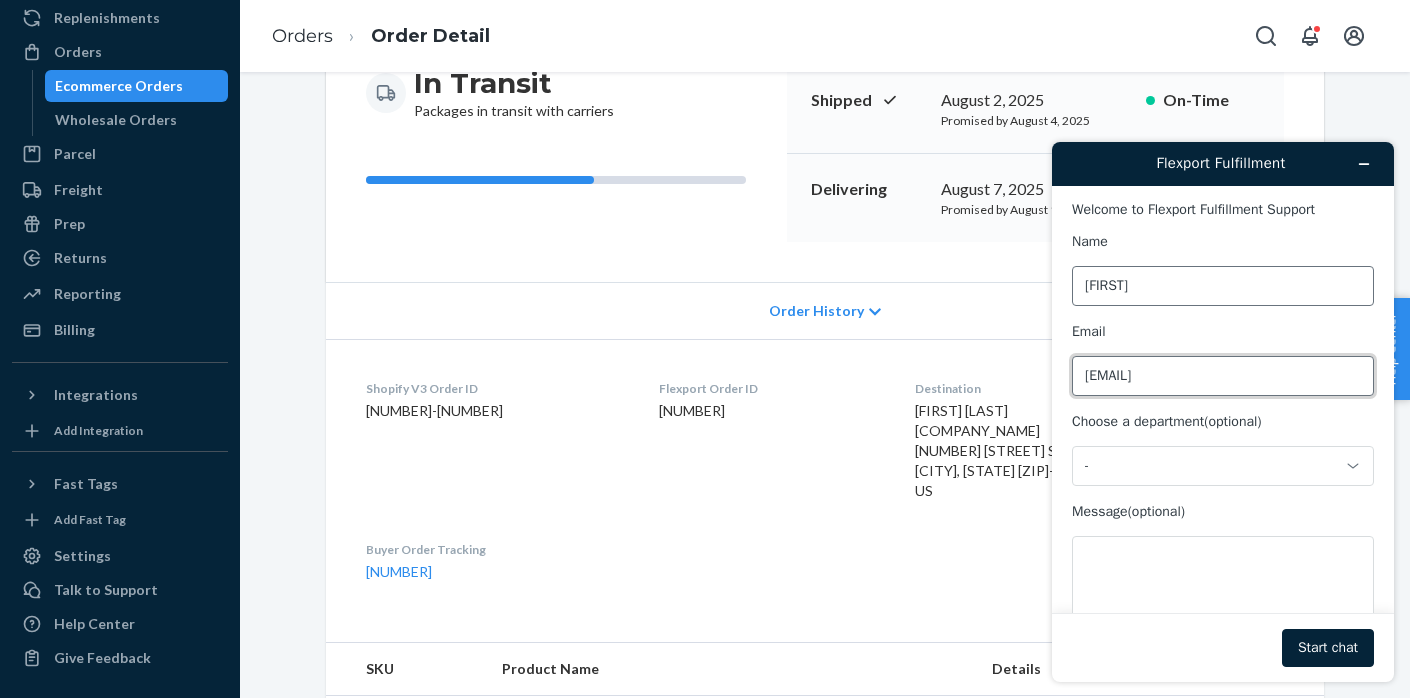 type on "[EMAIL]" 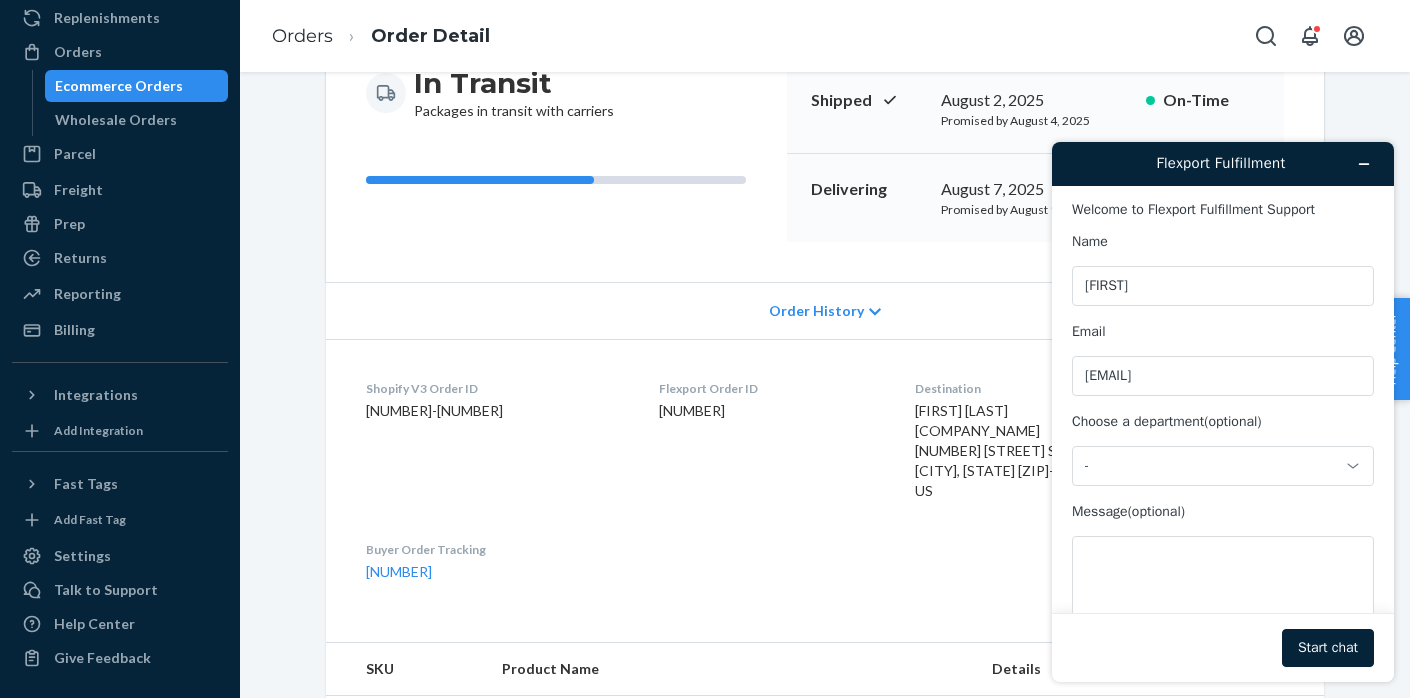 click on "Name [FIRST] Email [EMAIL] Choose a department  (optional) - Message  (optional)" at bounding box center (1223, 440) 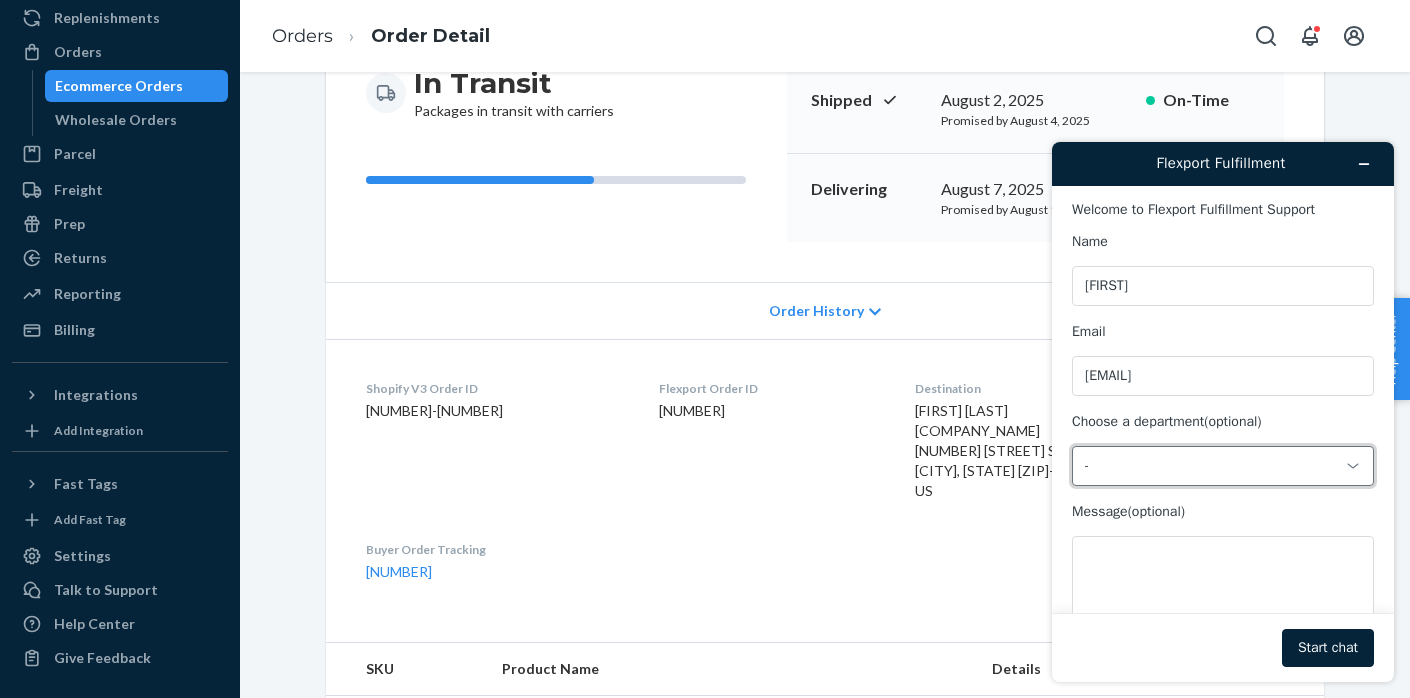click on "-" at bounding box center [1223, 466] 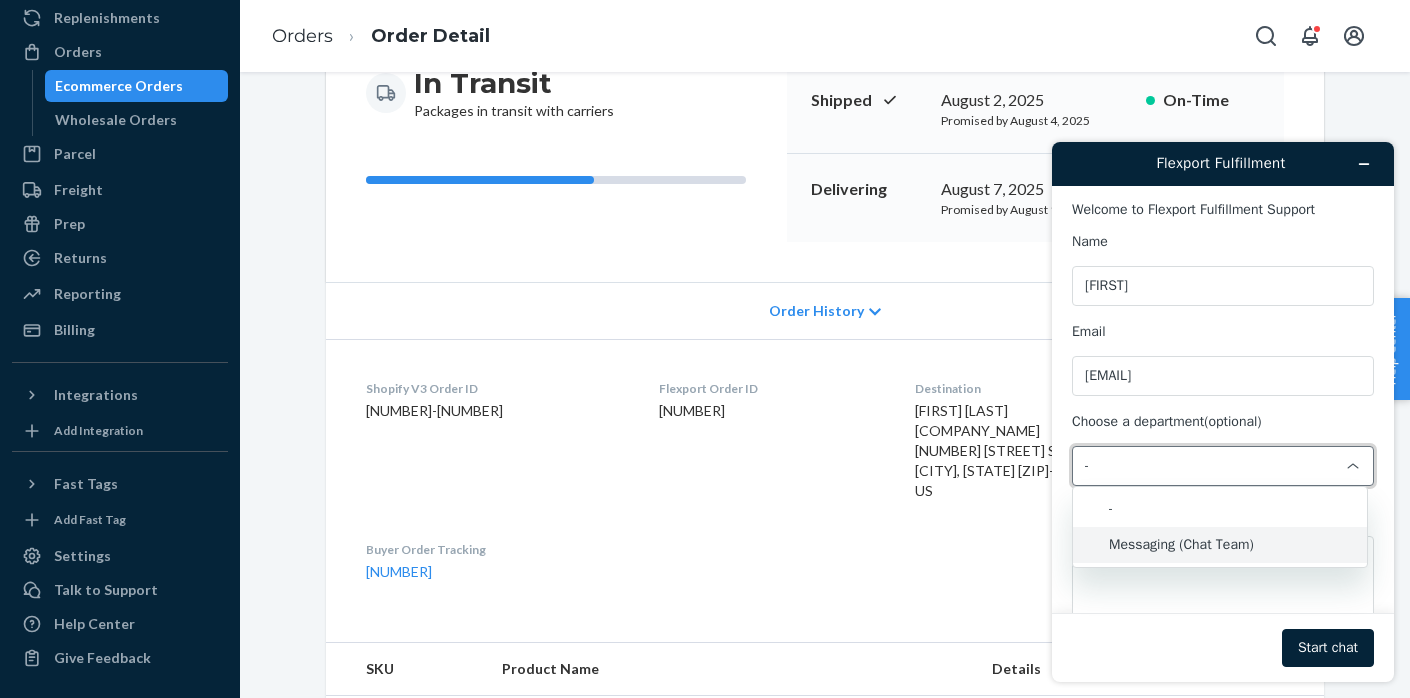 click on "Messaging (Chat Team)" at bounding box center (1220, 545) 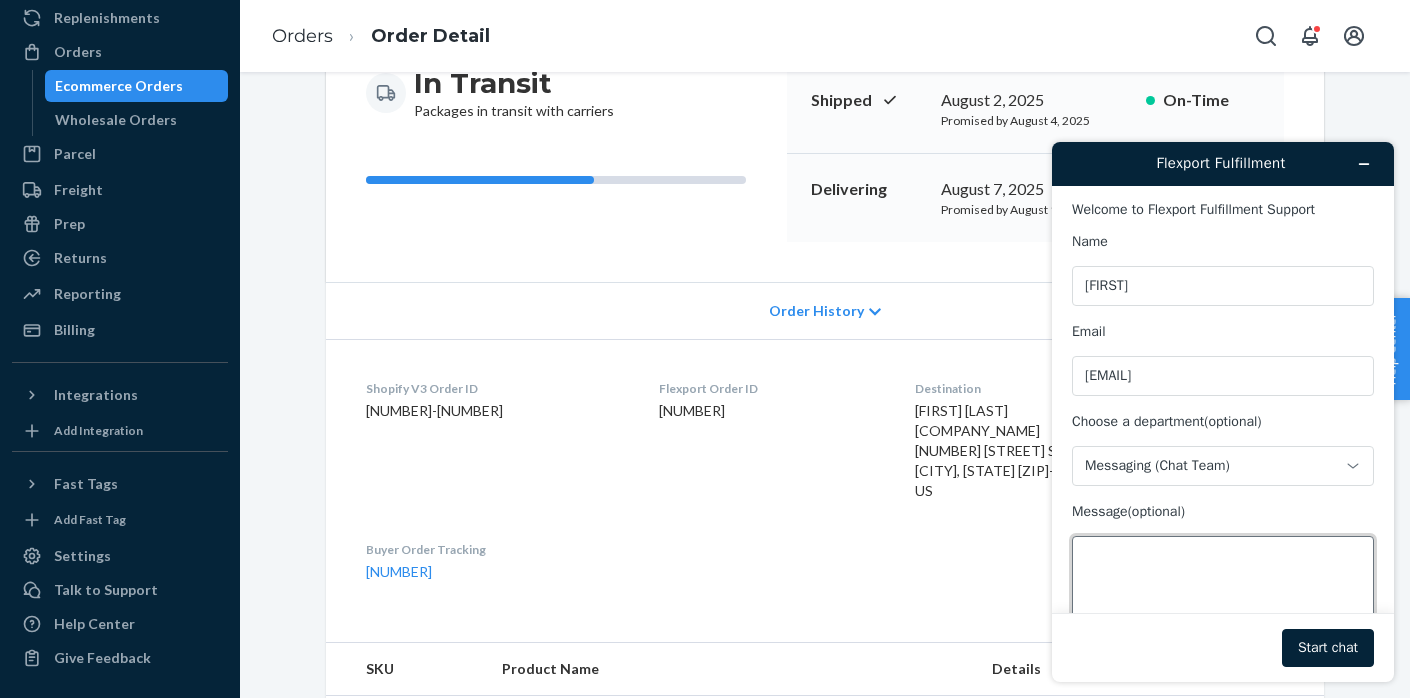 click on "Message  (optional)" at bounding box center [1223, 592] 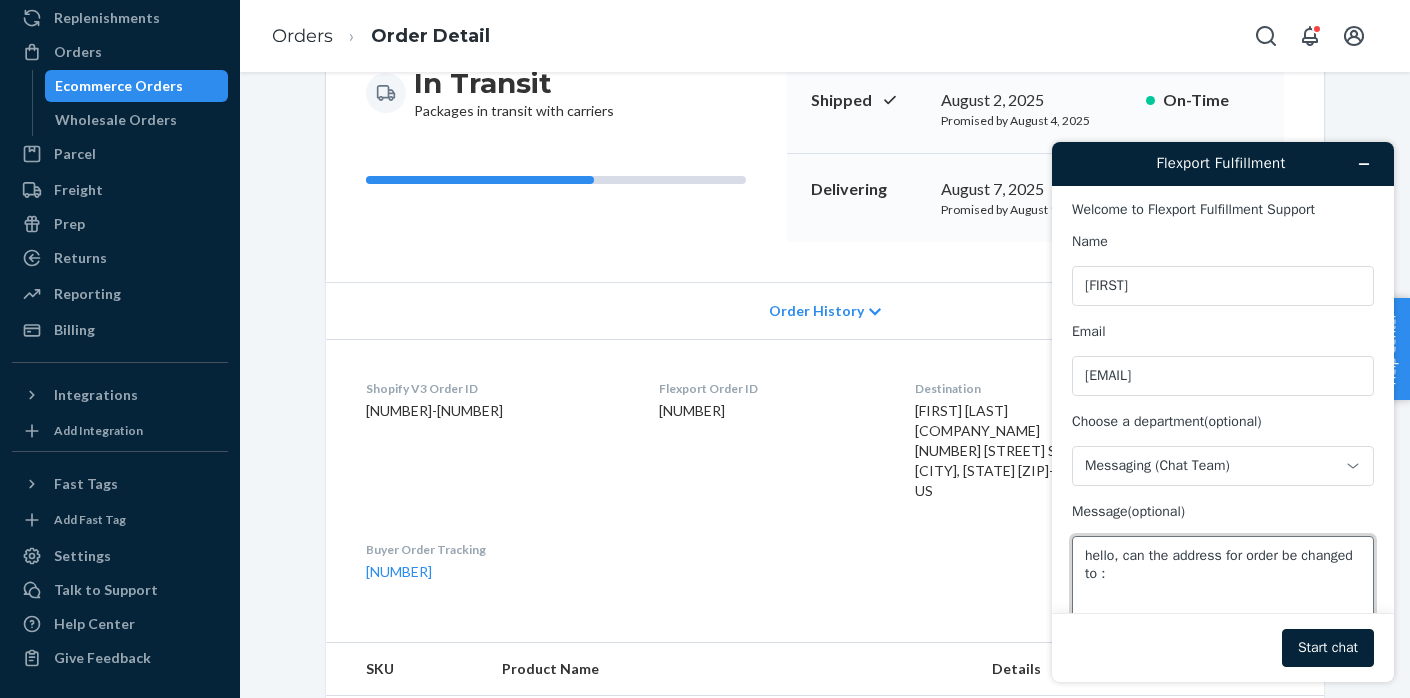 paste on "[NUMBER] [STREET]
[CITY] [STATE] [ZIP]" 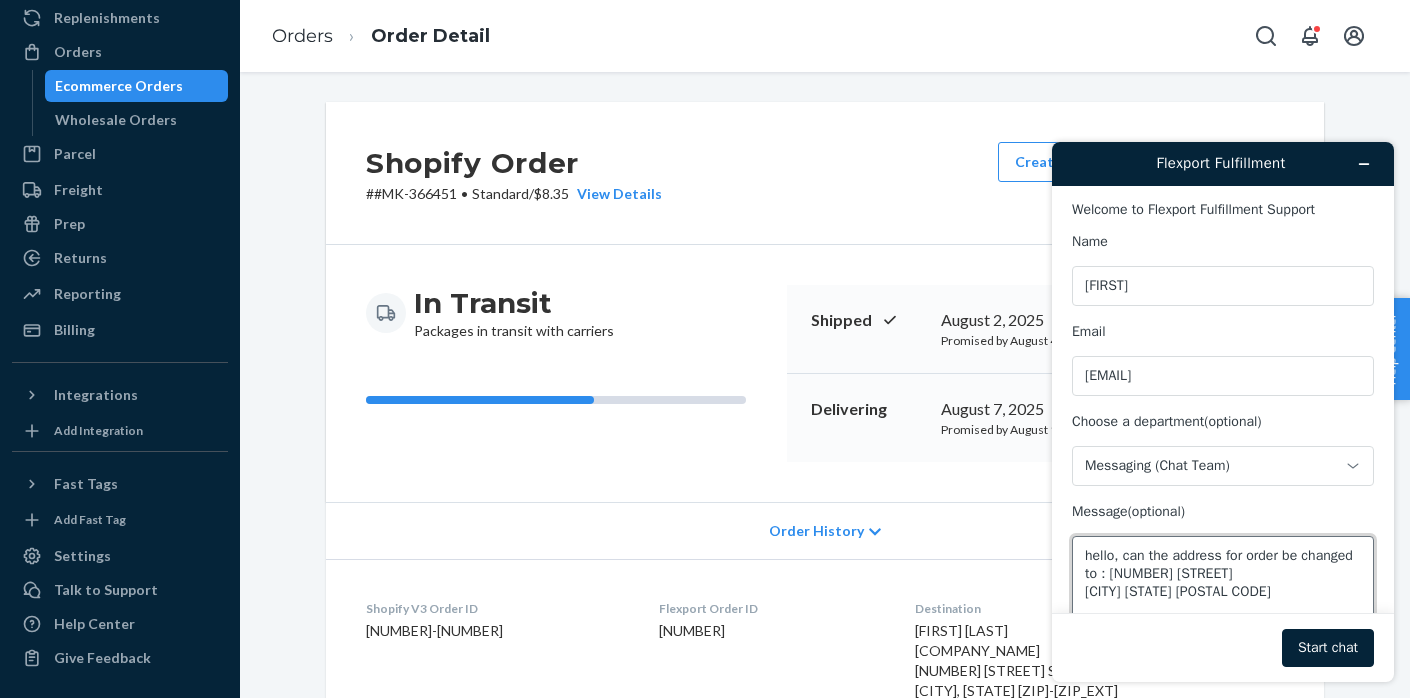 scroll, scrollTop: 0, scrollLeft: 0, axis: both 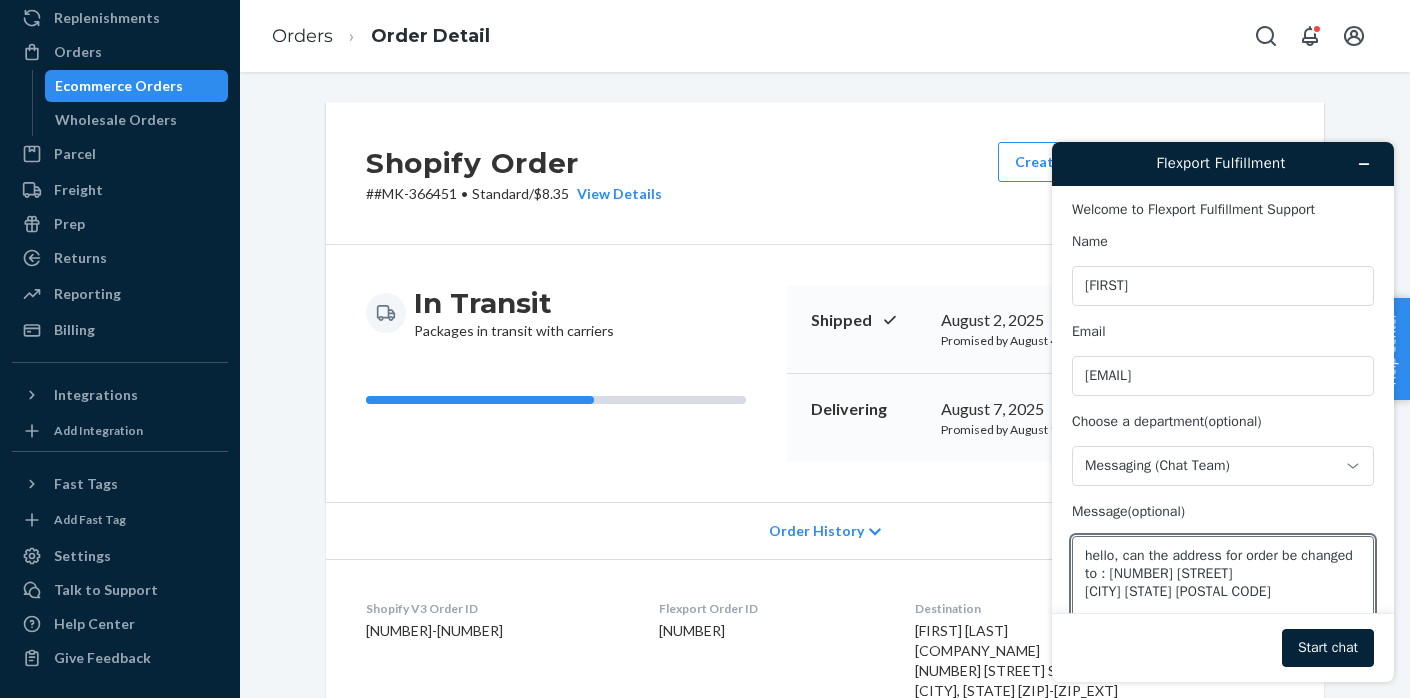 click on "# [NUMBER] • Standard  /  $8.35 View Details" at bounding box center (514, 194) 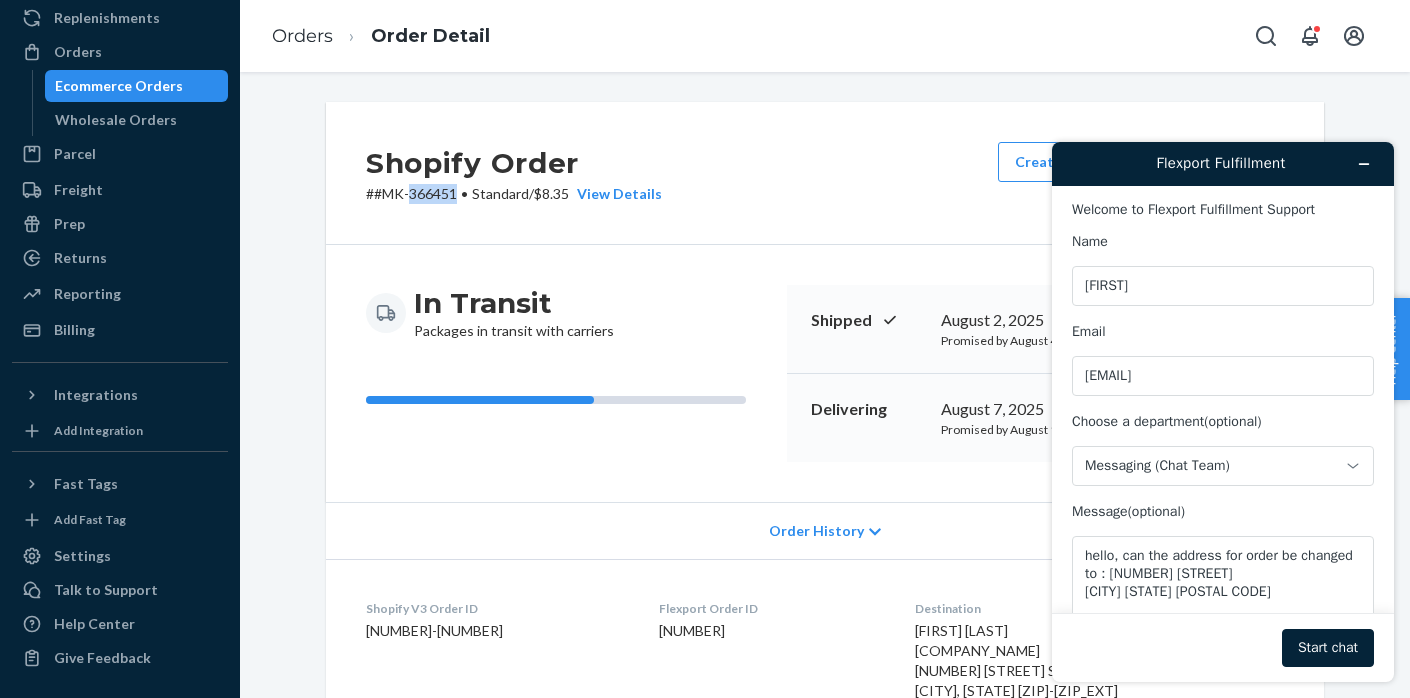click on "# [NUMBER] • Standard  /  $8.35 View Details" at bounding box center [514, 194] 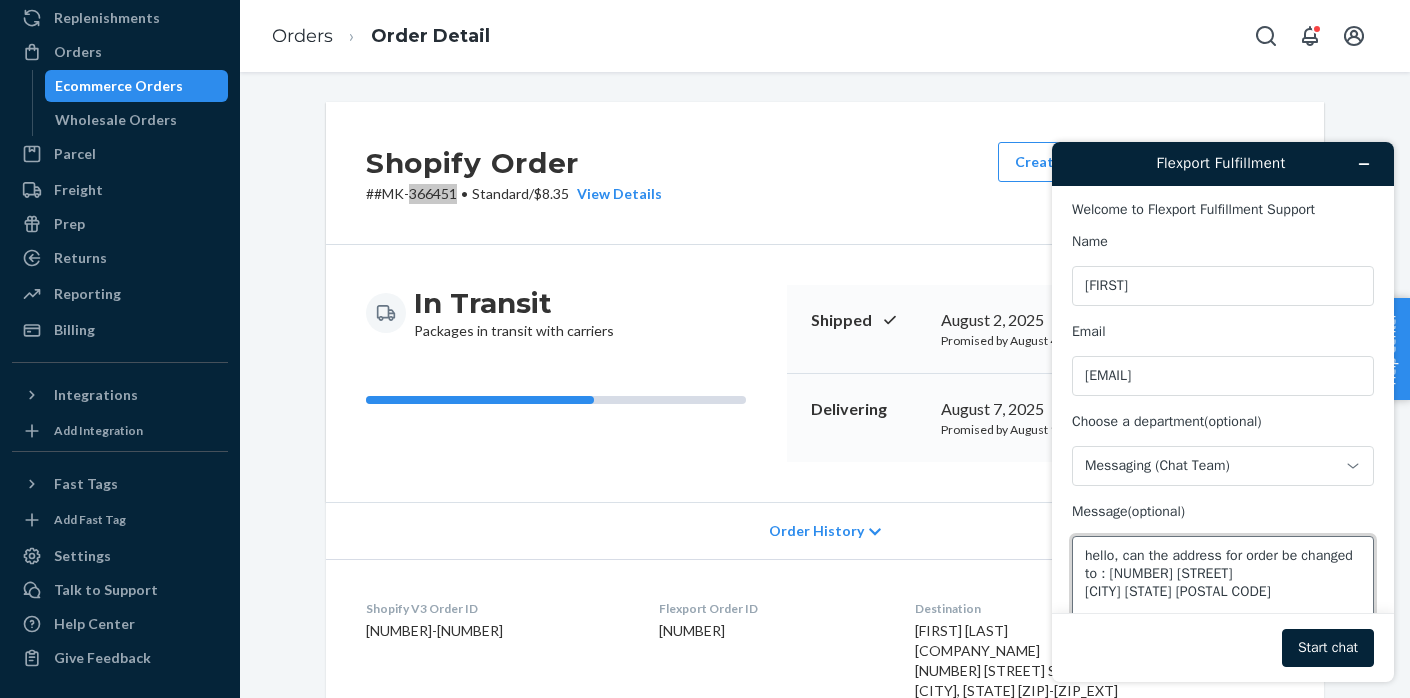 click on "hello, can the address for order be changed to : [NUMBER] [STREET]
[CITY] [STATE] [POSTAL CODE]" at bounding box center [1223, 592] 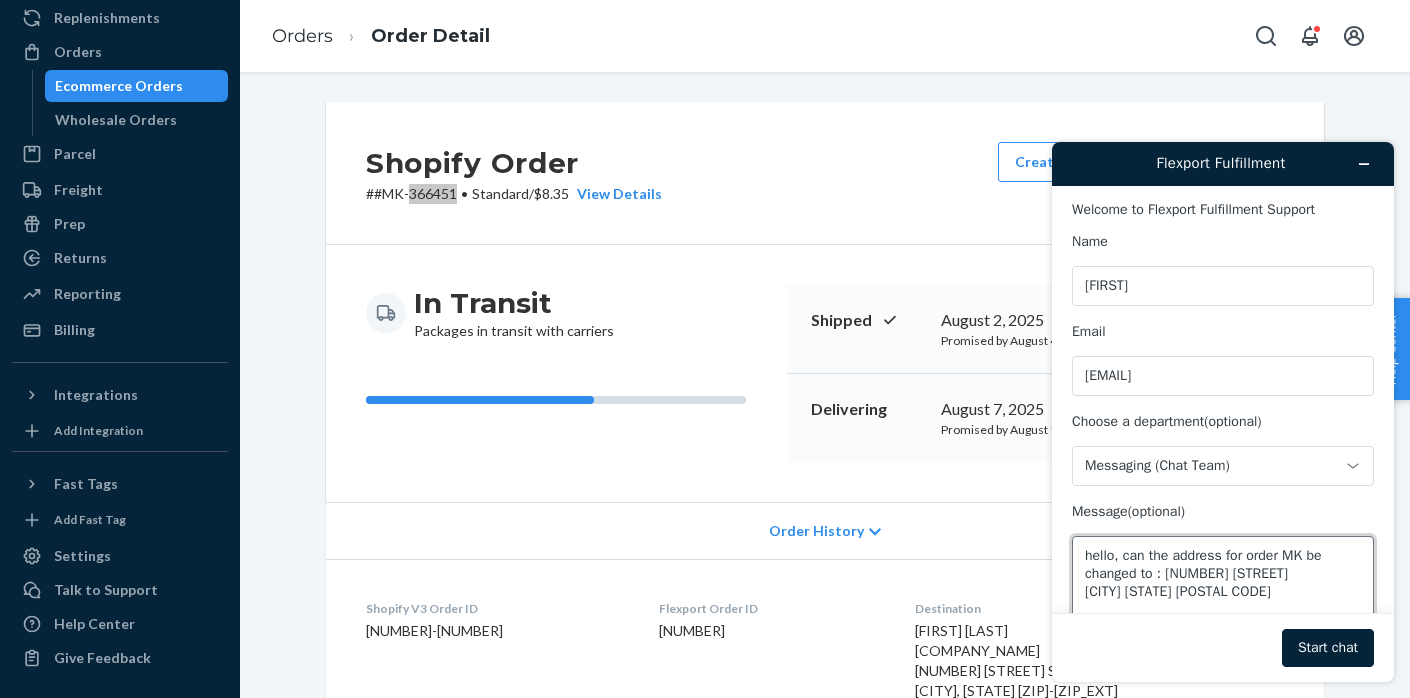paste on "[ORDER_ID_SUFFIX]" 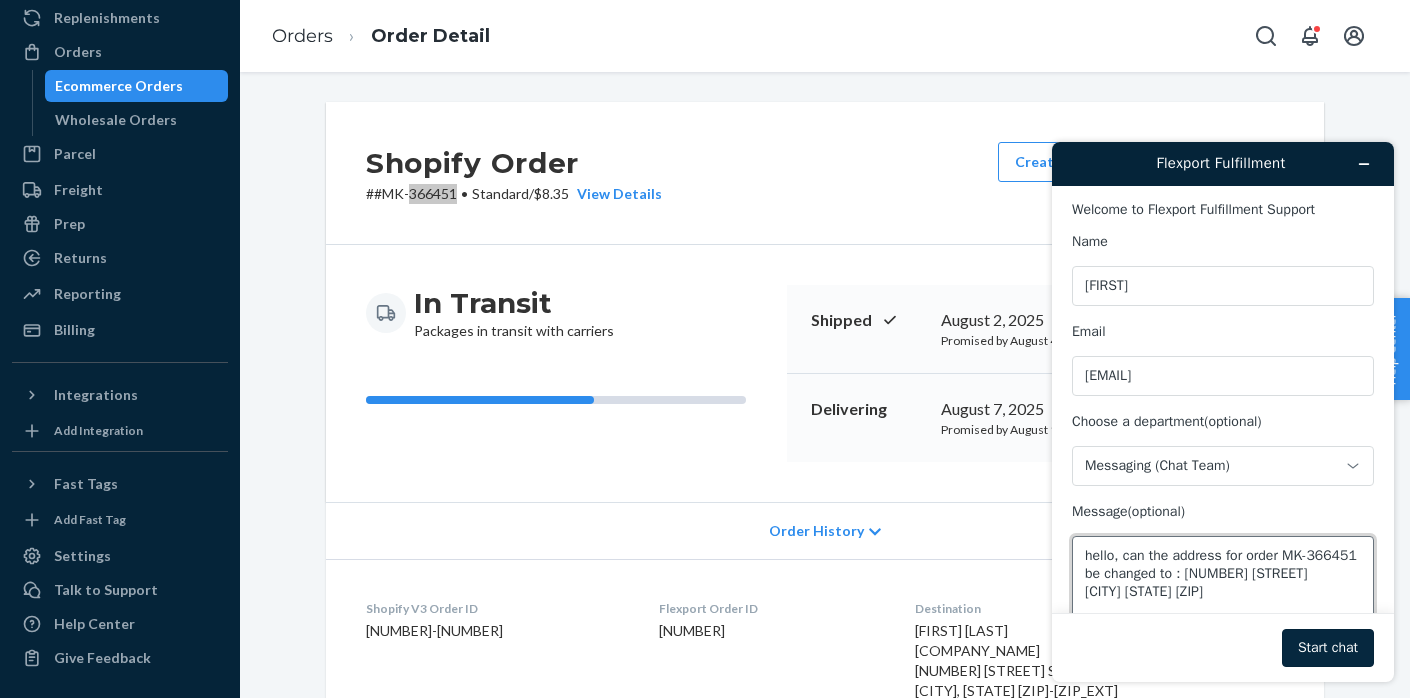 type on "hello, can the address for order MK-366451 be changed to : [NUMBER] [STREET]
[CITY] [STATE] [ZIP]" 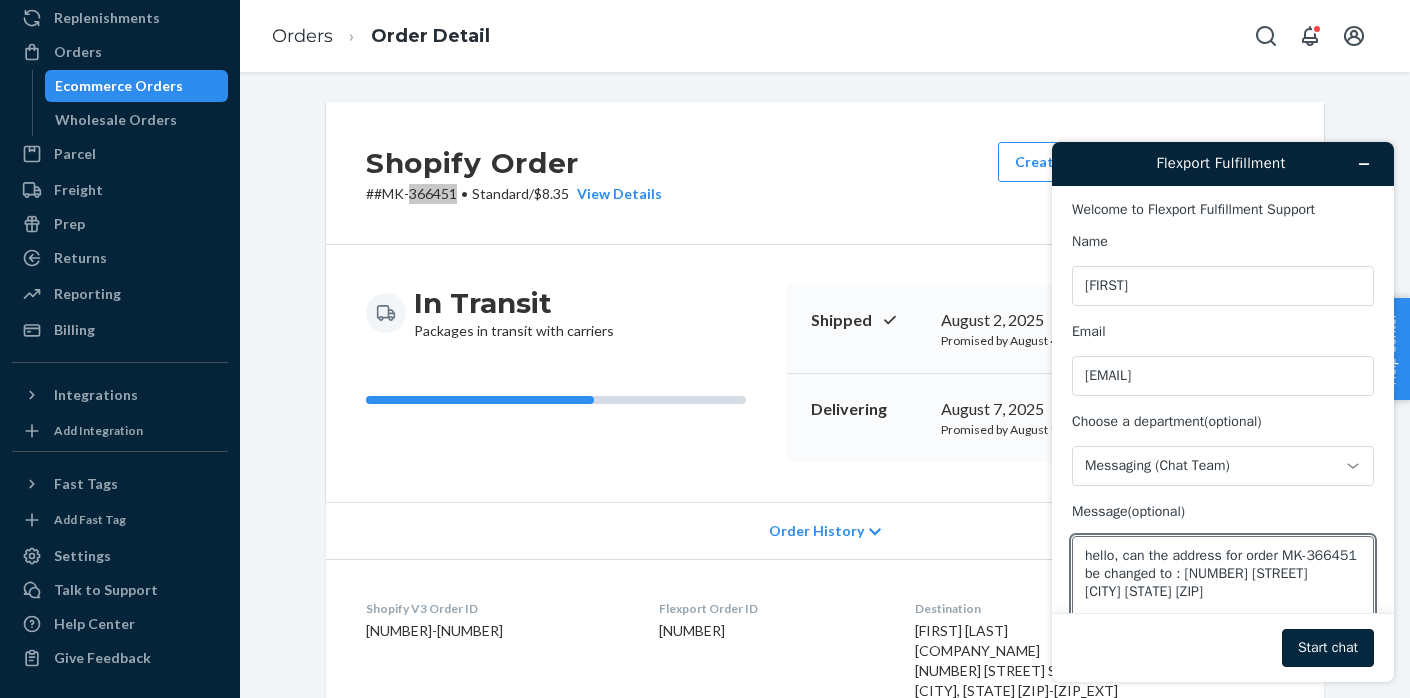 click on "Start chat" at bounding box center [1328, 648] 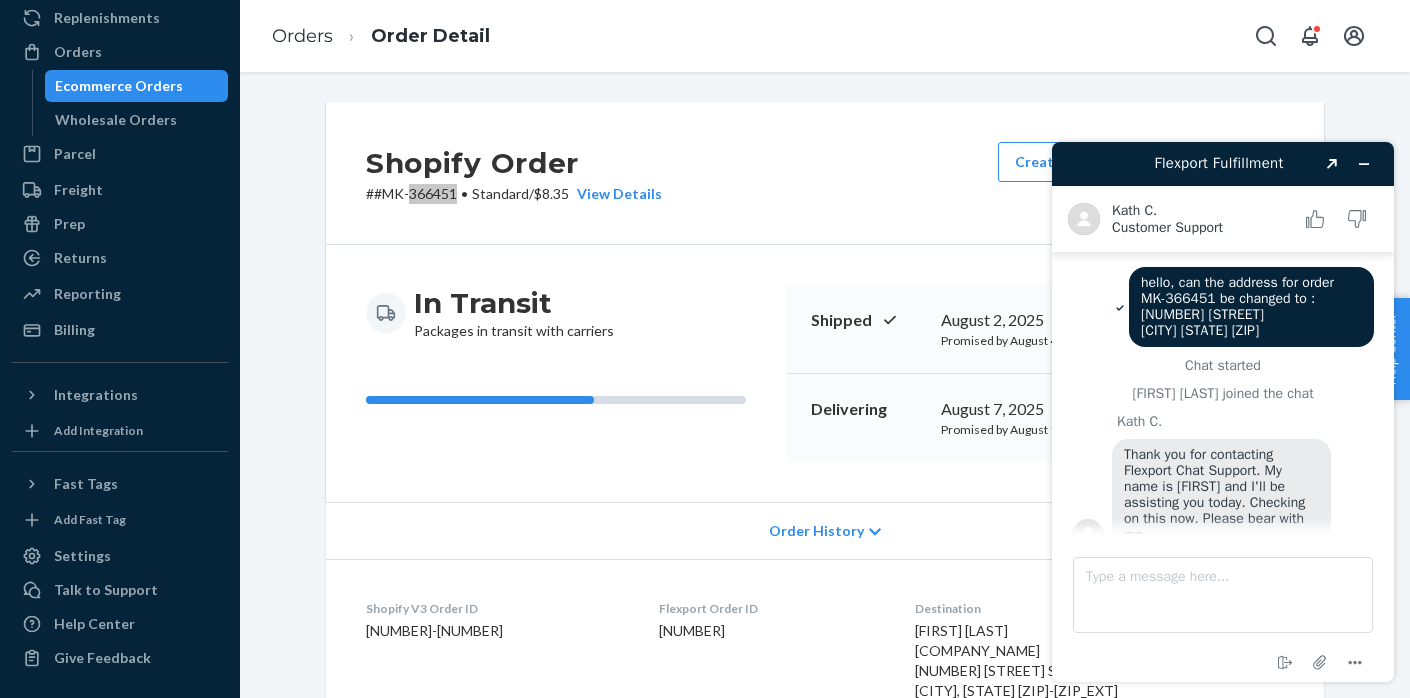 scroll, scrollTop: 24, scrollLeft: 0, axis: vertical 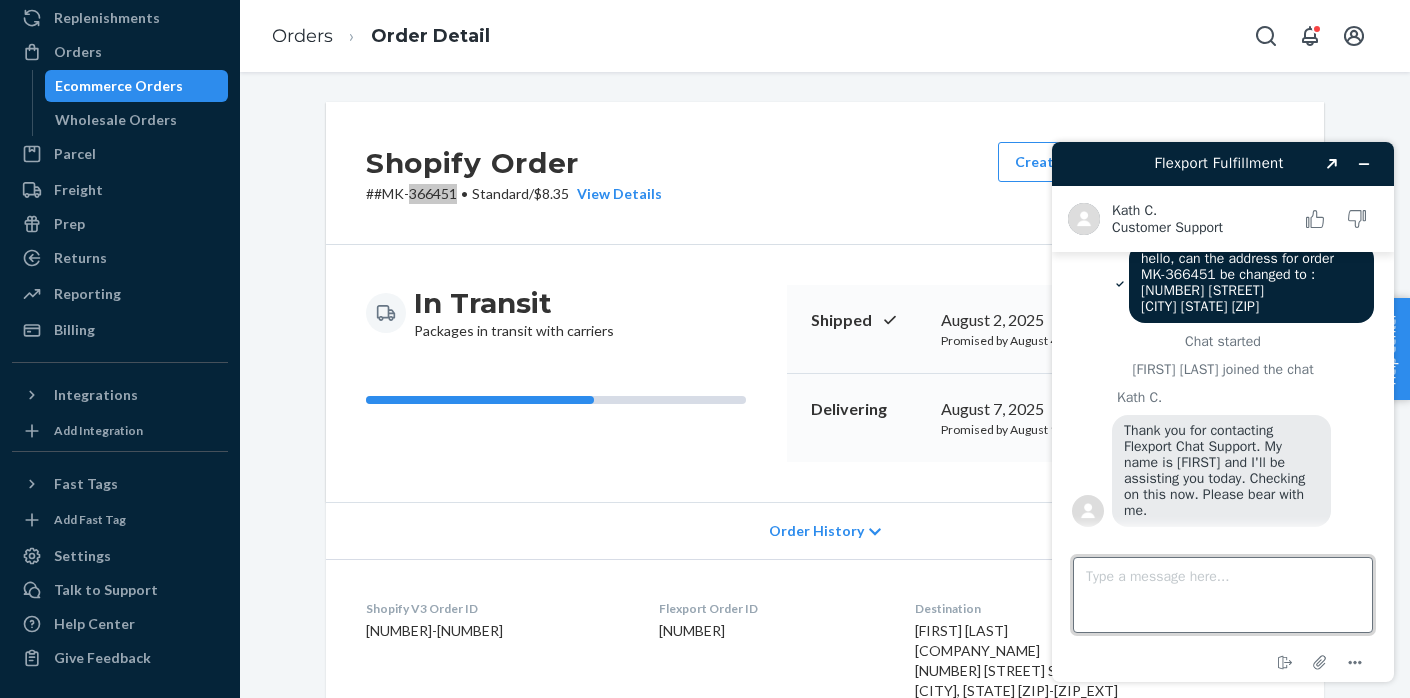 click on "Type a message here..." at bounding box center (1223, 595) 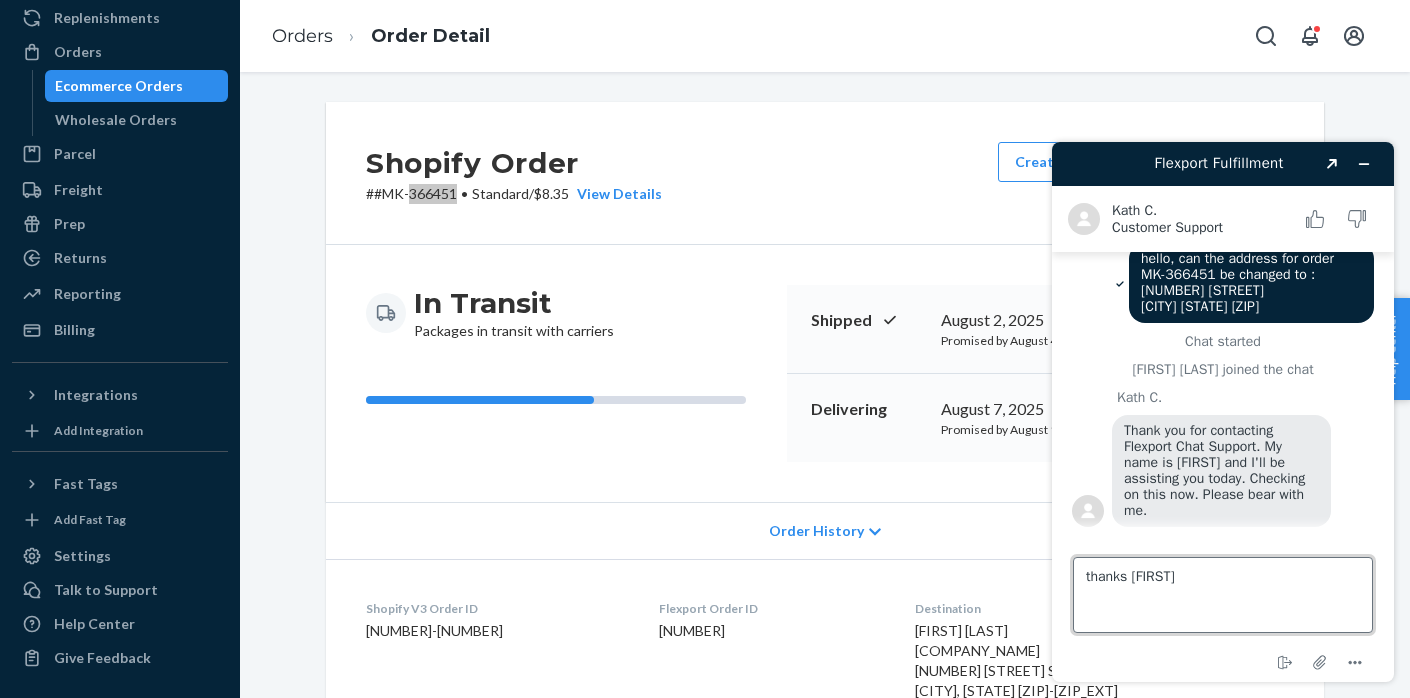 type on "thanks [FIRST]" 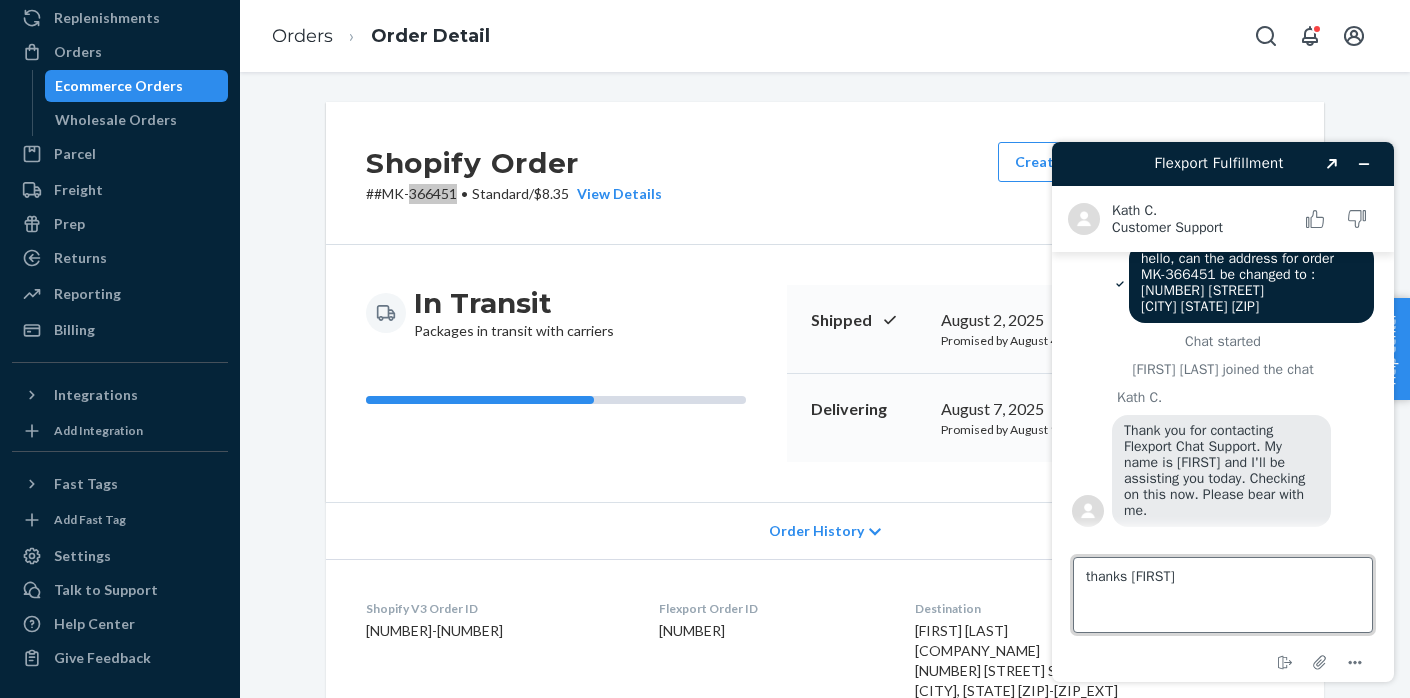 type 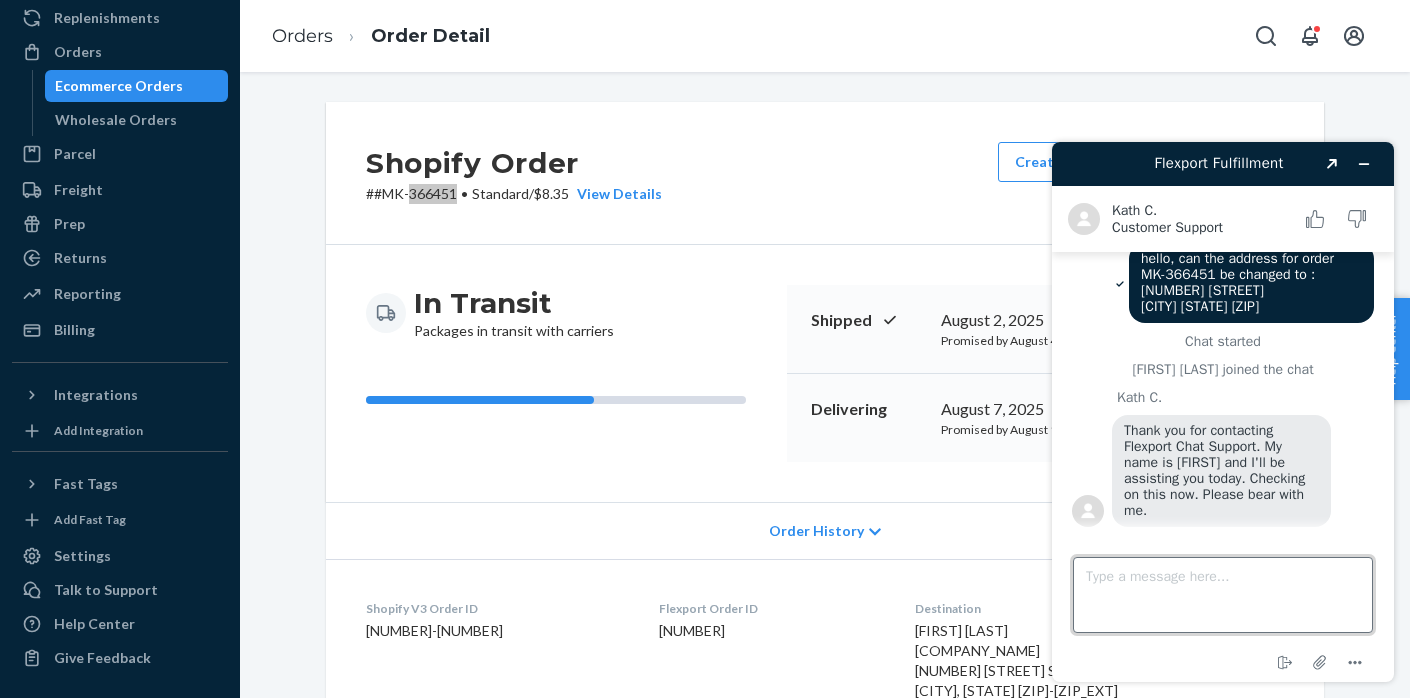 scroll, scrollTop: 66, scrollLeft: 0, axis: vertical 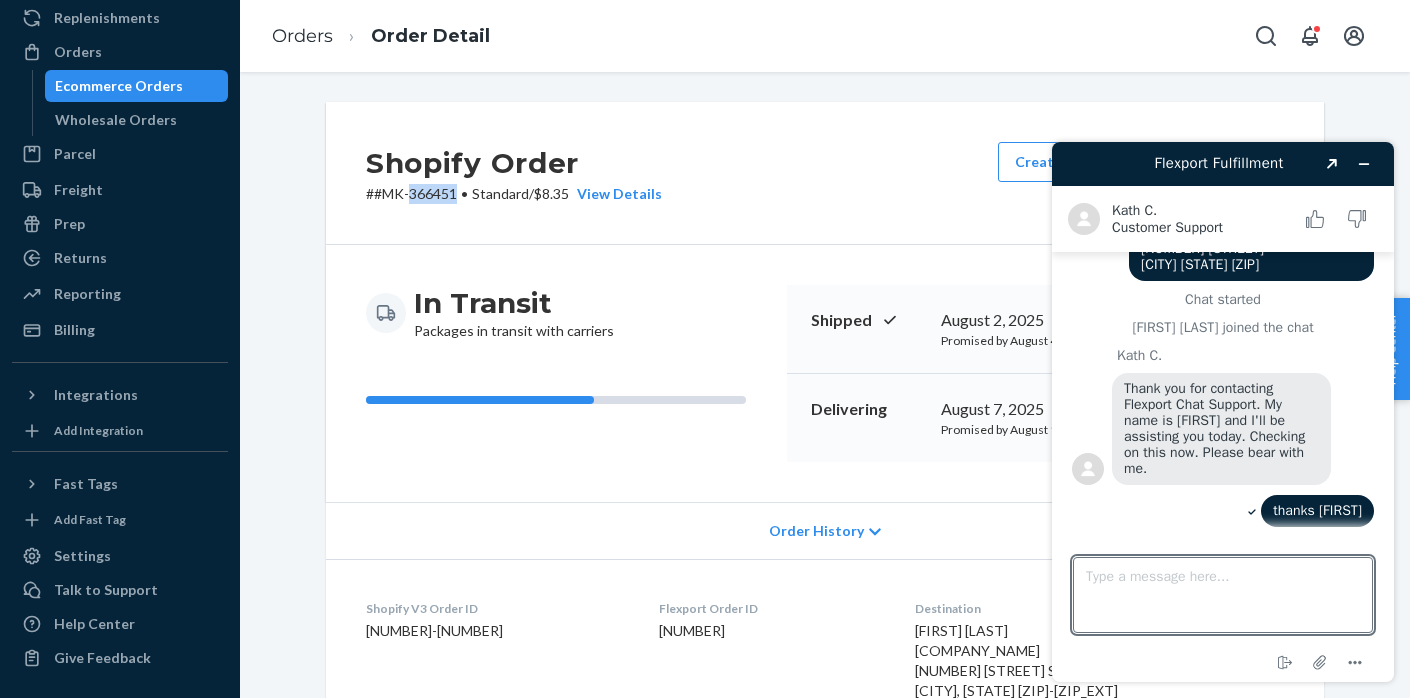 click on "Ecommerce Orders" at bounding box center [119, 86] 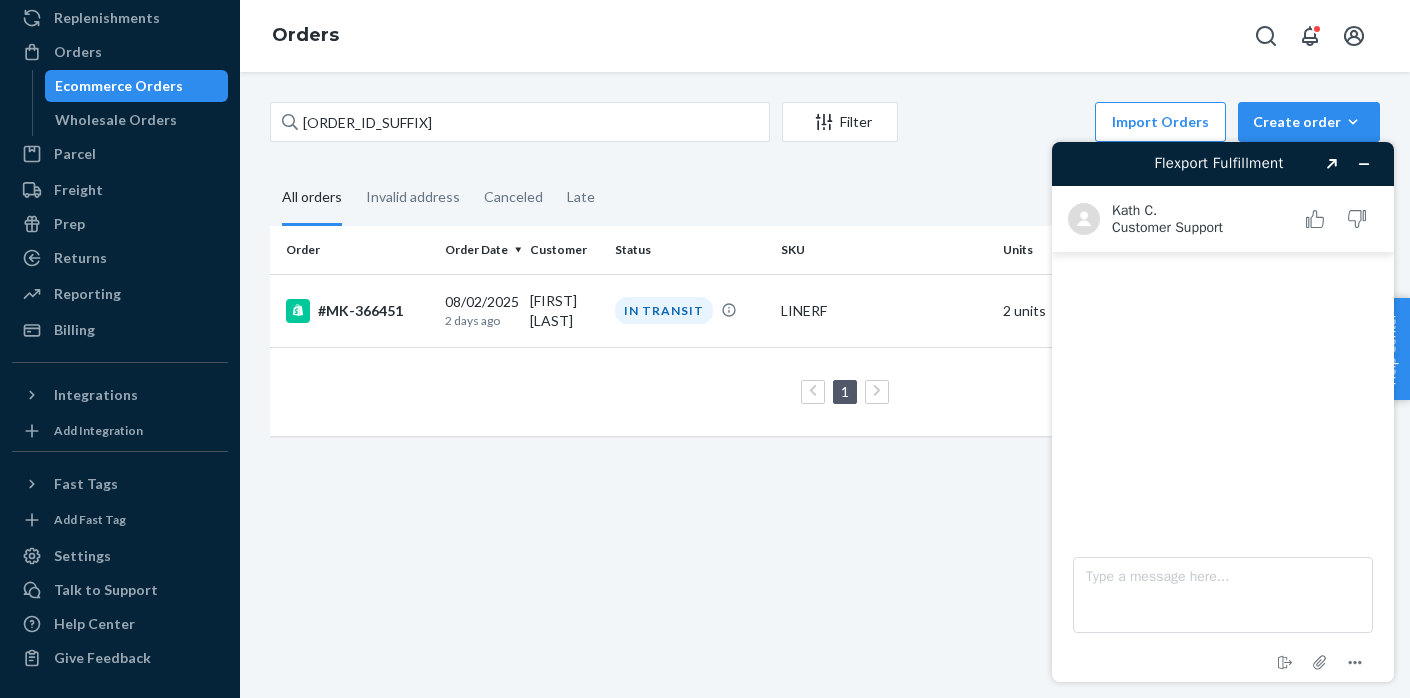 scroll, scrollTop: 0, scrollLeft: 0, axis: both 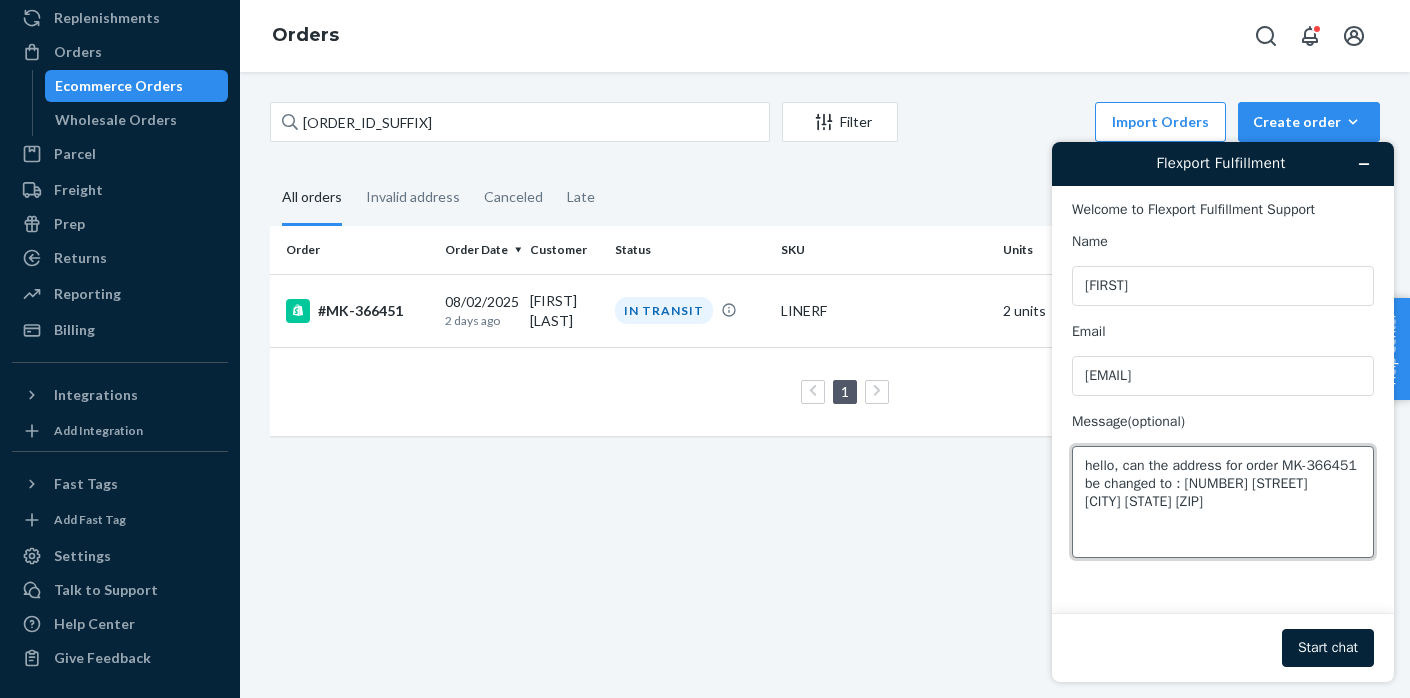 click on "hello, can the address for order MK-366451 be changed to : [NUMBER] [STREET]
[CITY] [STATE] [ZIP]" at bounding box center (1223, 502) 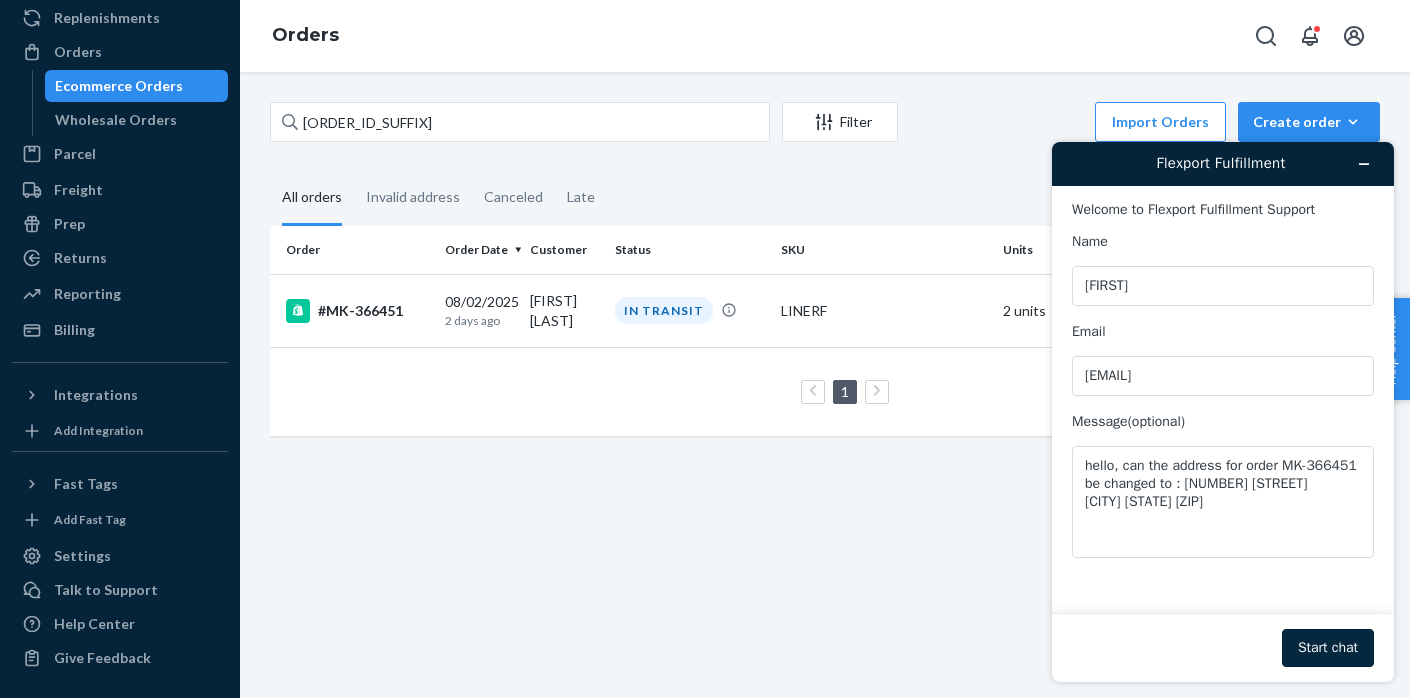 click on "Start chat" at bounding box center [1328, 648] 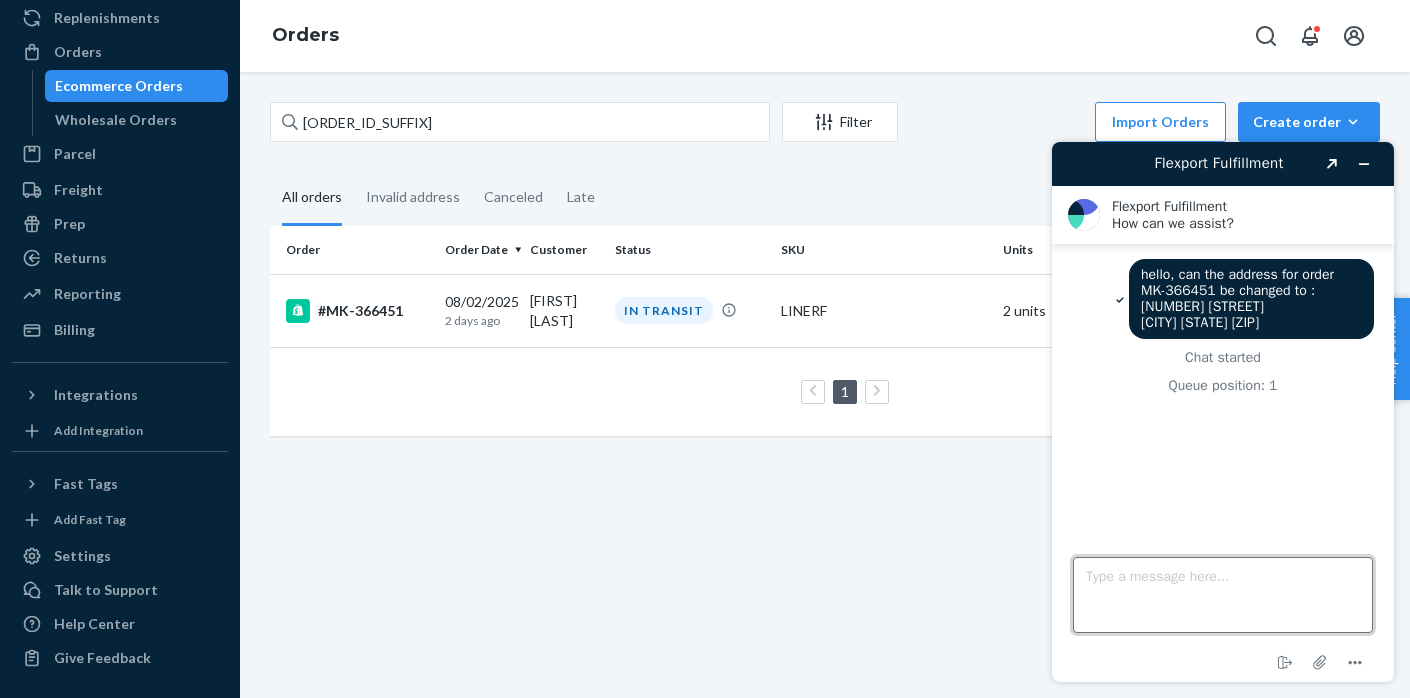 click on "Type a message here..." at bounding box center (1223, 595) 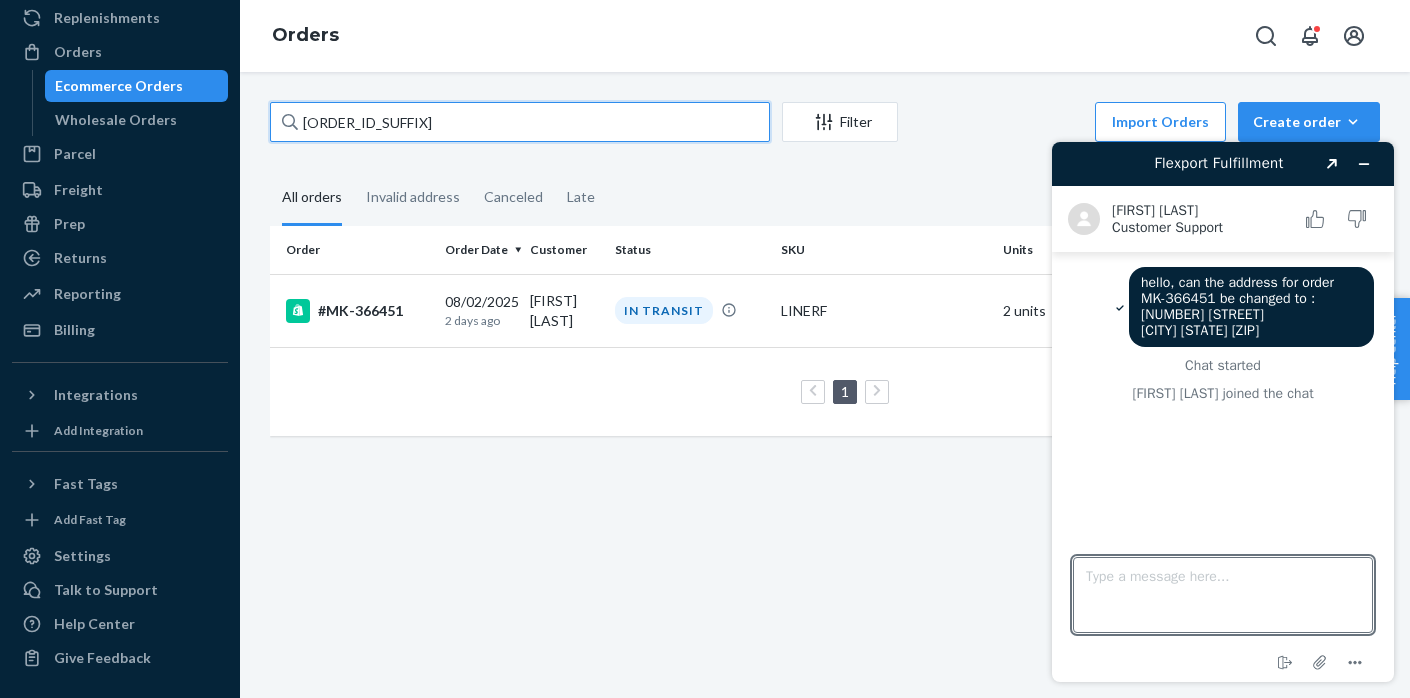 click on "[ORDER_ID_SUFFIX]" at bounding box center (520, 122) 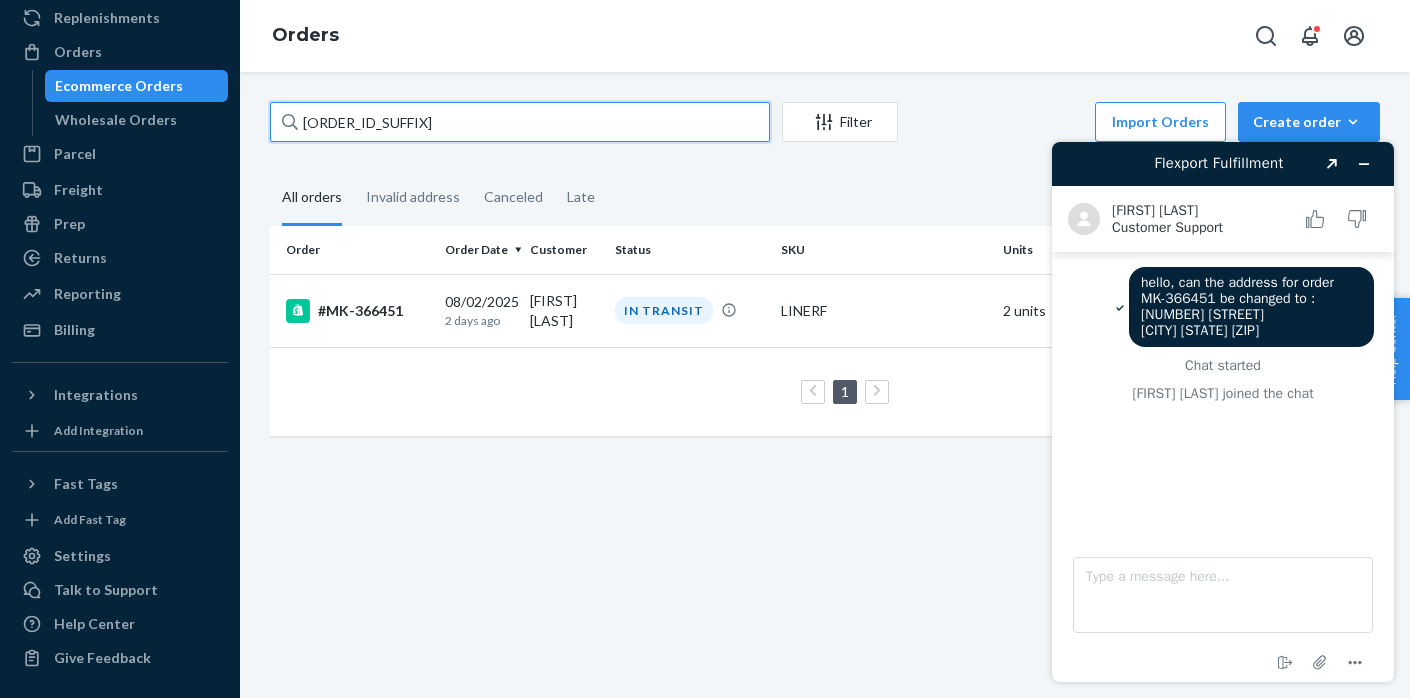 click on "[ORDER_ID_SUFFIX]" at bounding box center (520, 122) 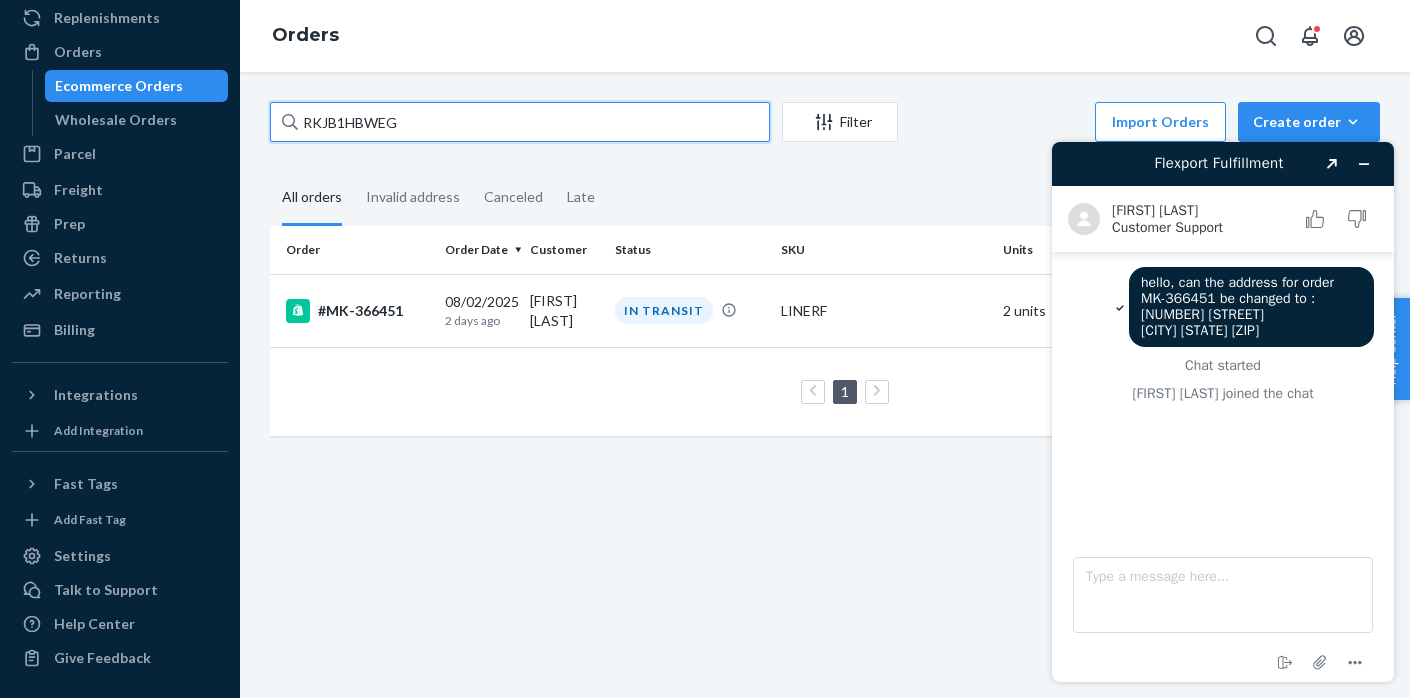 type on "RKJB1HBWEG" 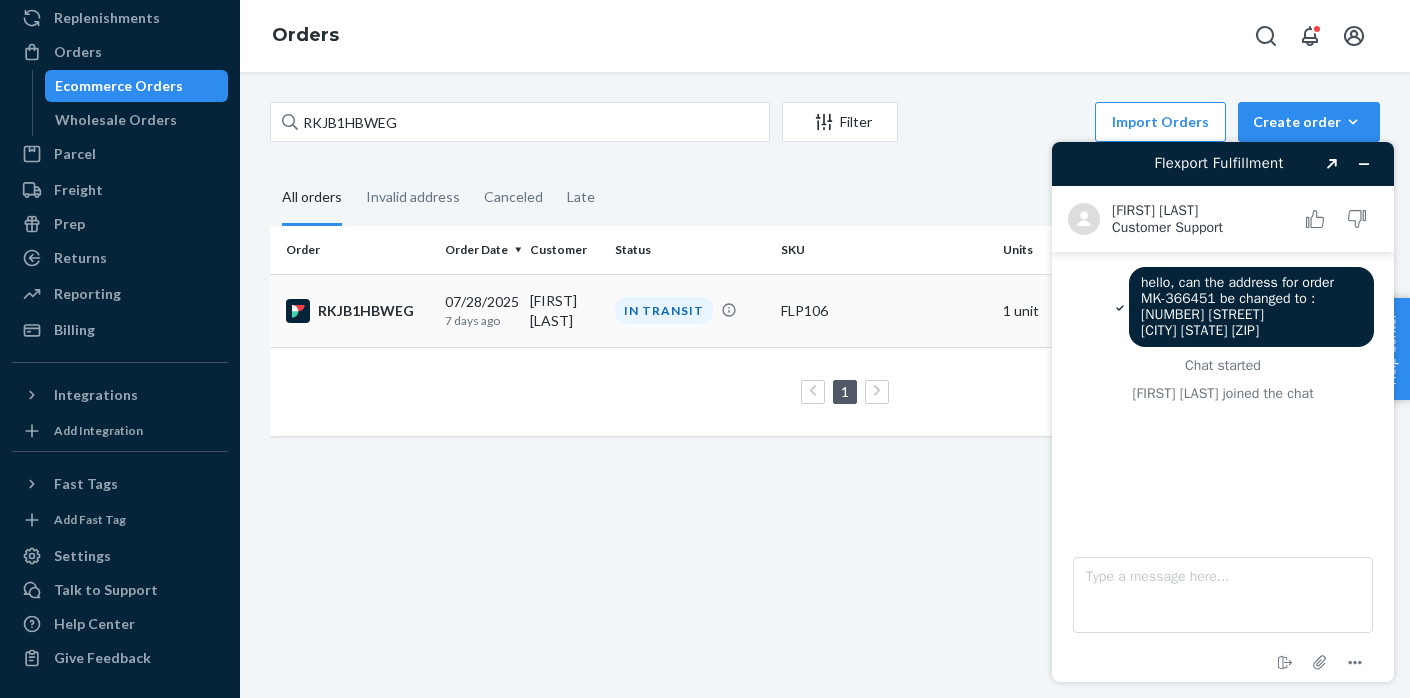 click on "RKJB1HBWEG" at bounding box center (357, 311) 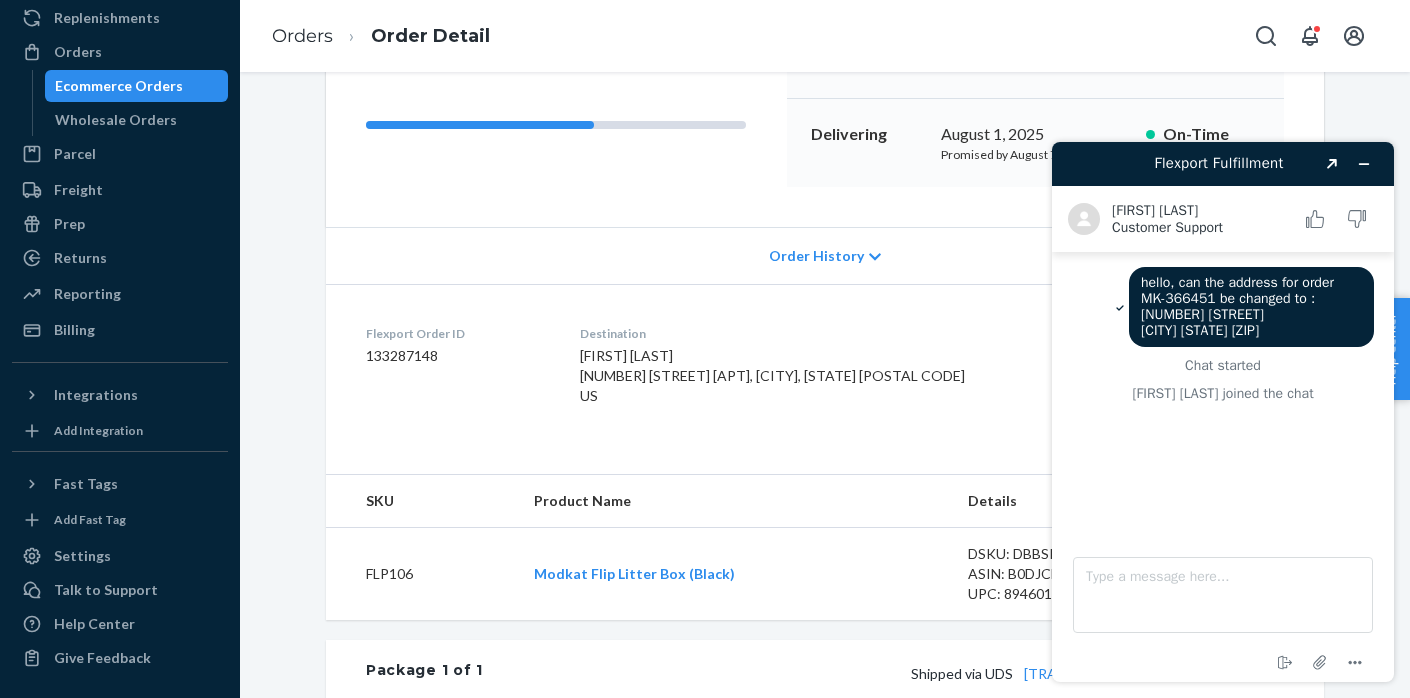 scroll, scrollTop: 306, scrollLeft: 0, axis: vertical 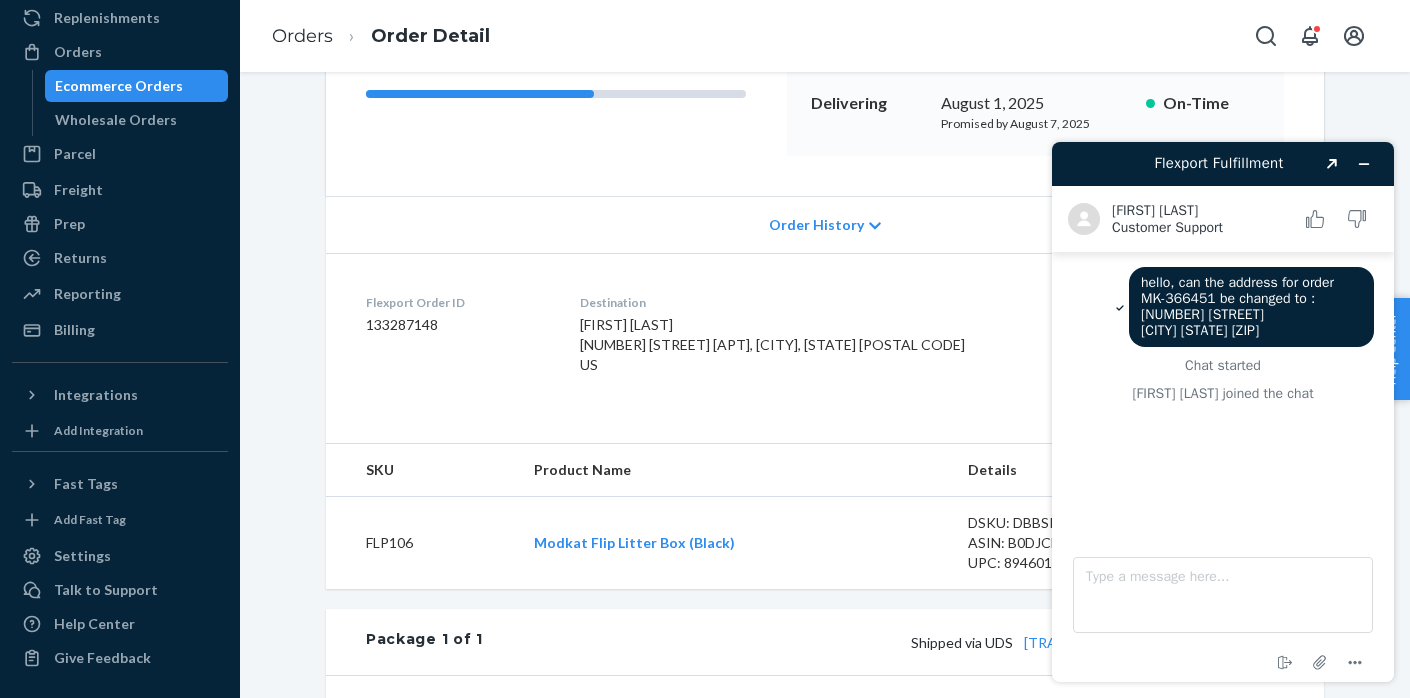 click on "133287148" at bounding box center (1117, 324) 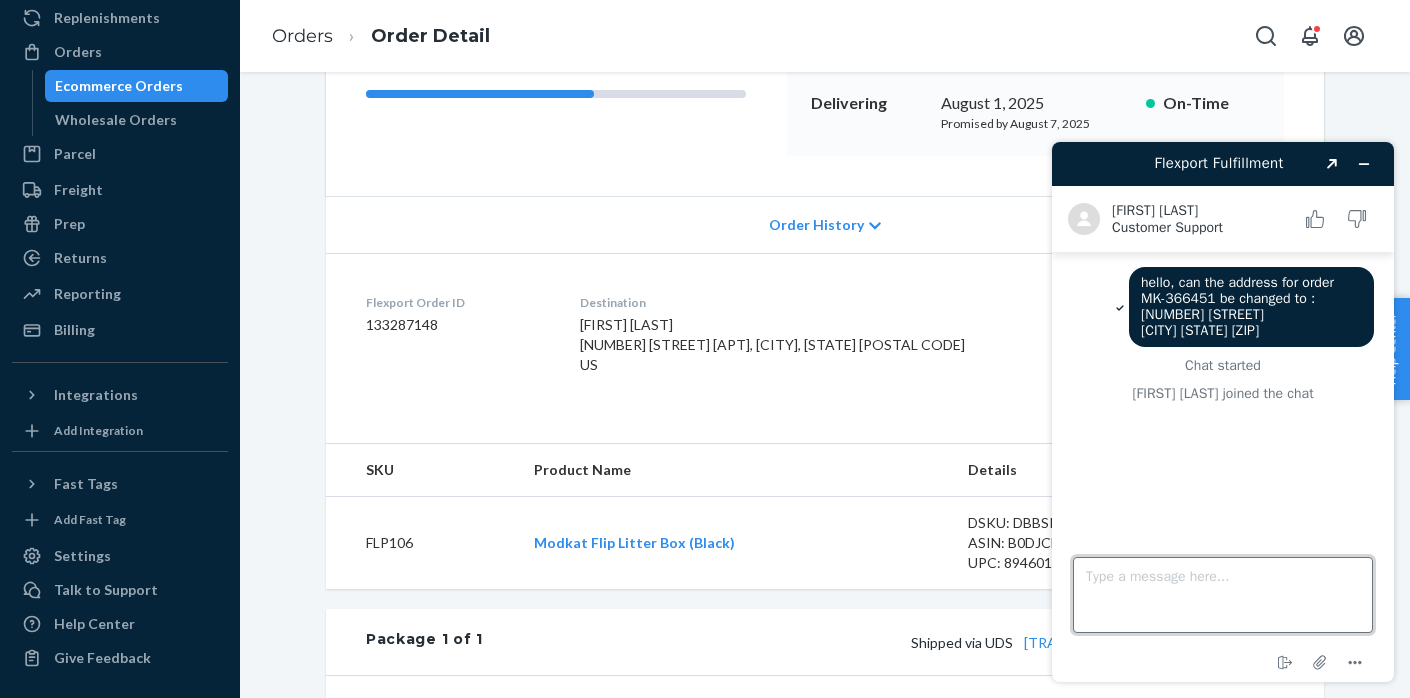 click on "Type a message here..." at bounding box center [1223, 595] 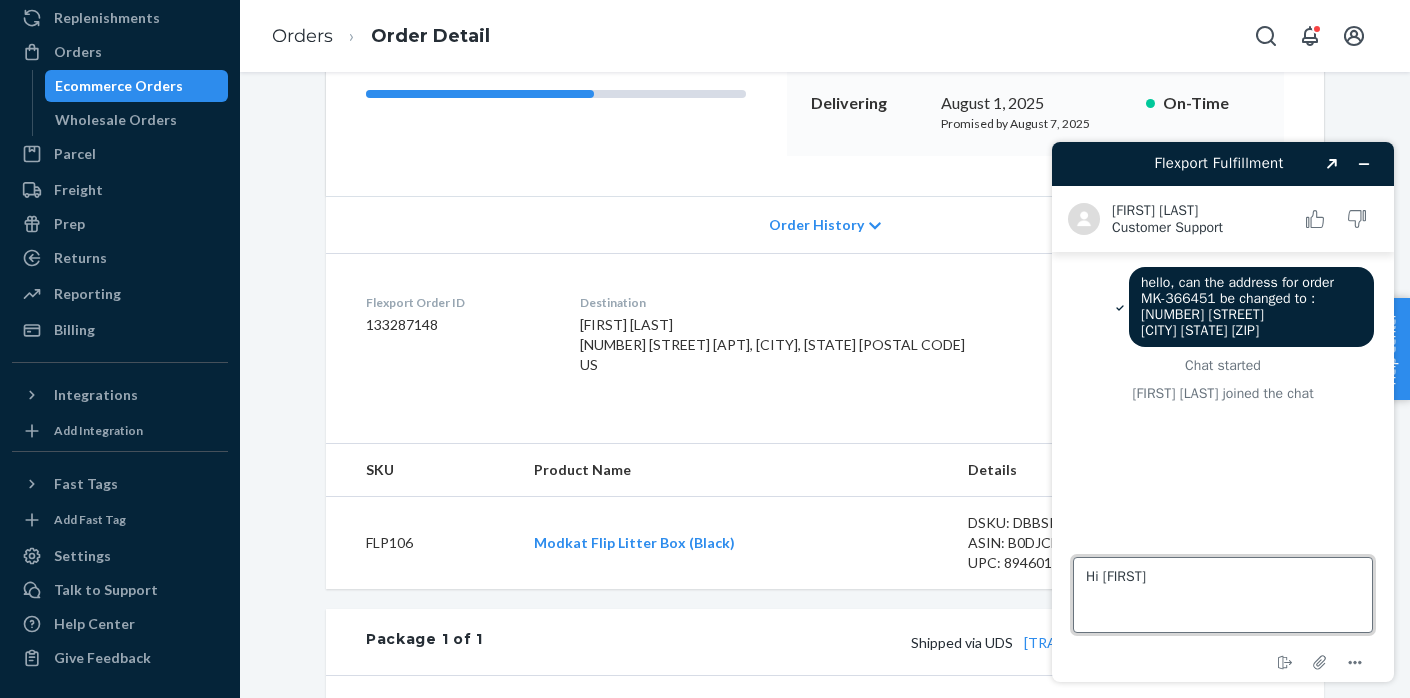 type on "Hi [FIRST]" 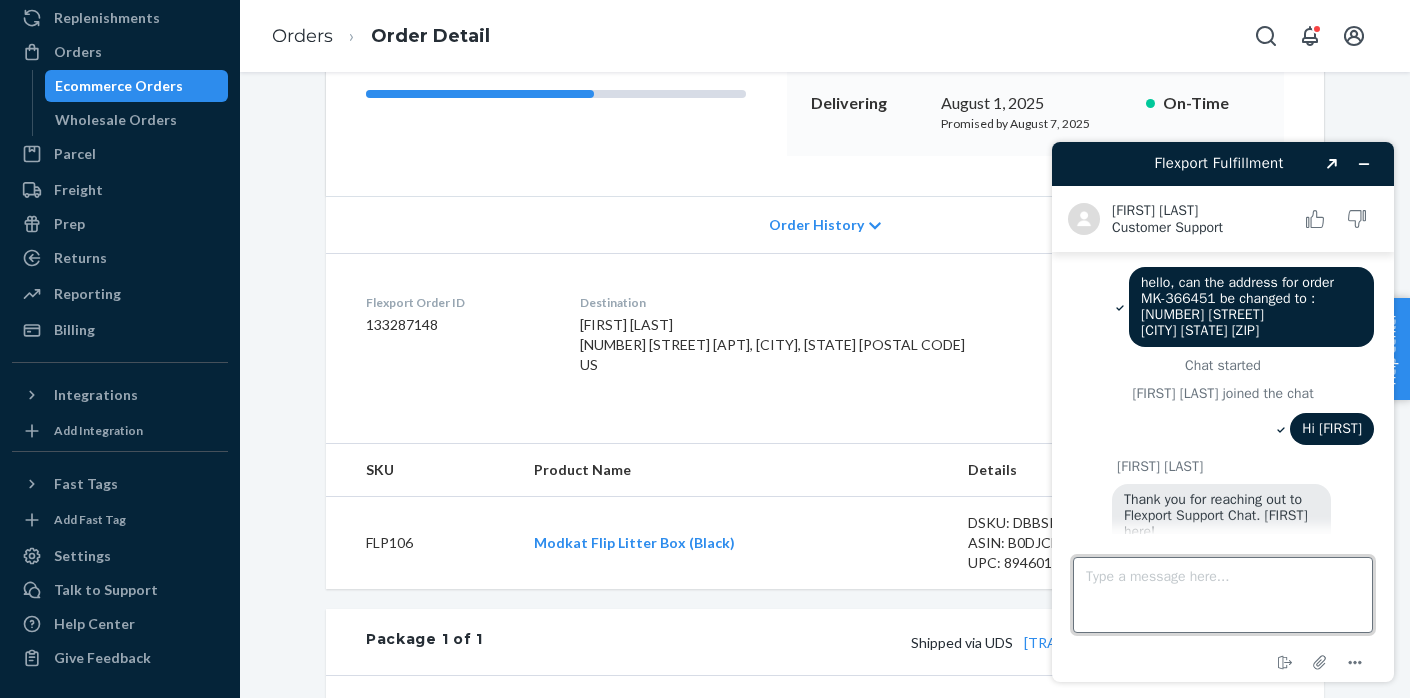 scroll, scrollTop: 74, scrollLeft: 0, axis: vertical 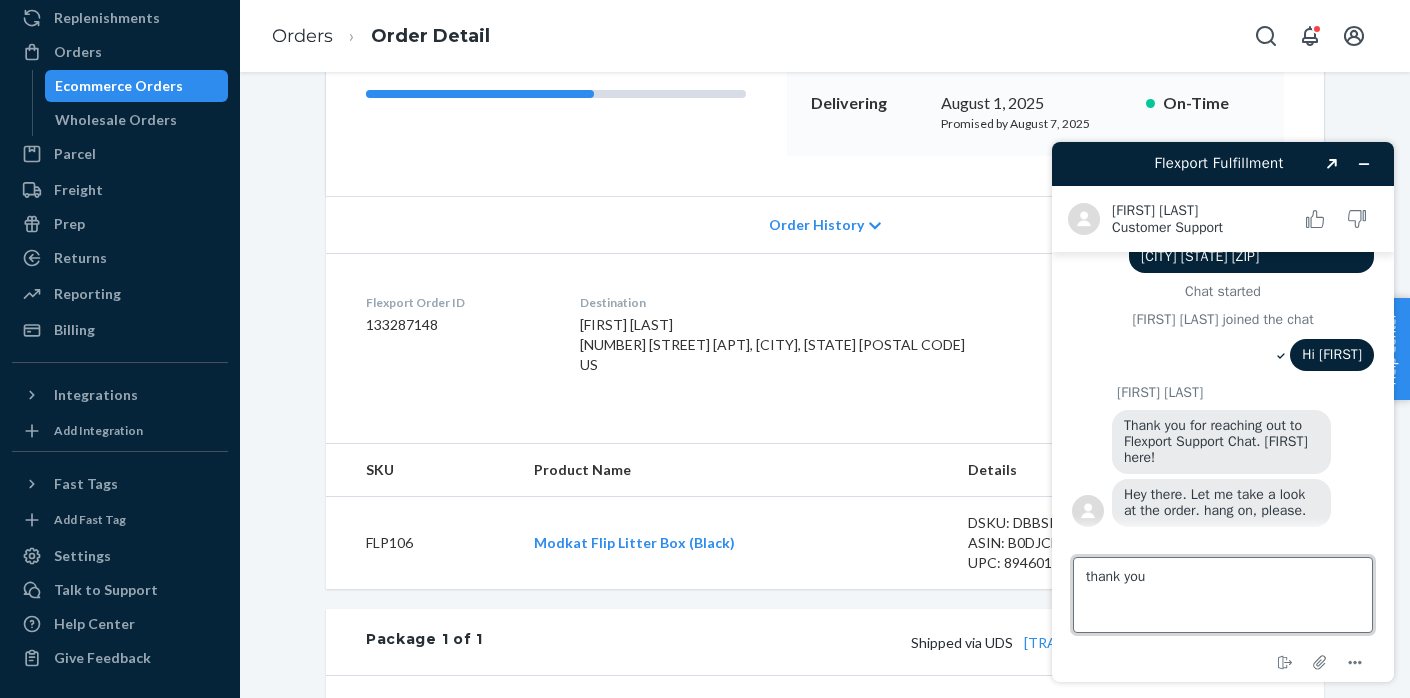 type on "thank you!" 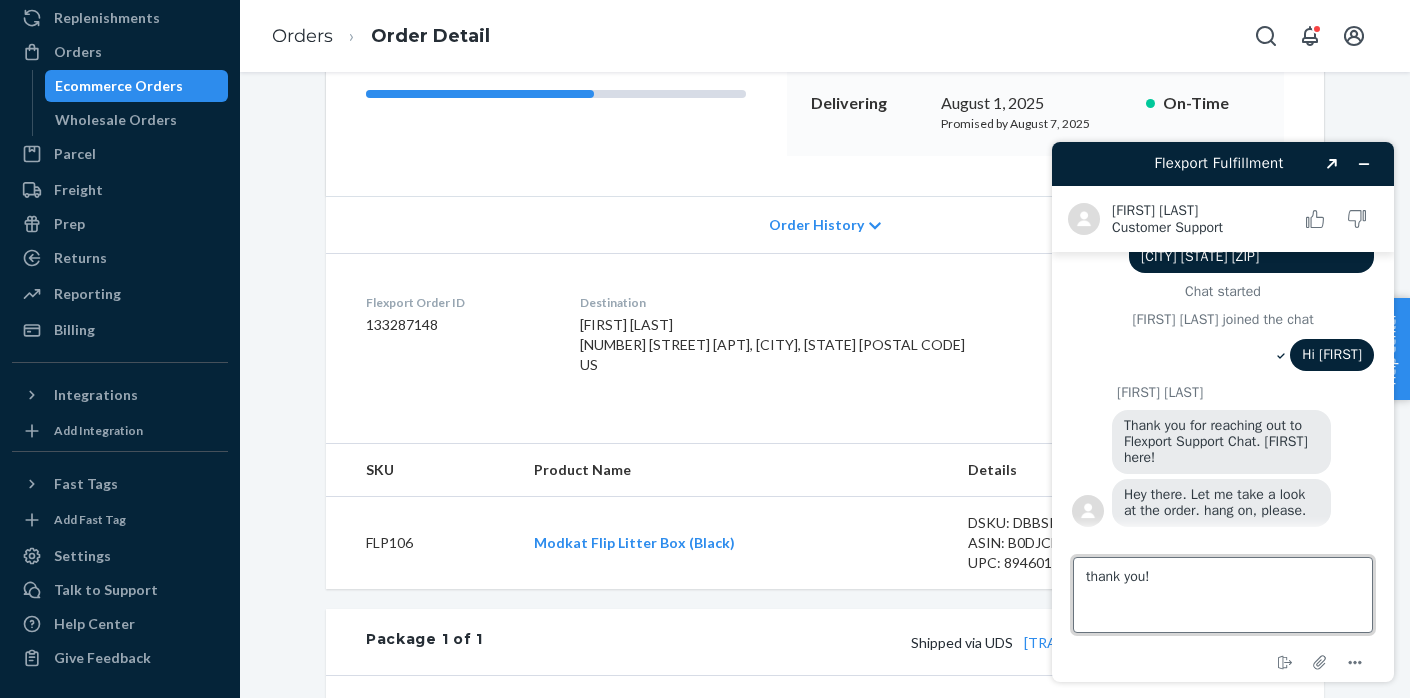 type 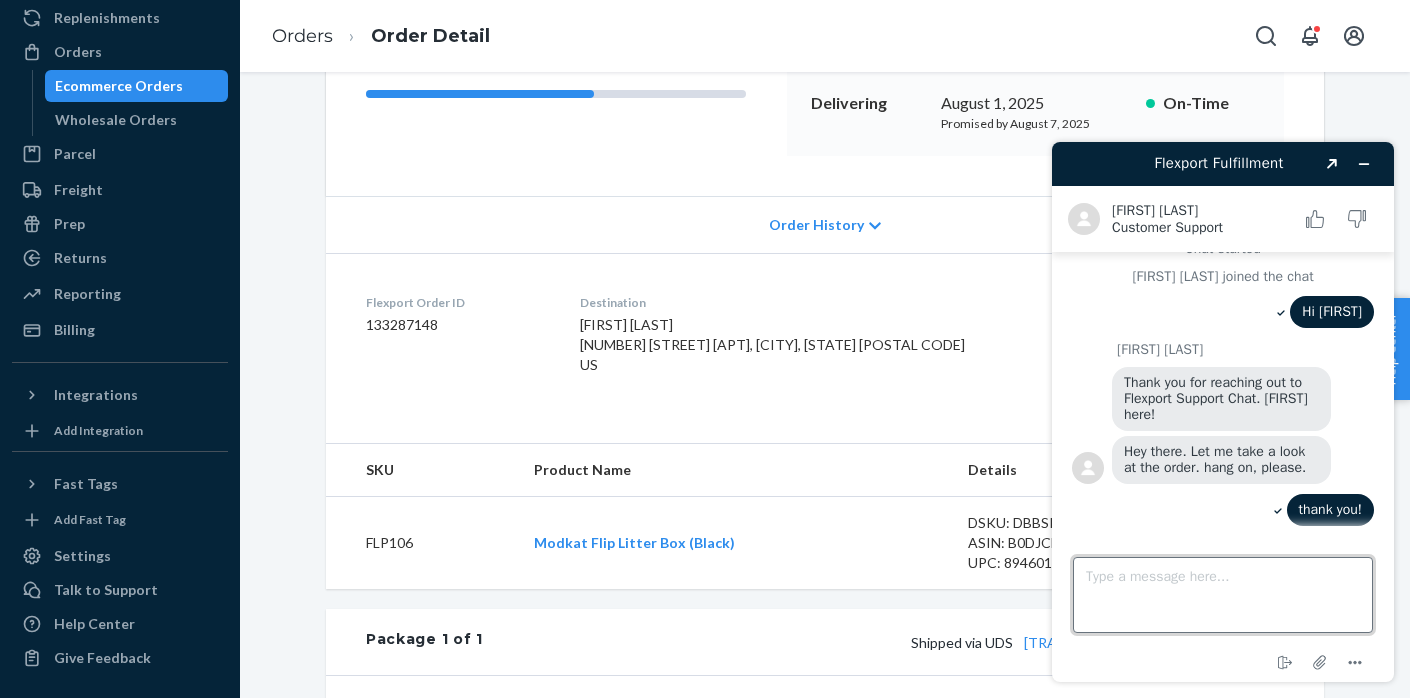 scroll, scrollTop: 116, scrollLeft: 0, axis: vertical 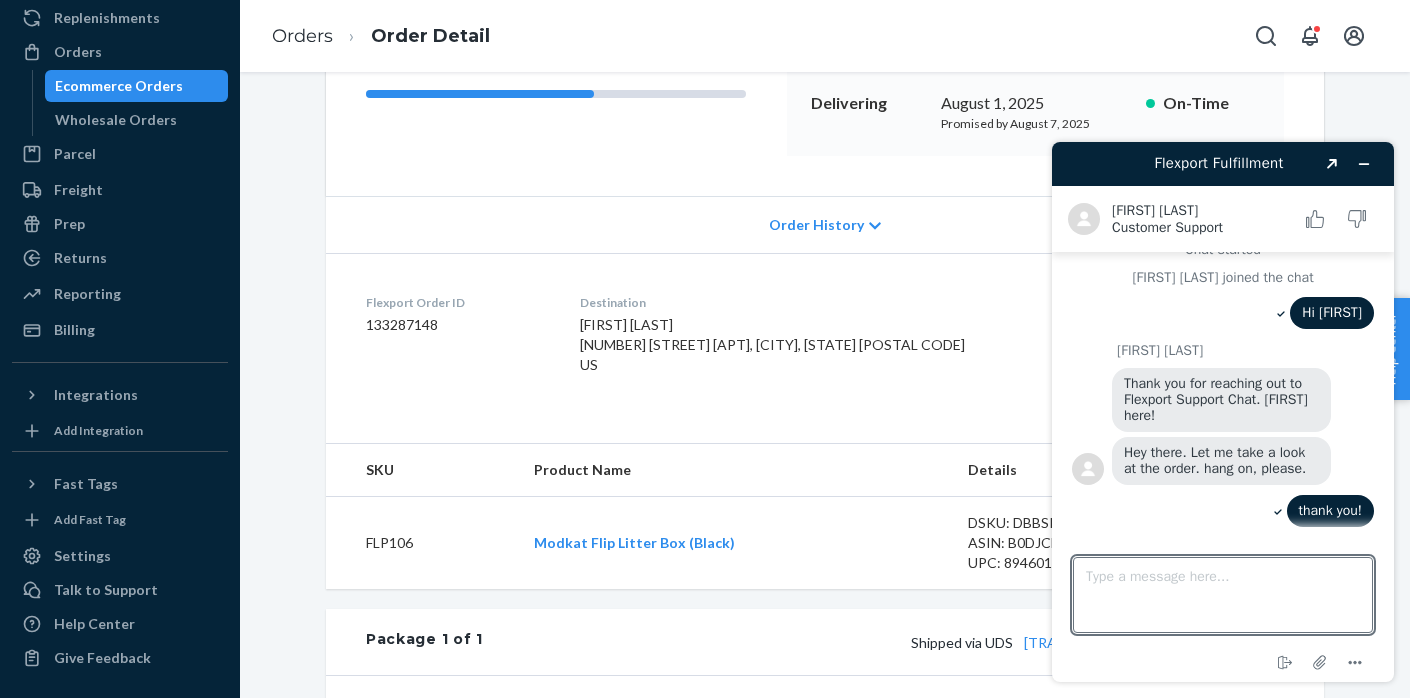 click on "Ecommerce Orders" at bounding box center [119, 86] 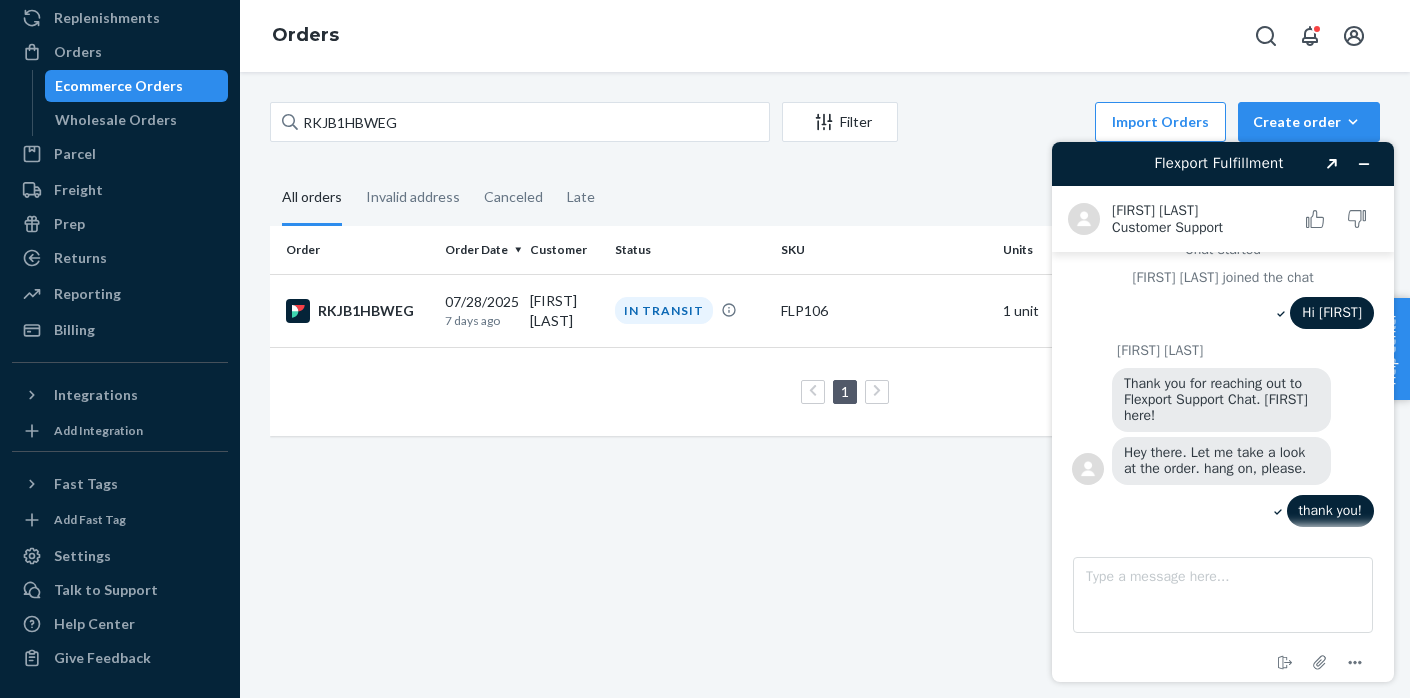 scroll, scrollTop: 0, scrollLeft: 0, axis: both 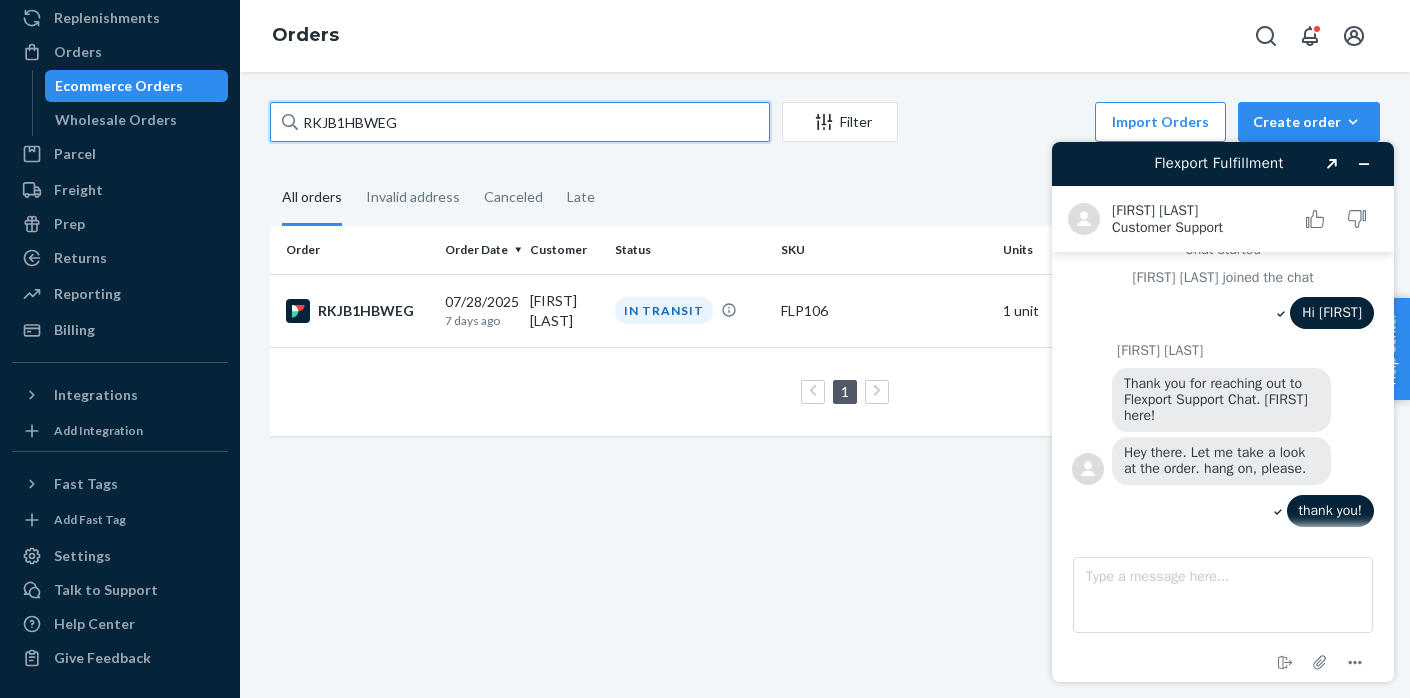 click on "RKJB1HBWEG" at bounding box center [520, 122] 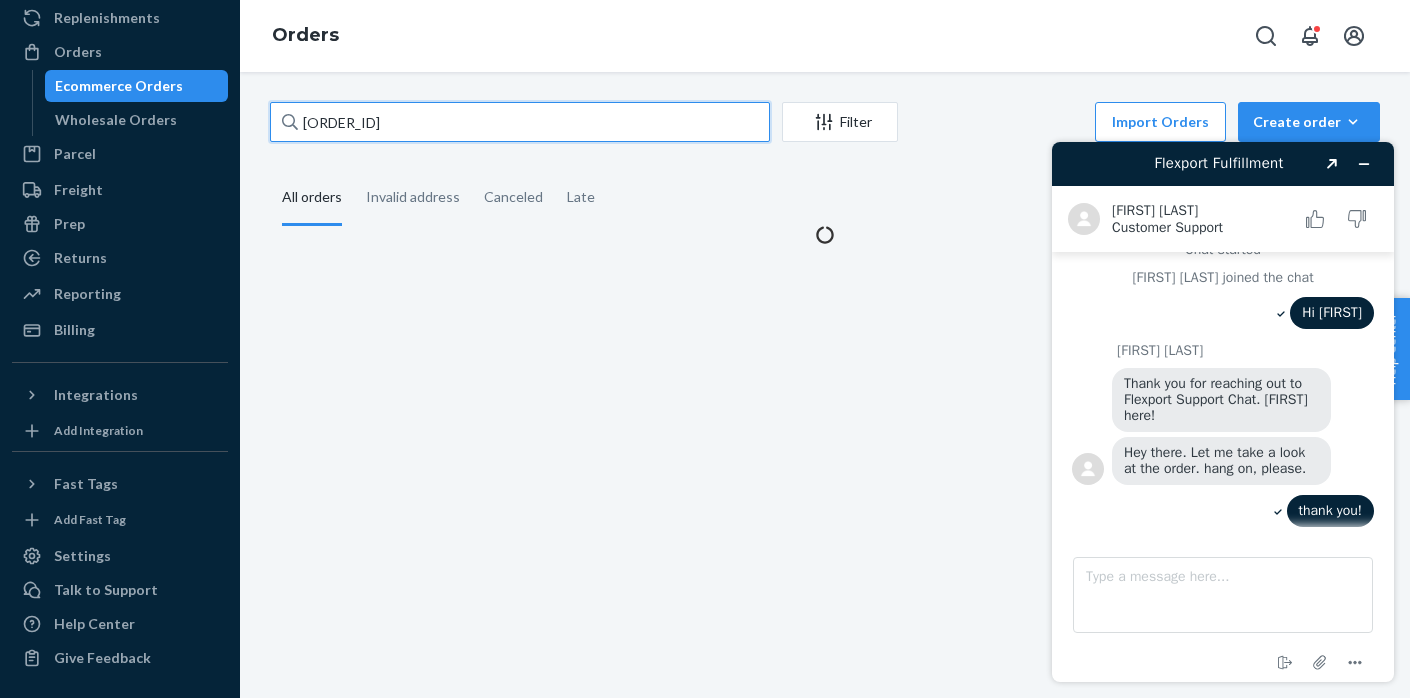 type on "[ORDER_ID]" 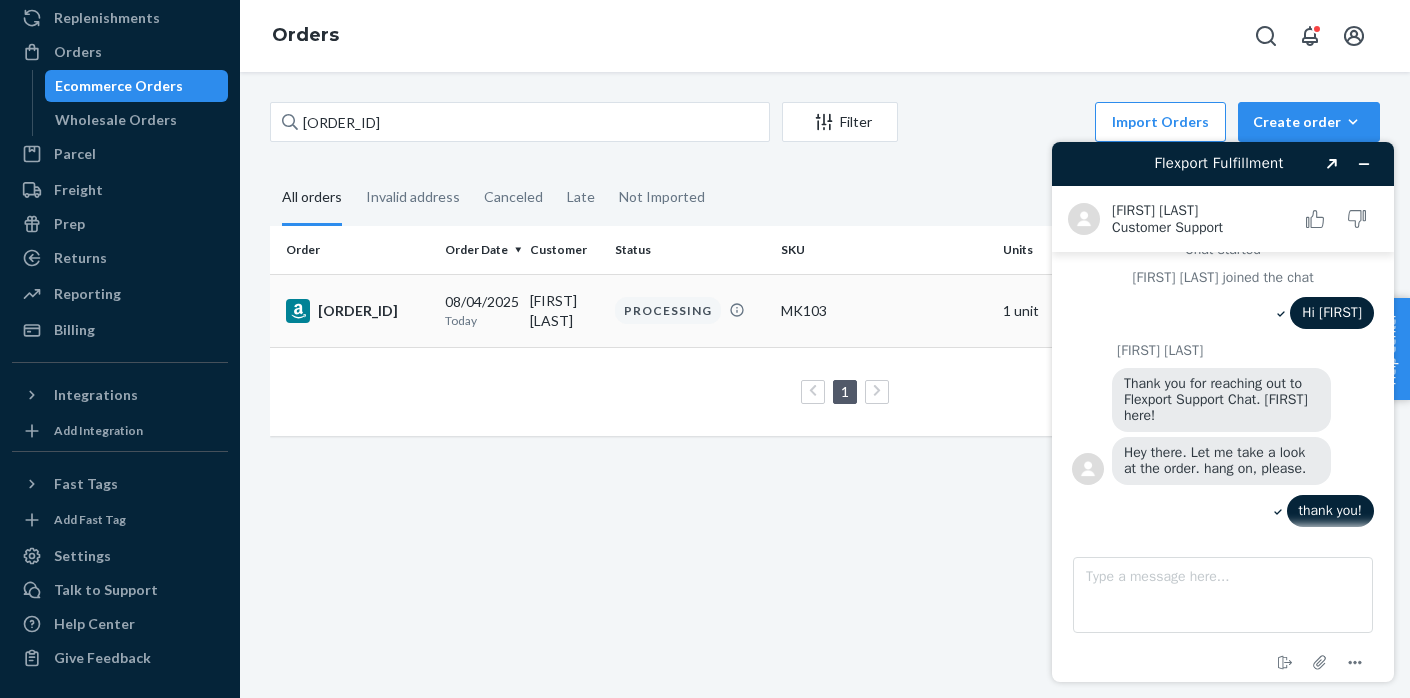 click on "[ORDER_ID]" at bounding box center [357, 311] 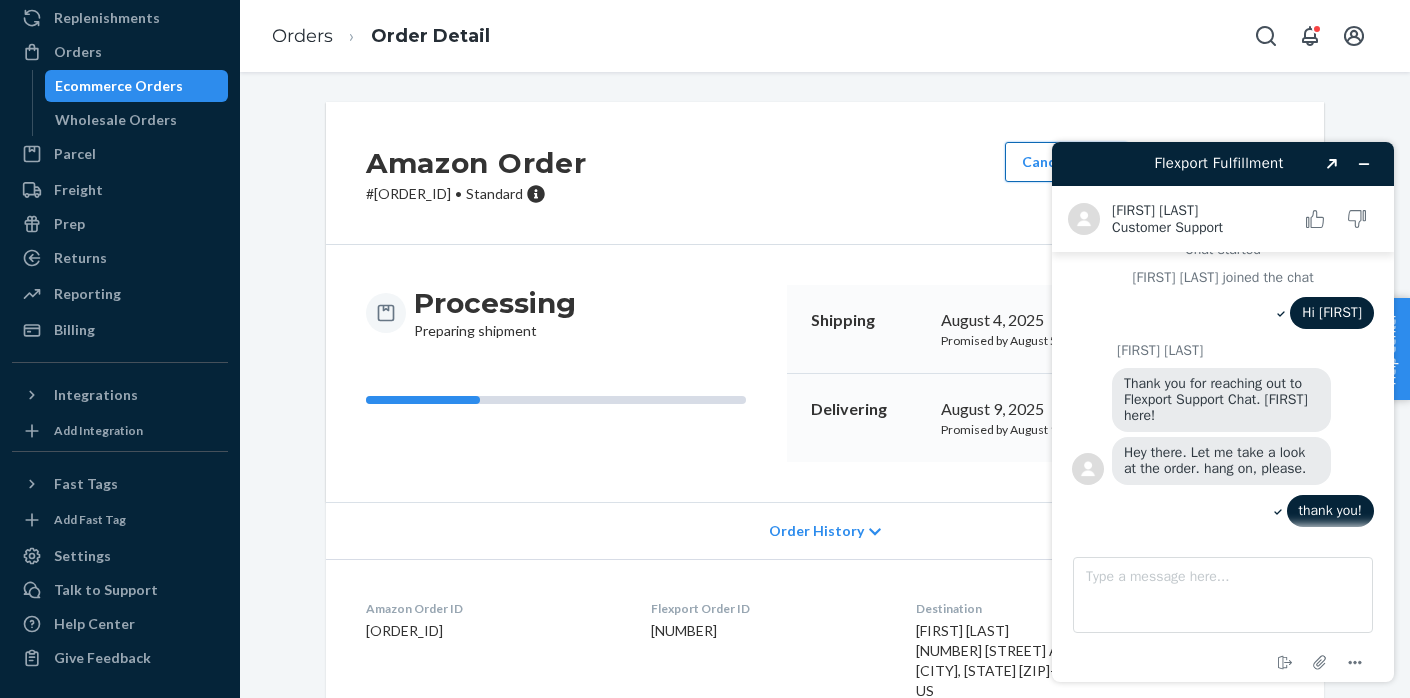 click on "Cancel Order" at bounding box center (1066, 162) 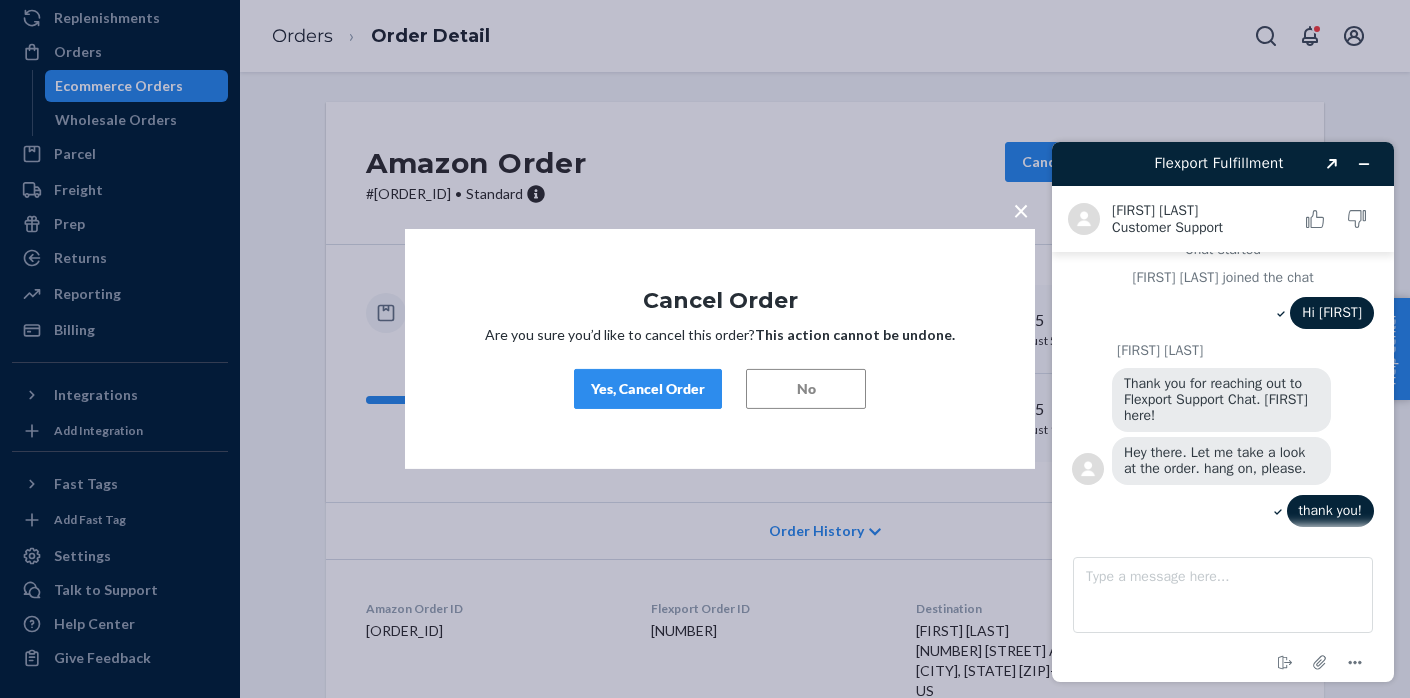 click on "Yes, Cancel Order" at bounding box center [648, 389] 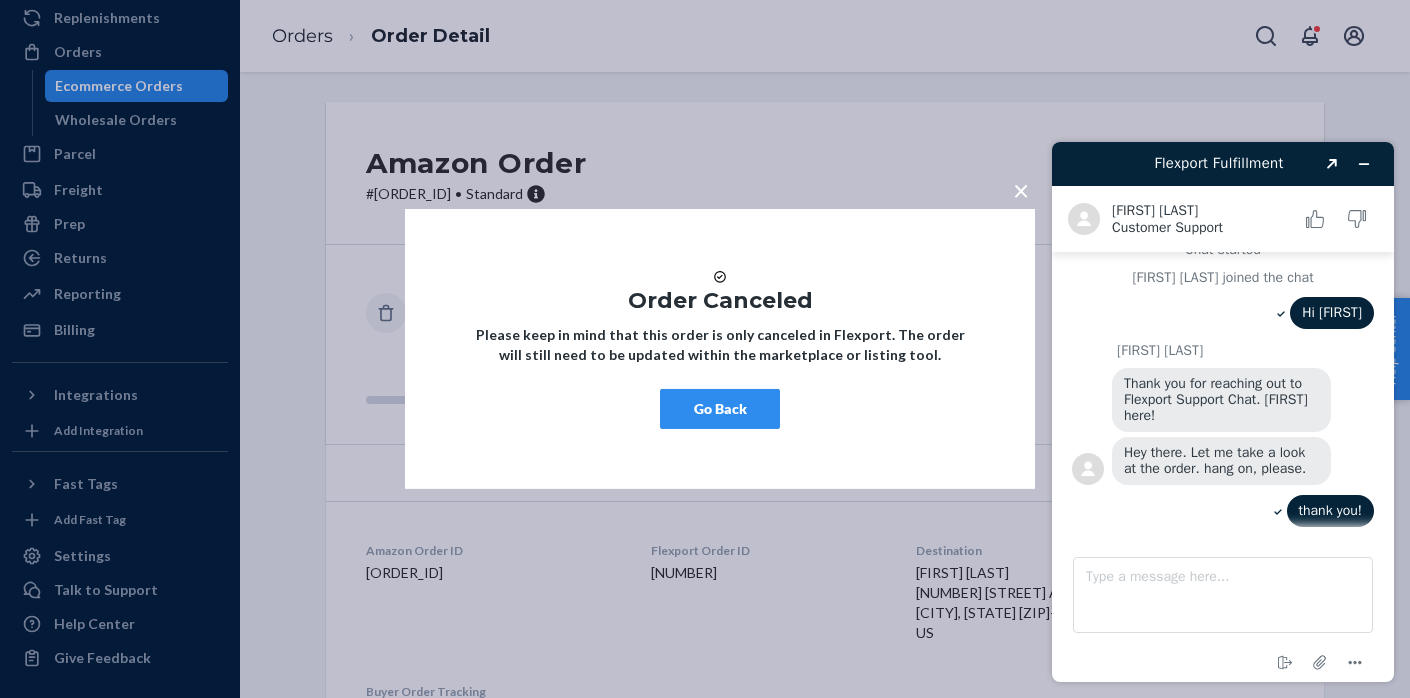 click on "×" at bounding box center [1021, 190] 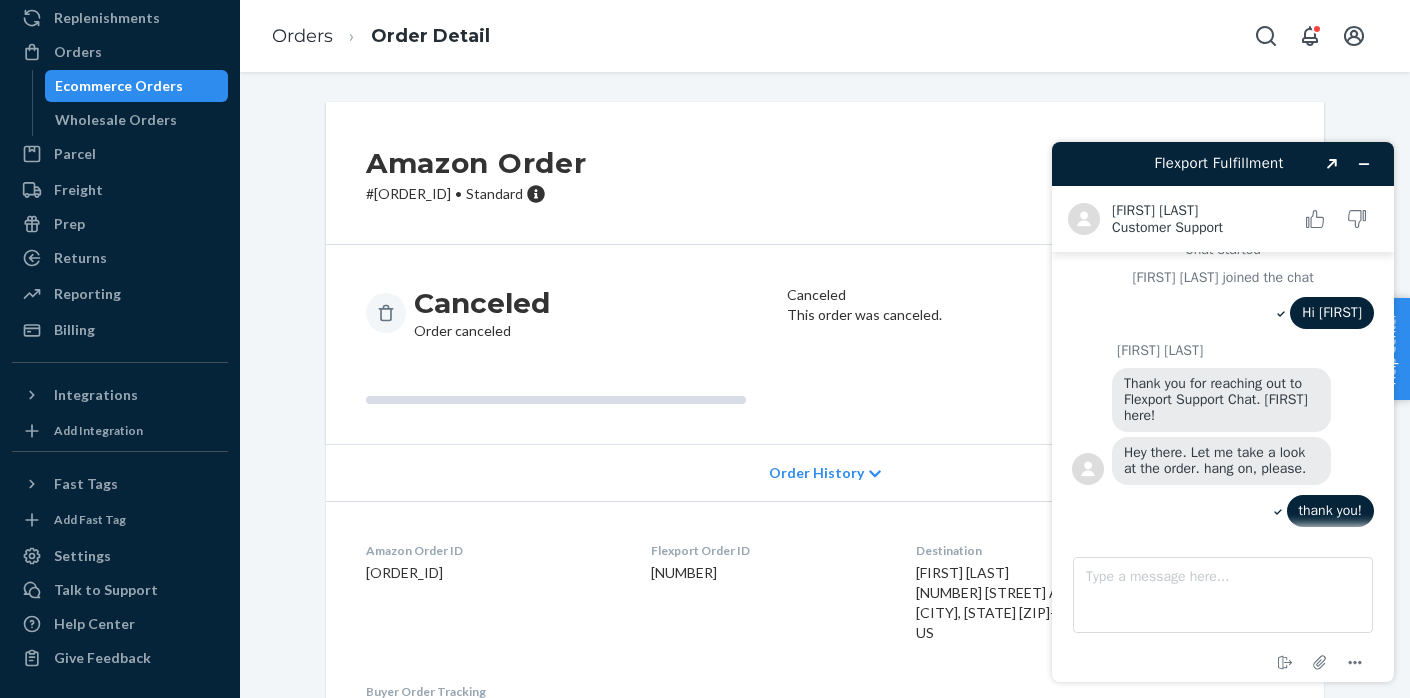 scroll, scrollTop: 0, scrollLeft: 0, axis: both 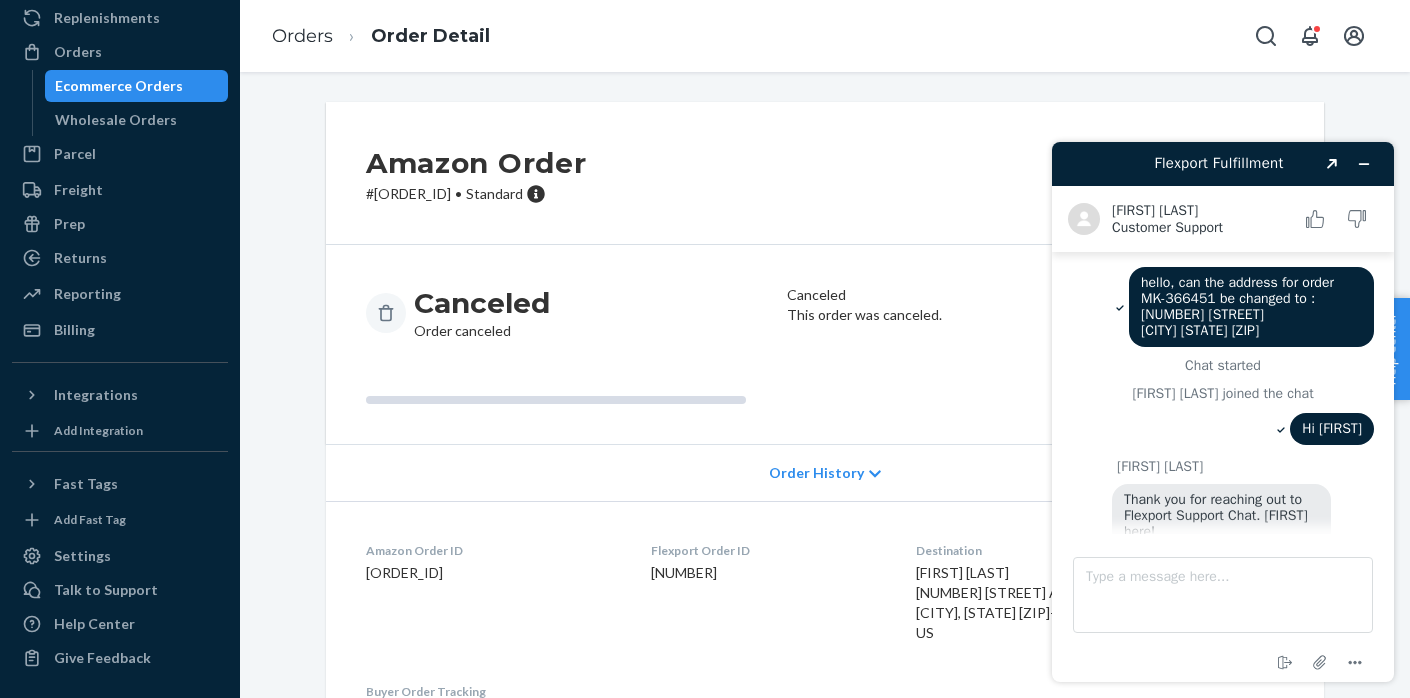 click on "hello, can the address for order MK-366451 be changed to : [NUMBER] [STREET]
[CITY] [STATE] [ZIP]" at bounding box center [1239, 306] 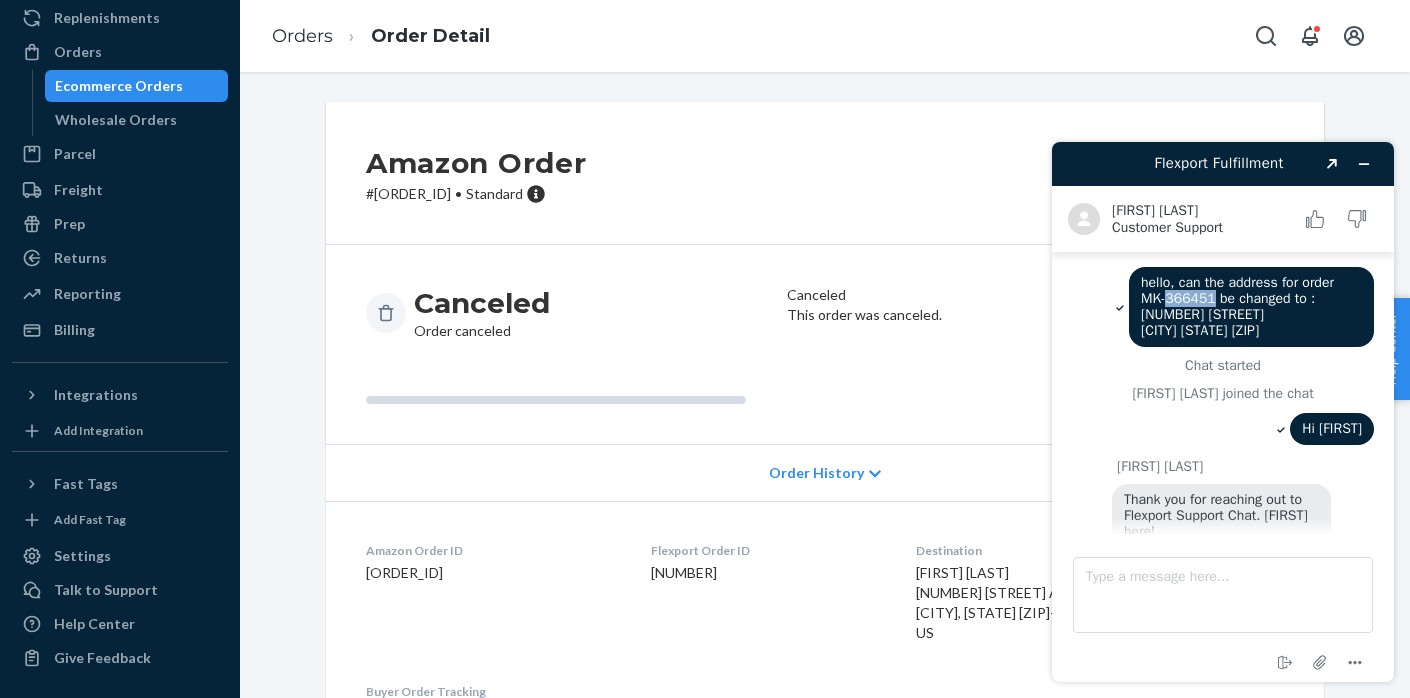copy on "[ORDER_ID_SUFFIX]" 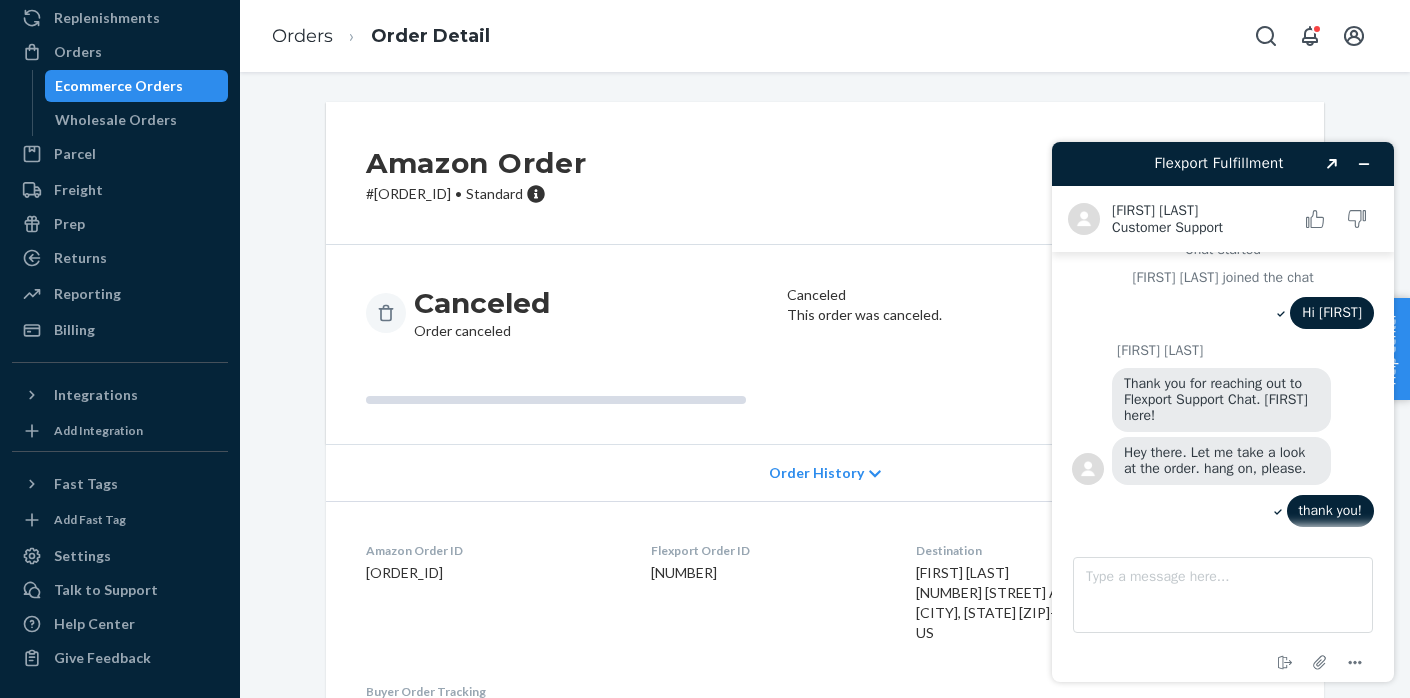scroll, scrollTop: 330, scrollLeft: 0, axis: vertical 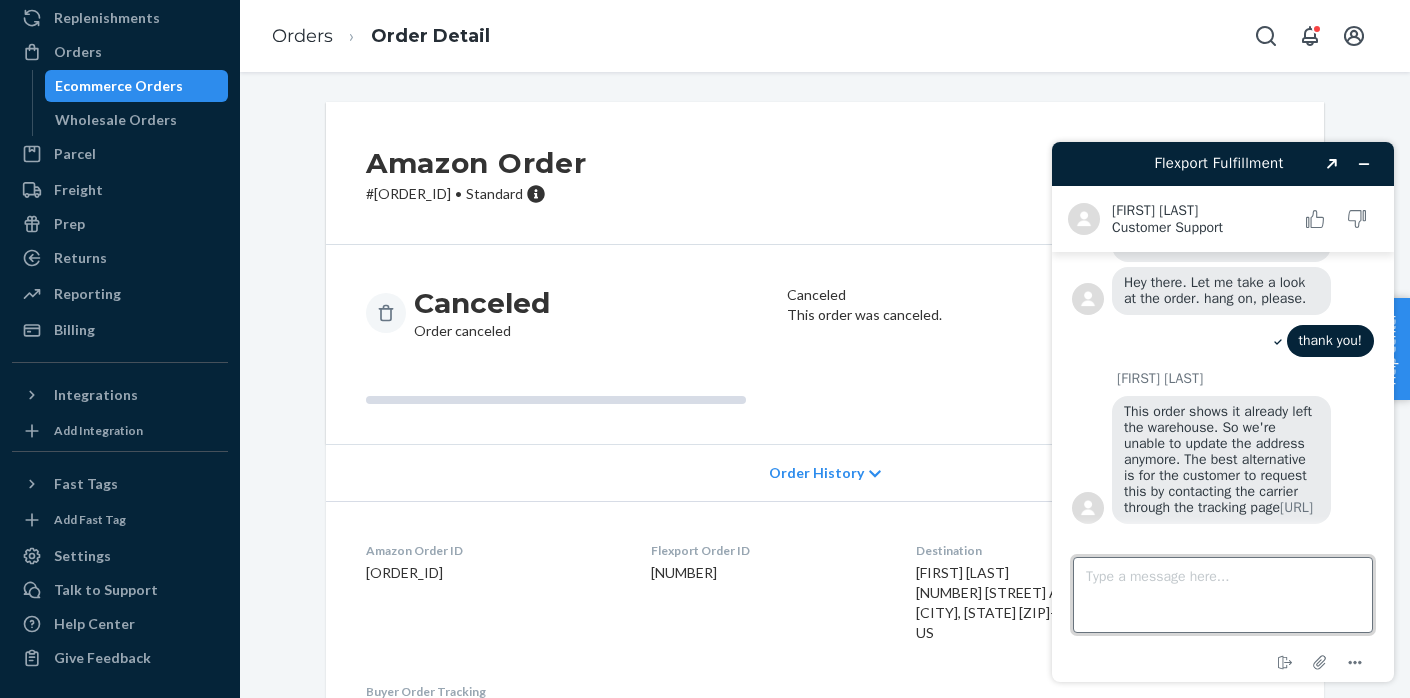 click on "Type a message here..." at bounding box center (1223, 595) 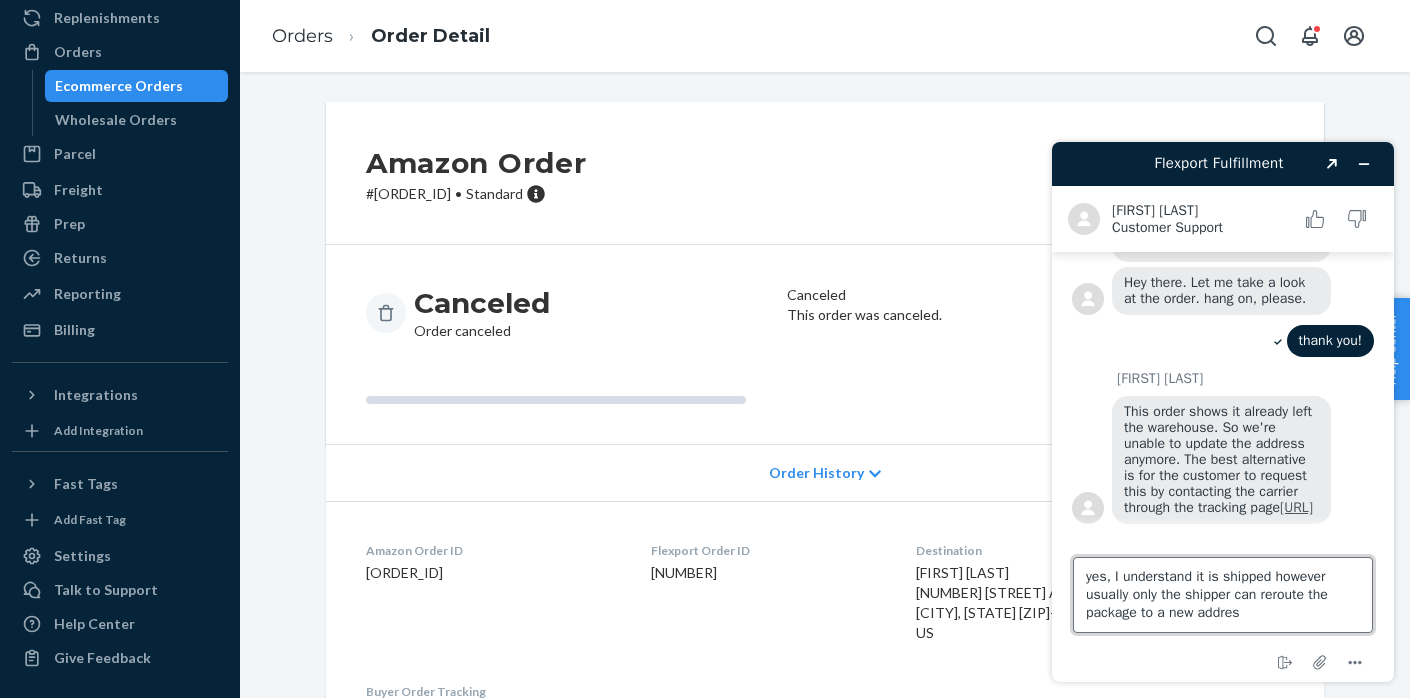 type on "yes, I understand it is shipped however usually only the shipper can reroute the package to a new address" 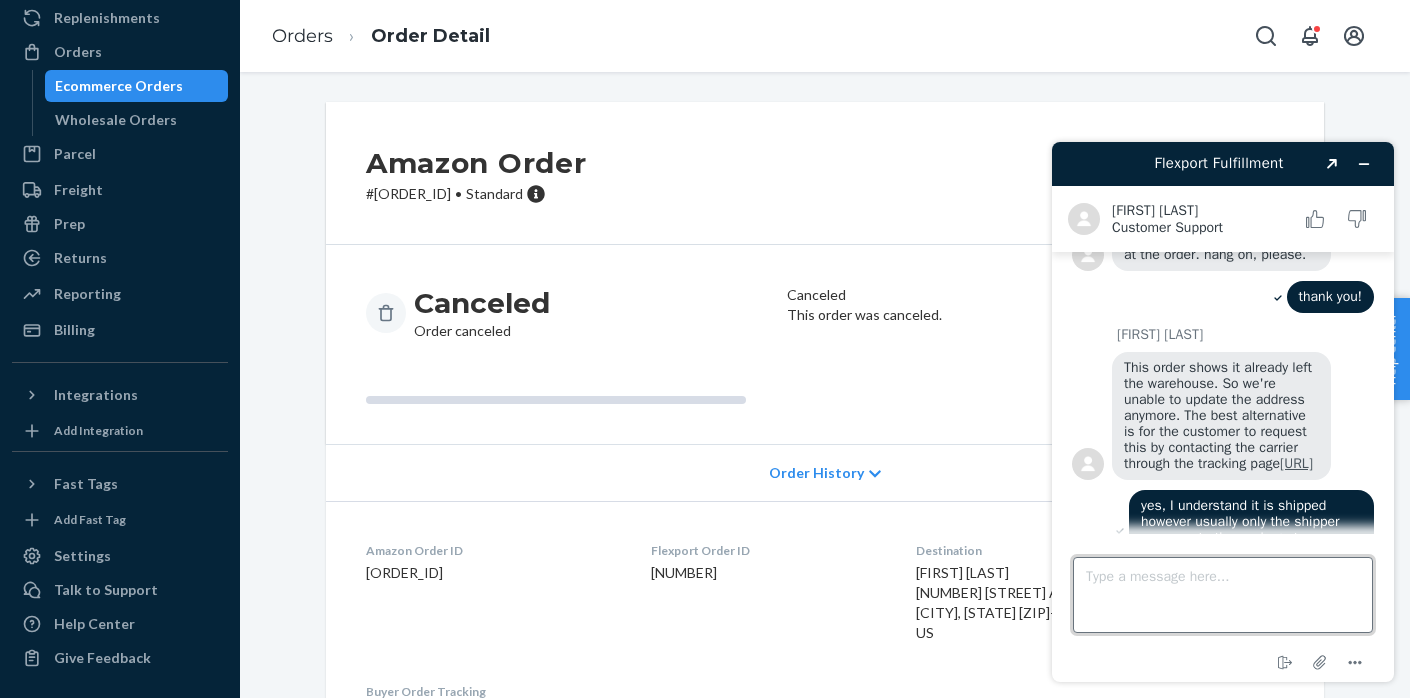 scroll, scrollTop: 420, scrollLeft: 0, axis: vertical 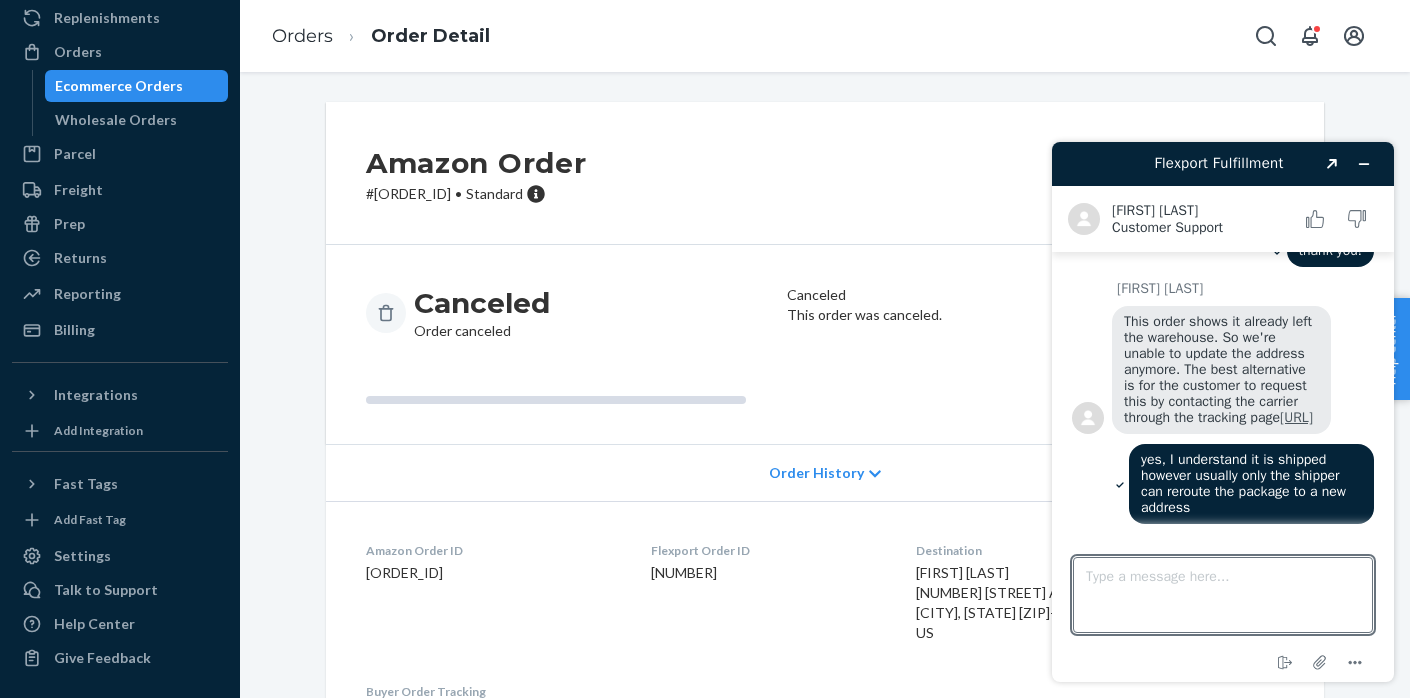 click on "[URL]" at bounding box center (1296, 417) 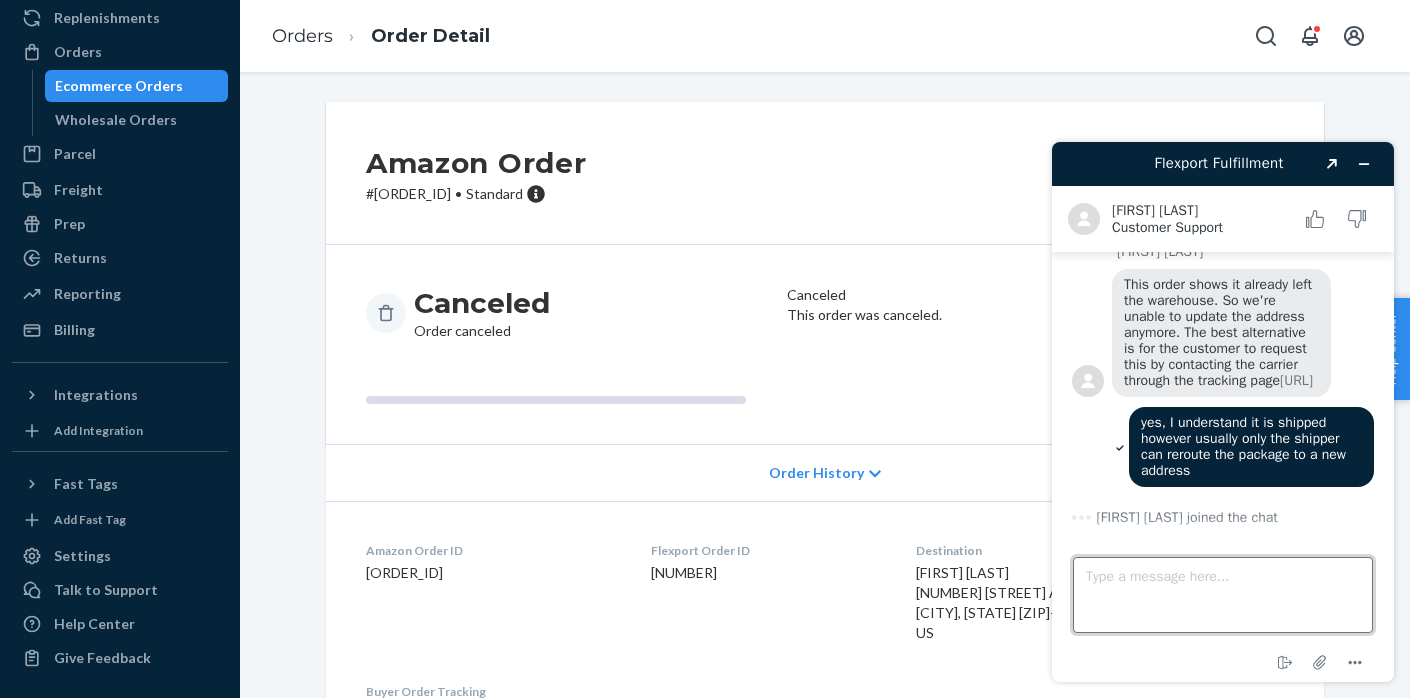 click on "Type a message here..." at bounding box center (1223, 595) 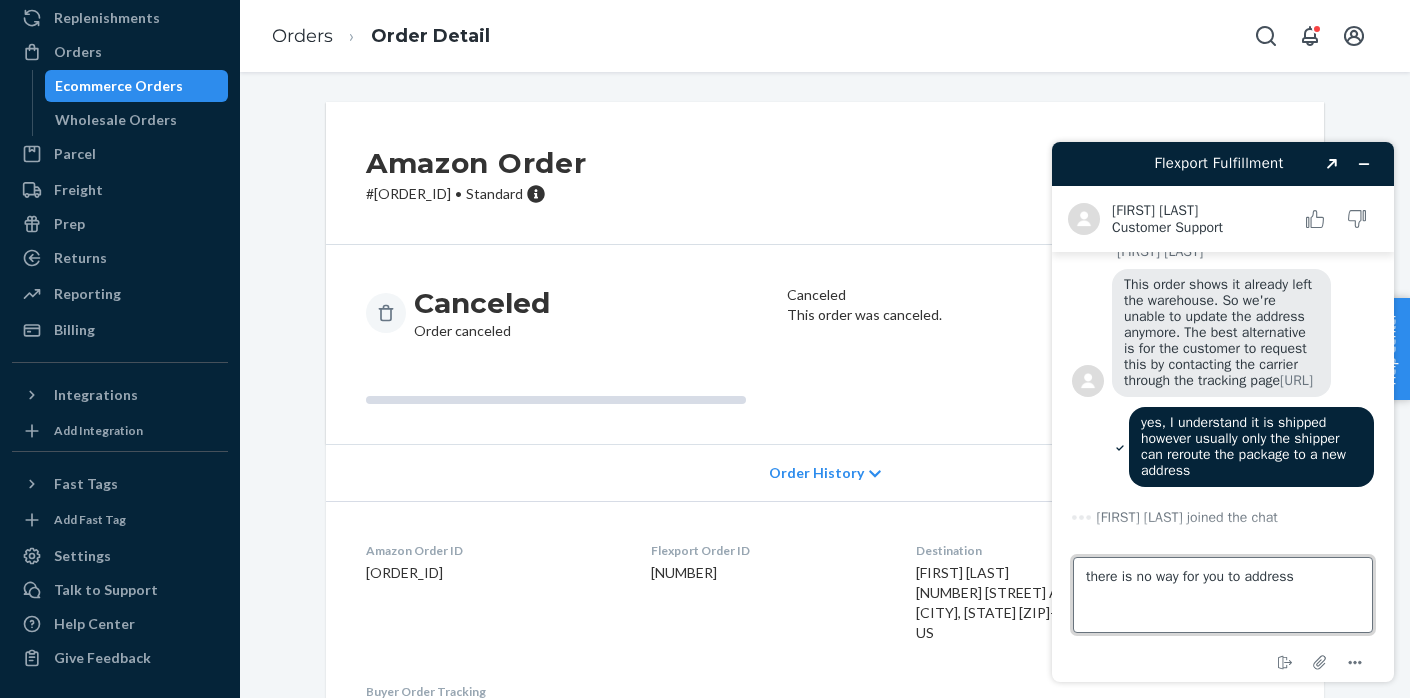click on "there is no way for you to address" at bounding box center (1223, 595) 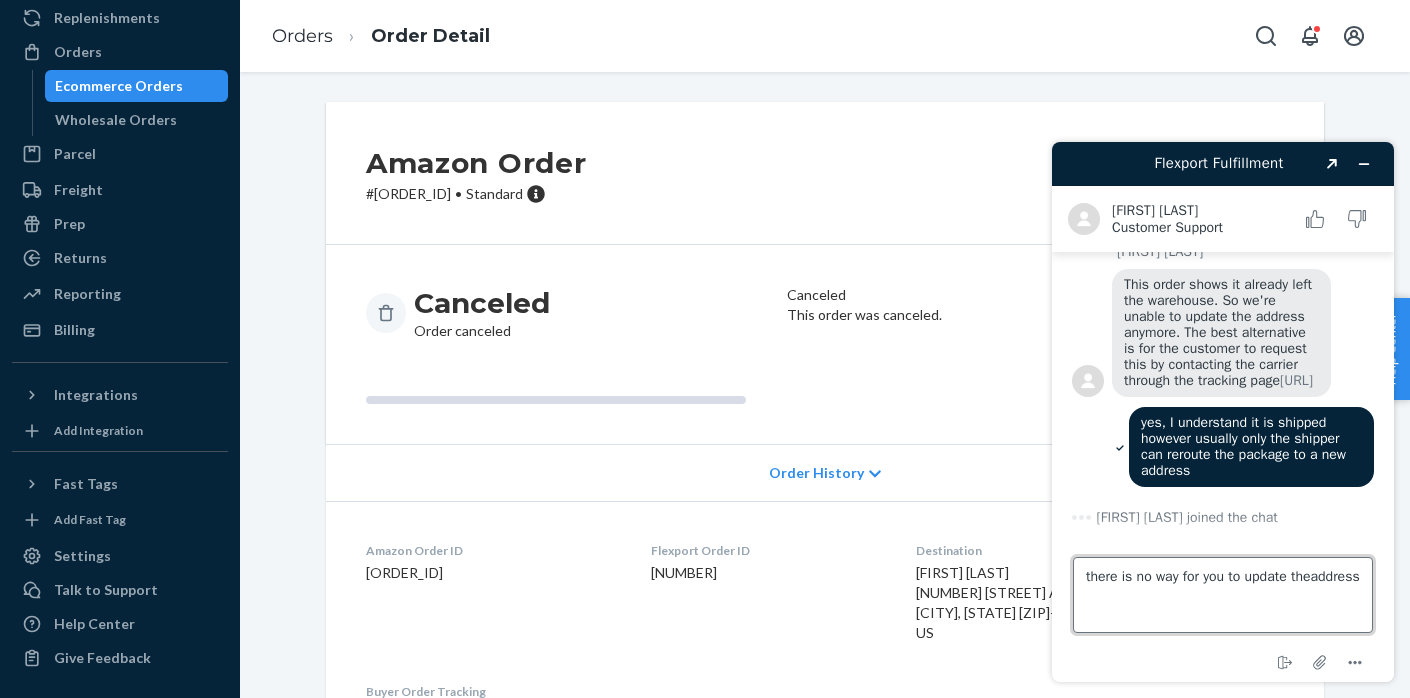 click on "there is no way for you to update theaddress" at bounding box center [1223, 595] 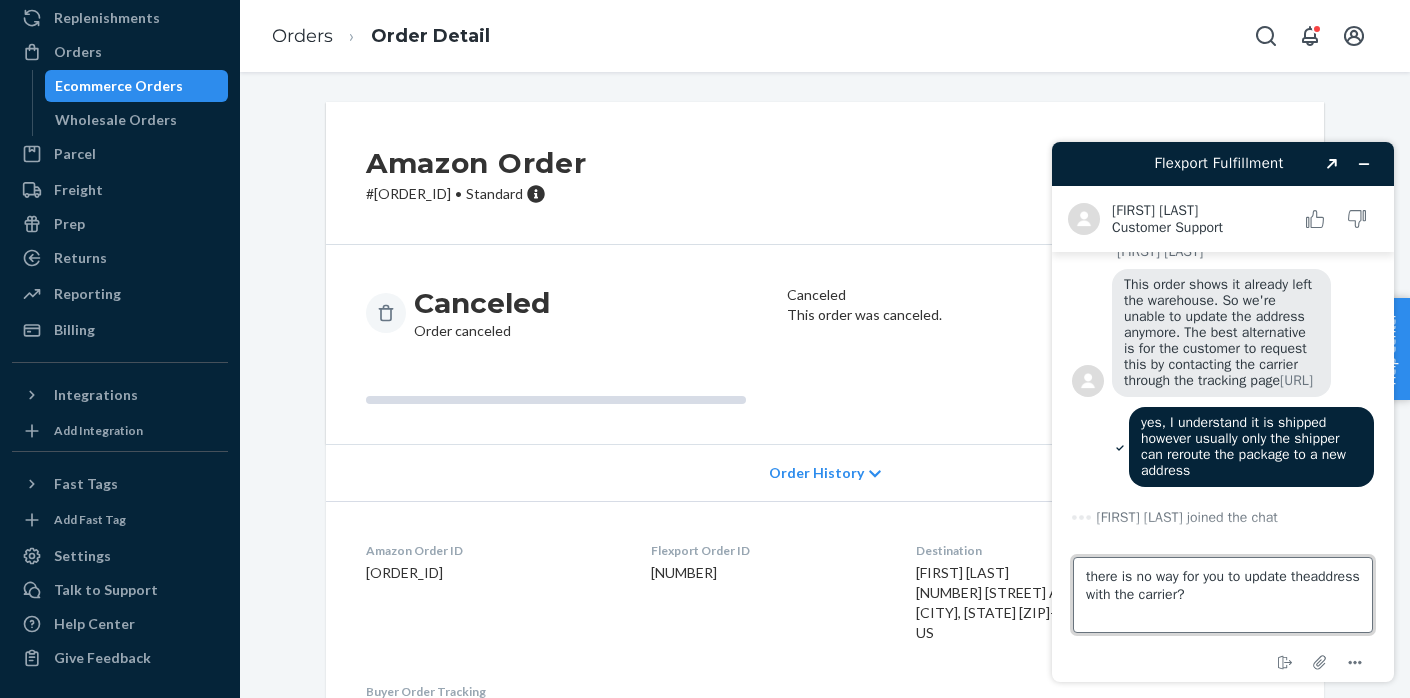 click on "there is no way for you to update theaddress with the carrier?" at bounding box center (1223, 595) 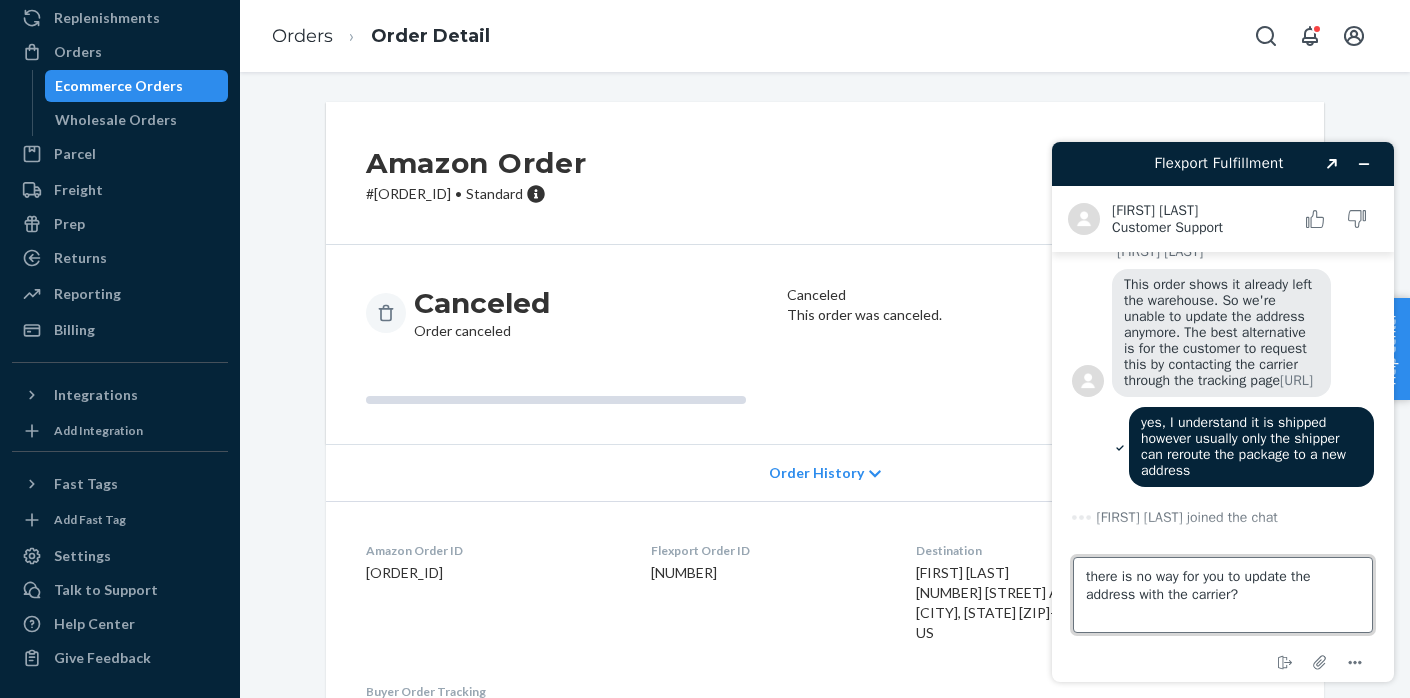 click on "there is no way for you to update the address with the carrier?" at bounding box center [1223, 595] 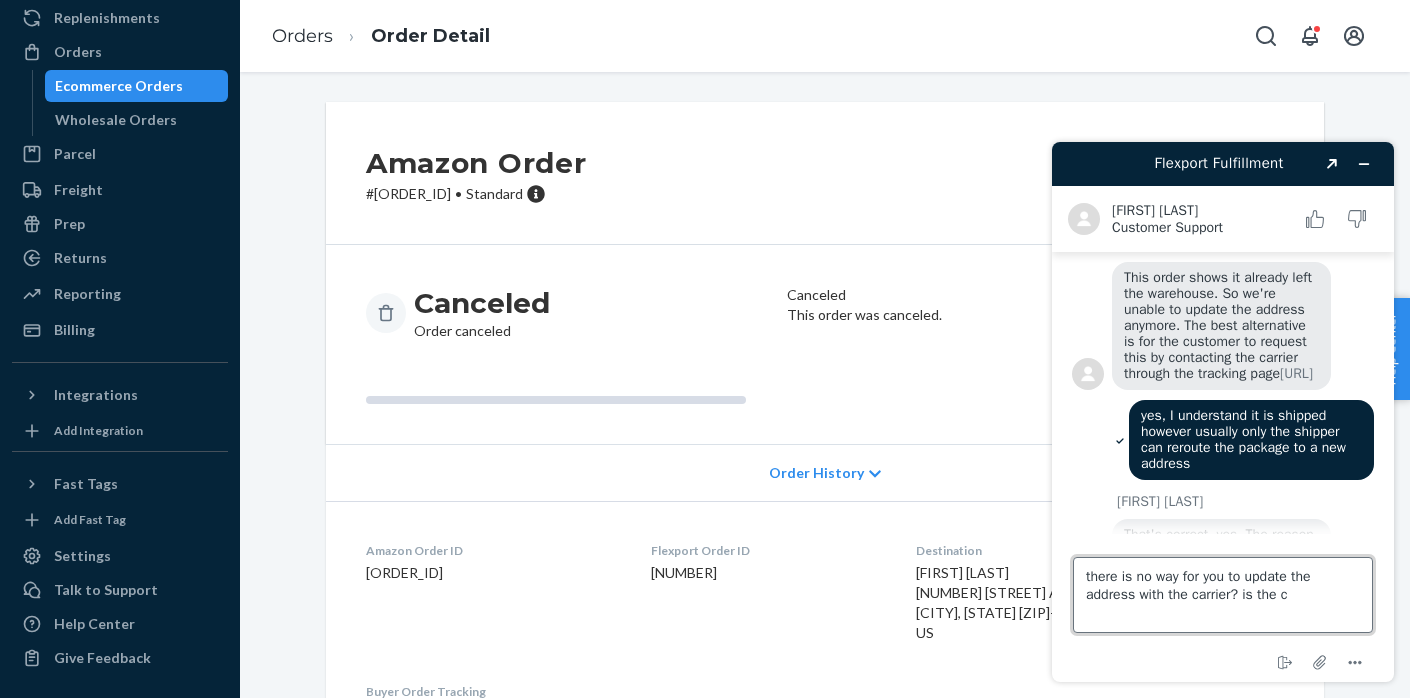 scroll, scrollTop: 589, scrollLeft: 0, axis: vertical 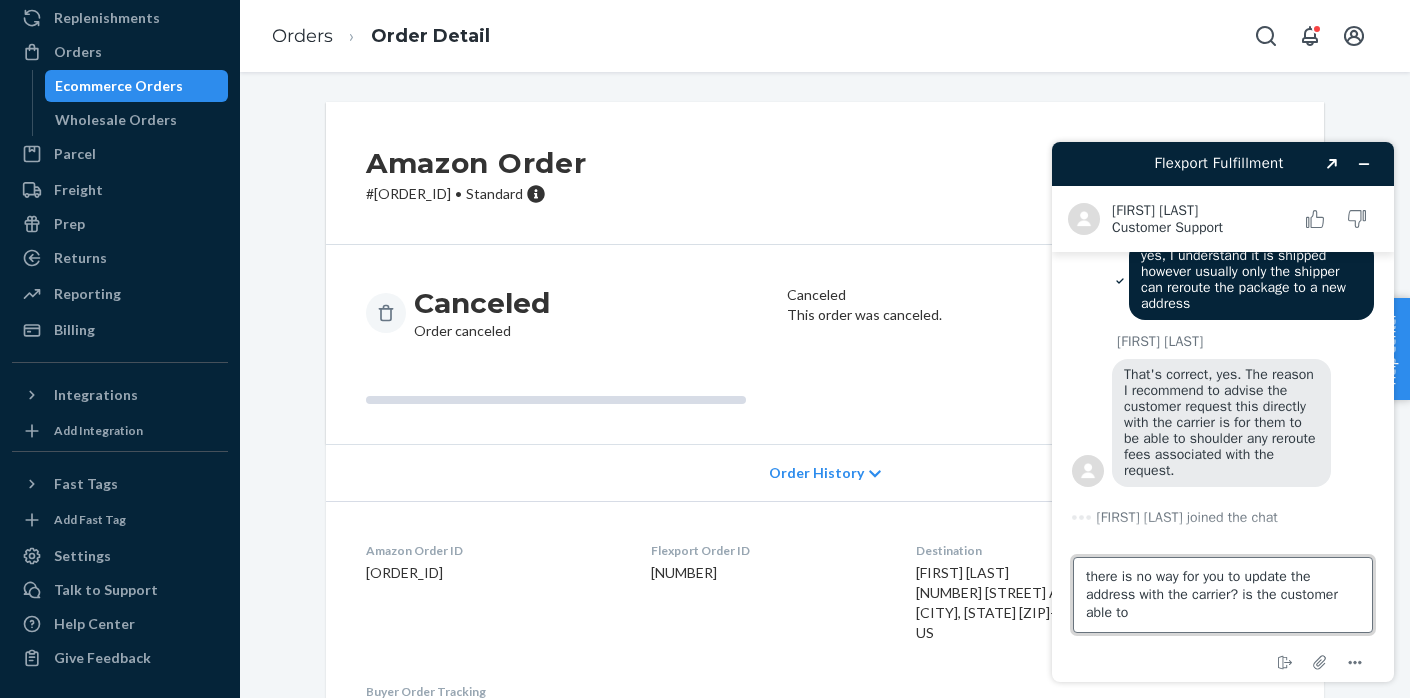 type on "there is no way for you to update the address with the carrier? is the customer able to?" 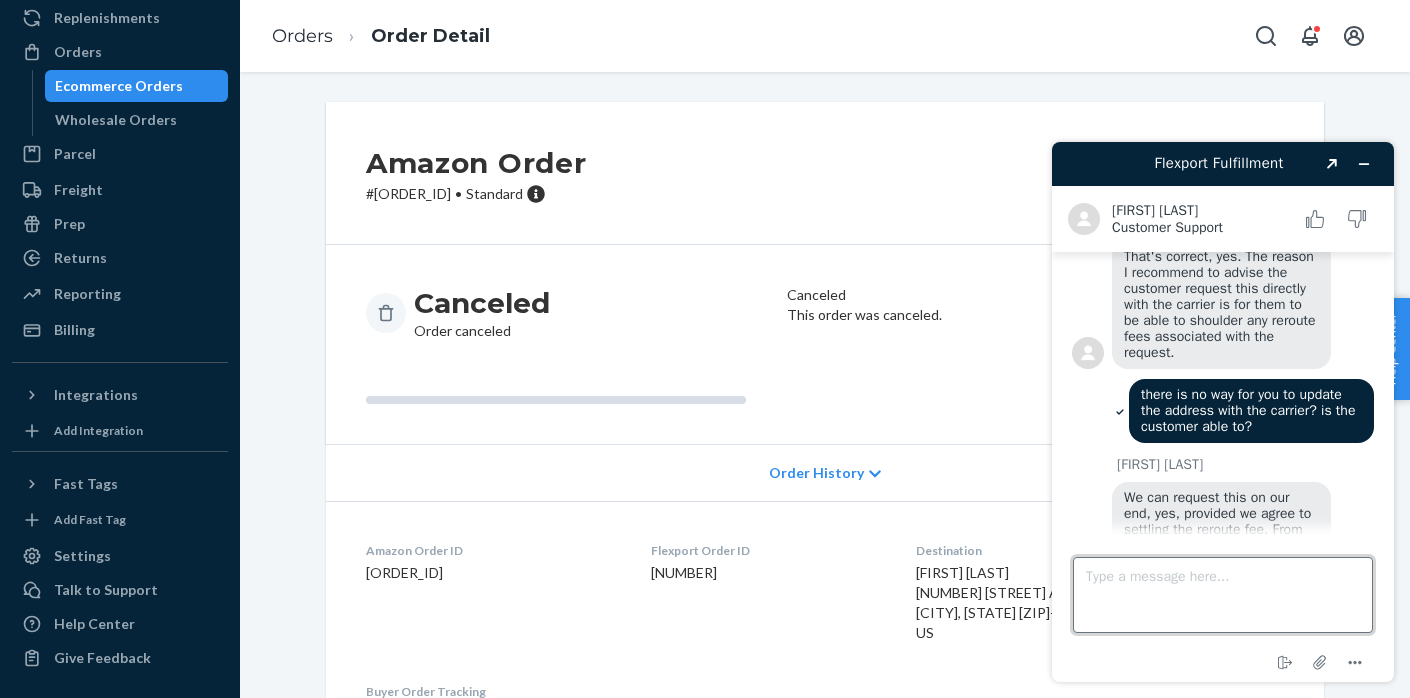 scroll, scrollTop: 794, scrollLeft: 0, axis: vertical 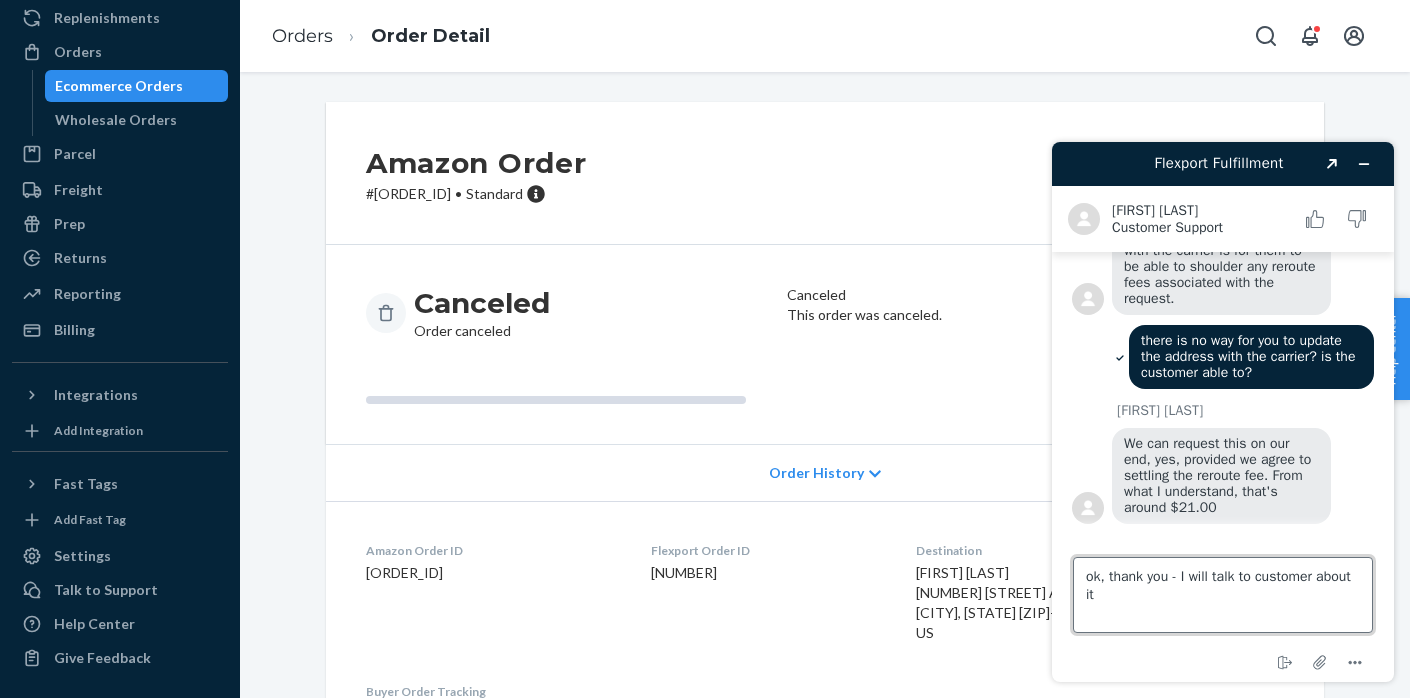type on "ok, thank you - I will talk to customer about it" 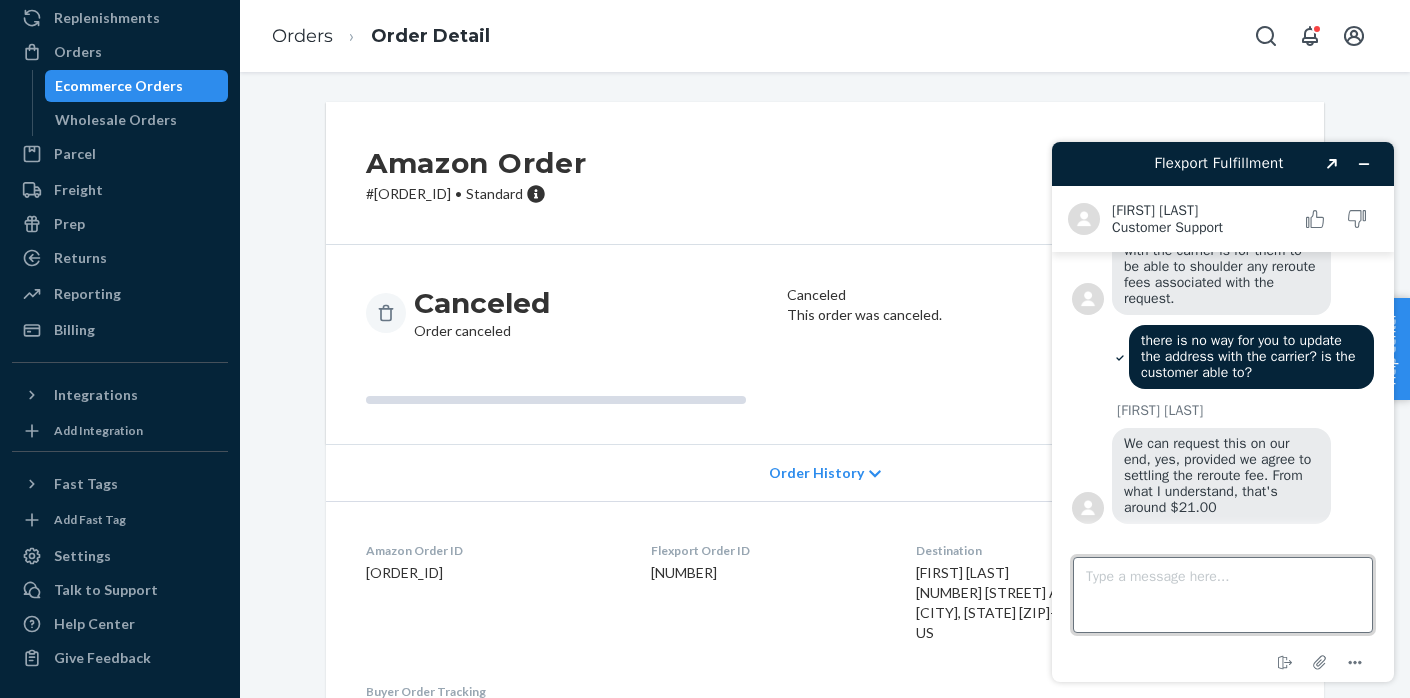 scroll, scrollTop: 852, scrollLeft: 0, axis: vertical 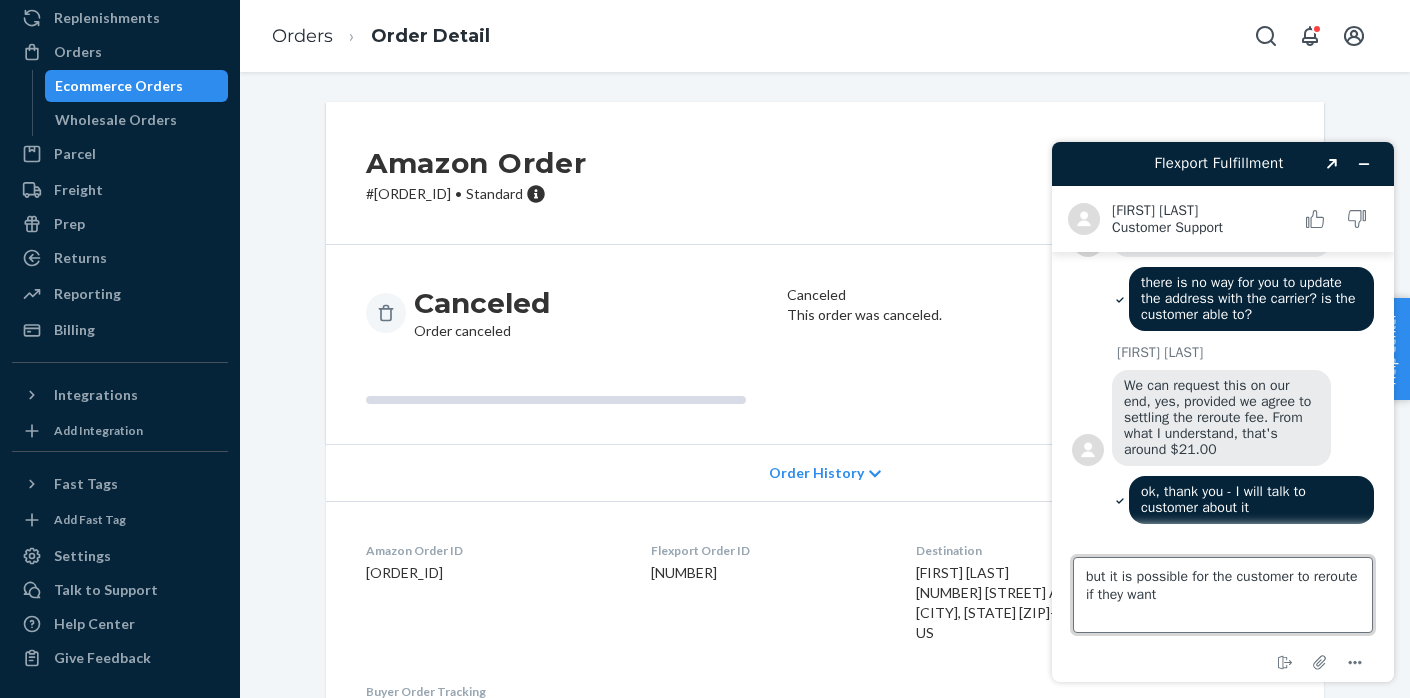 type on "but it is possible for the customer to reroute if they want?" 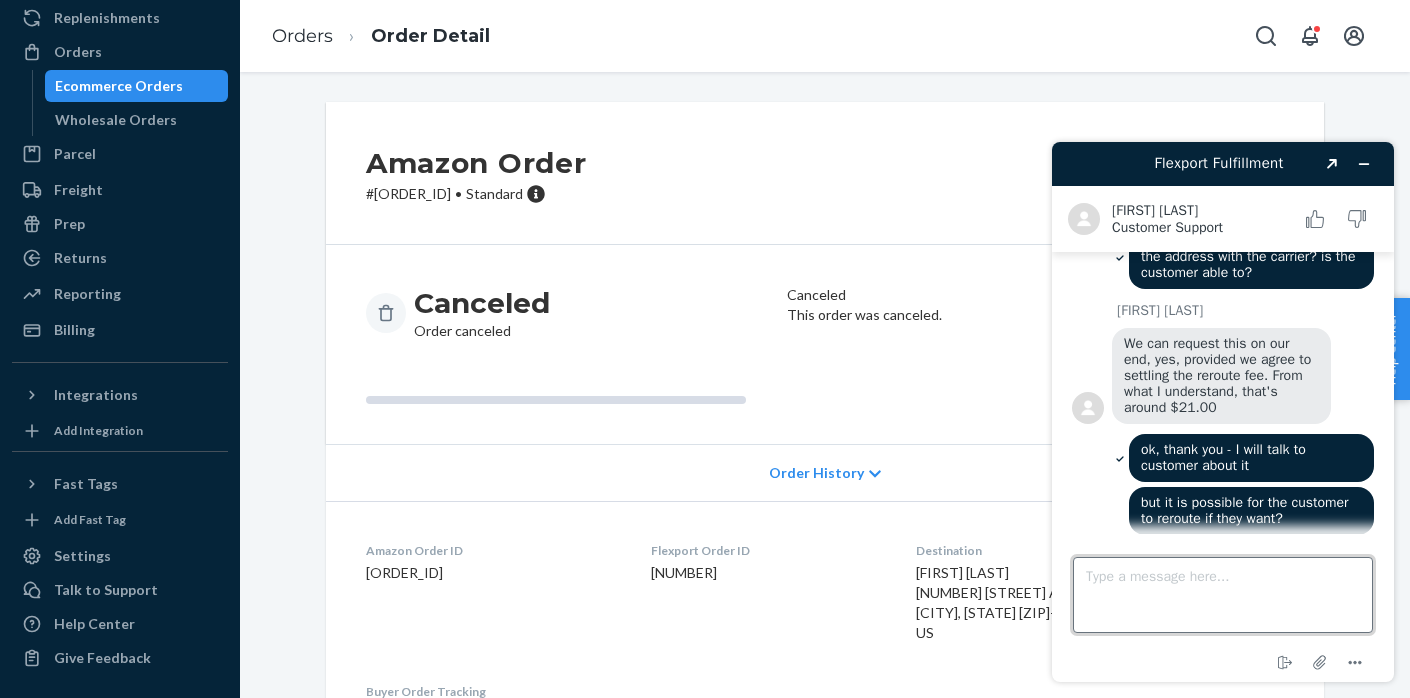 scroll, scrollTop: 905, scrollLeft: 0, axis: vertical 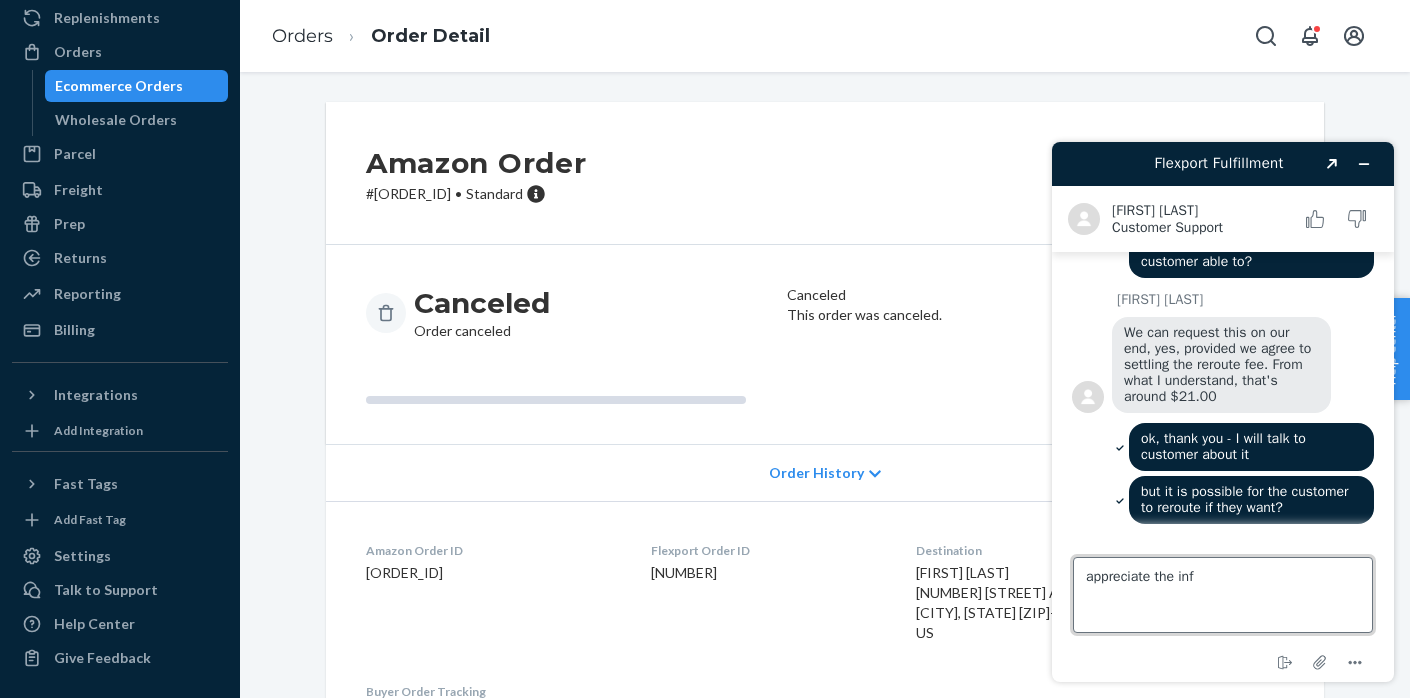 type on "appreciate the infi" 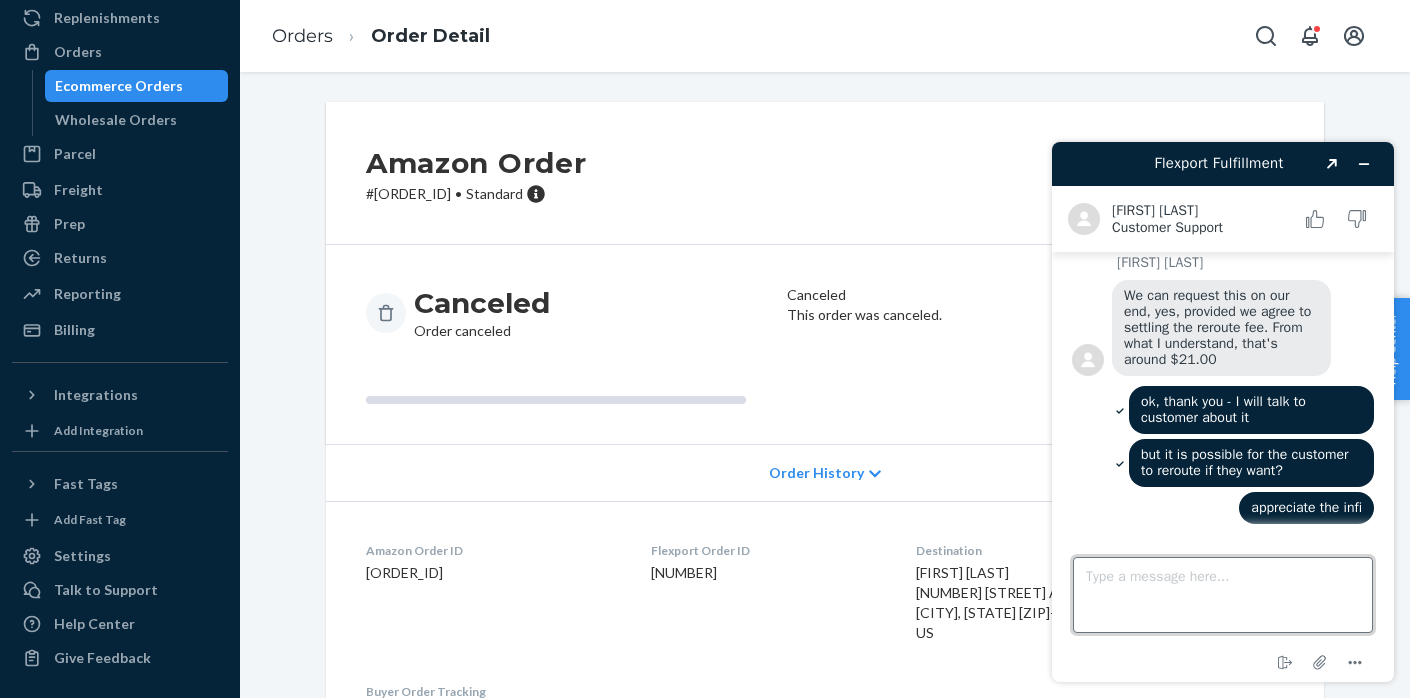 scroll, scrollTop: 942, scrollLeft: 0, axis: vertical 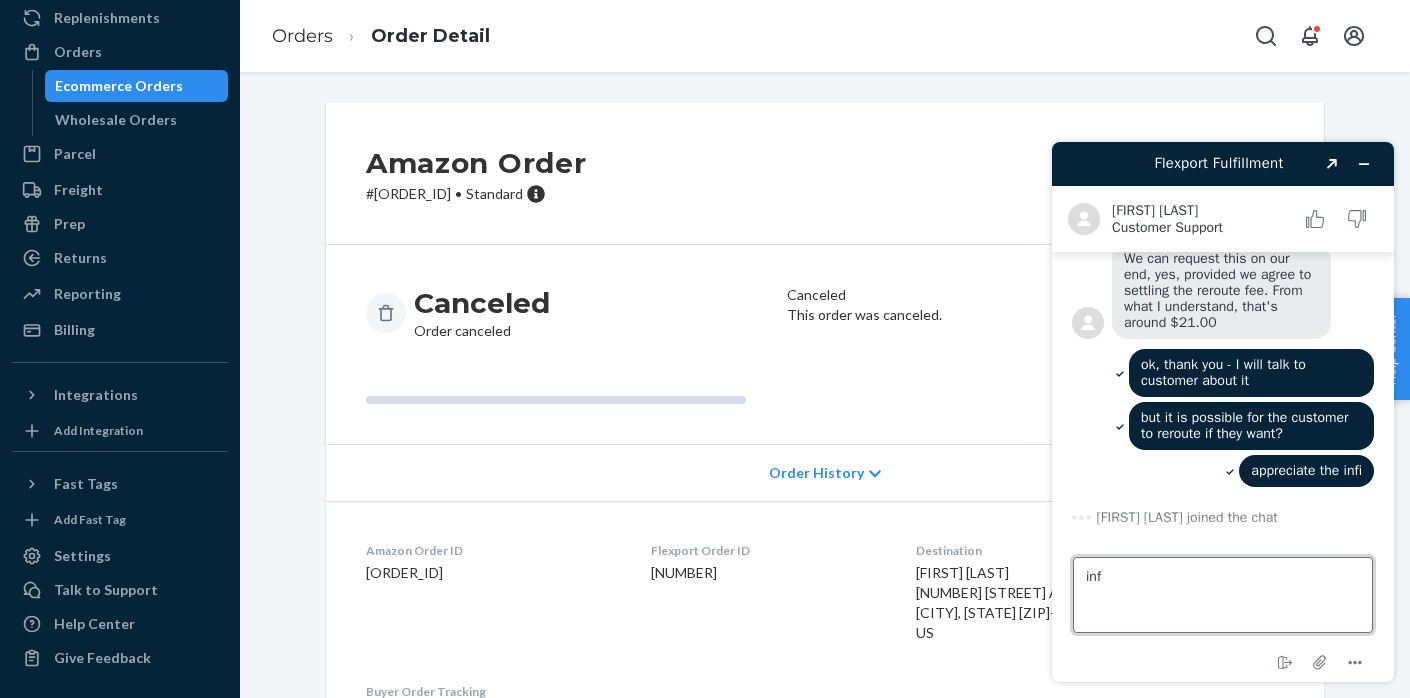 type on "info" 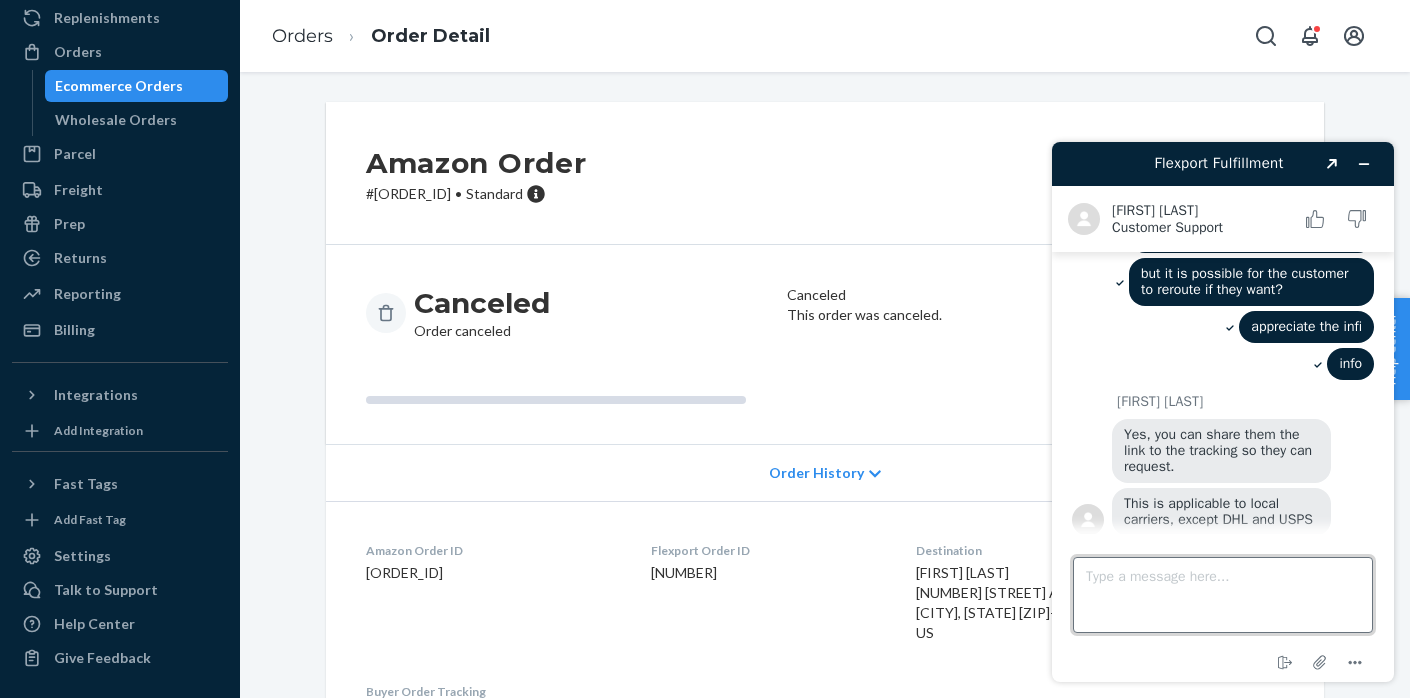 scroll, scrollTop: 1150, scrollLeft: 0, axis: vertical 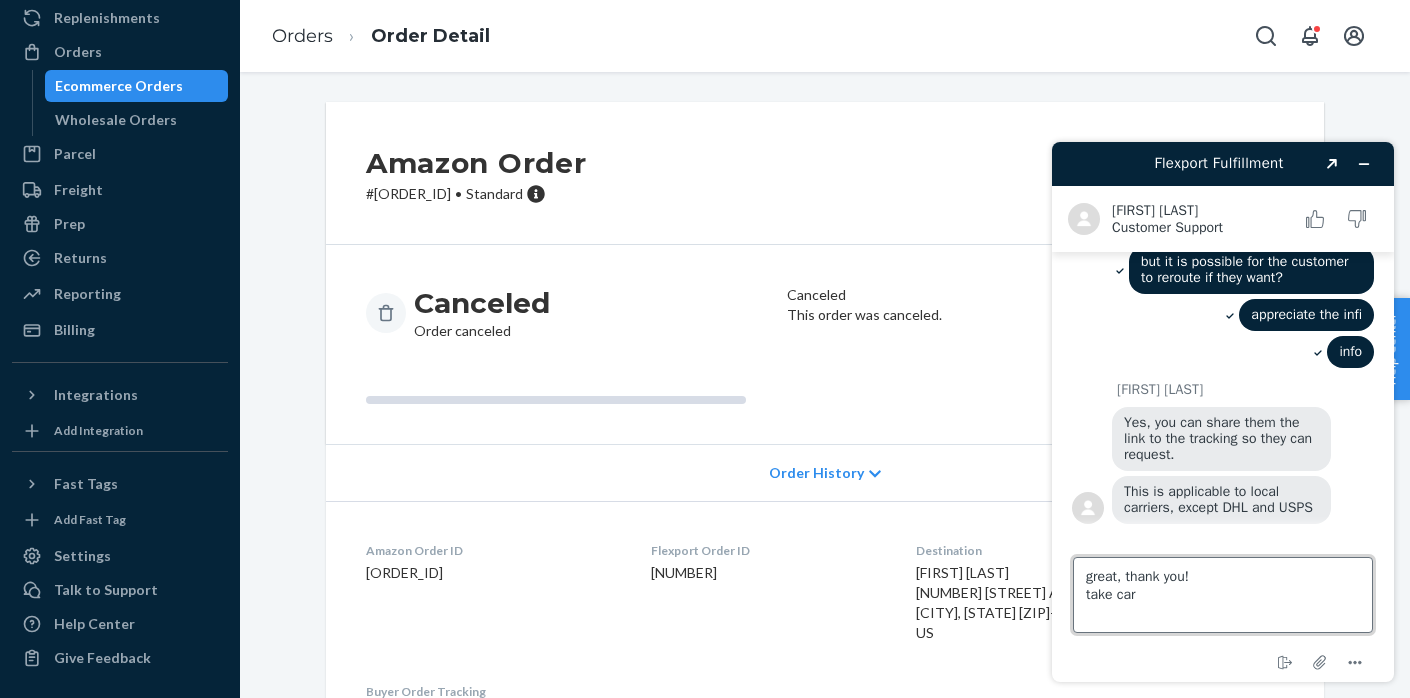 type on "great, thank you!
take care" 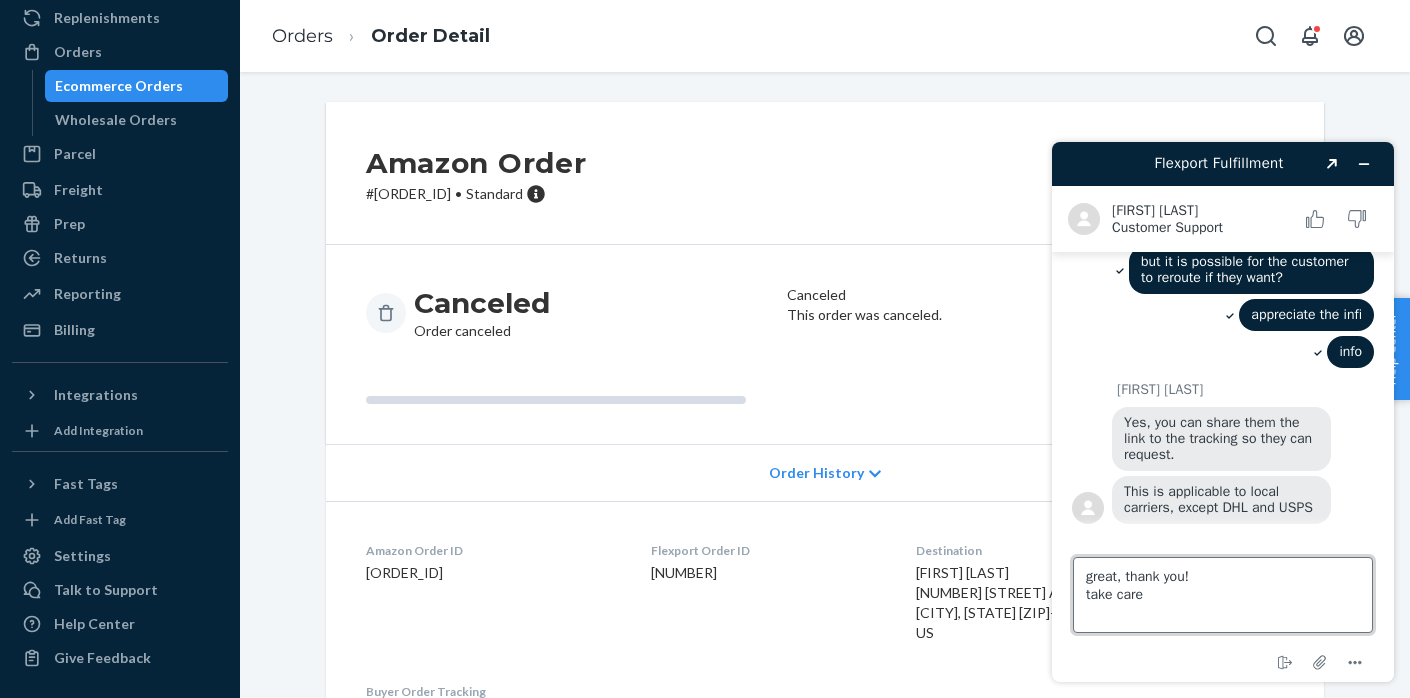 type 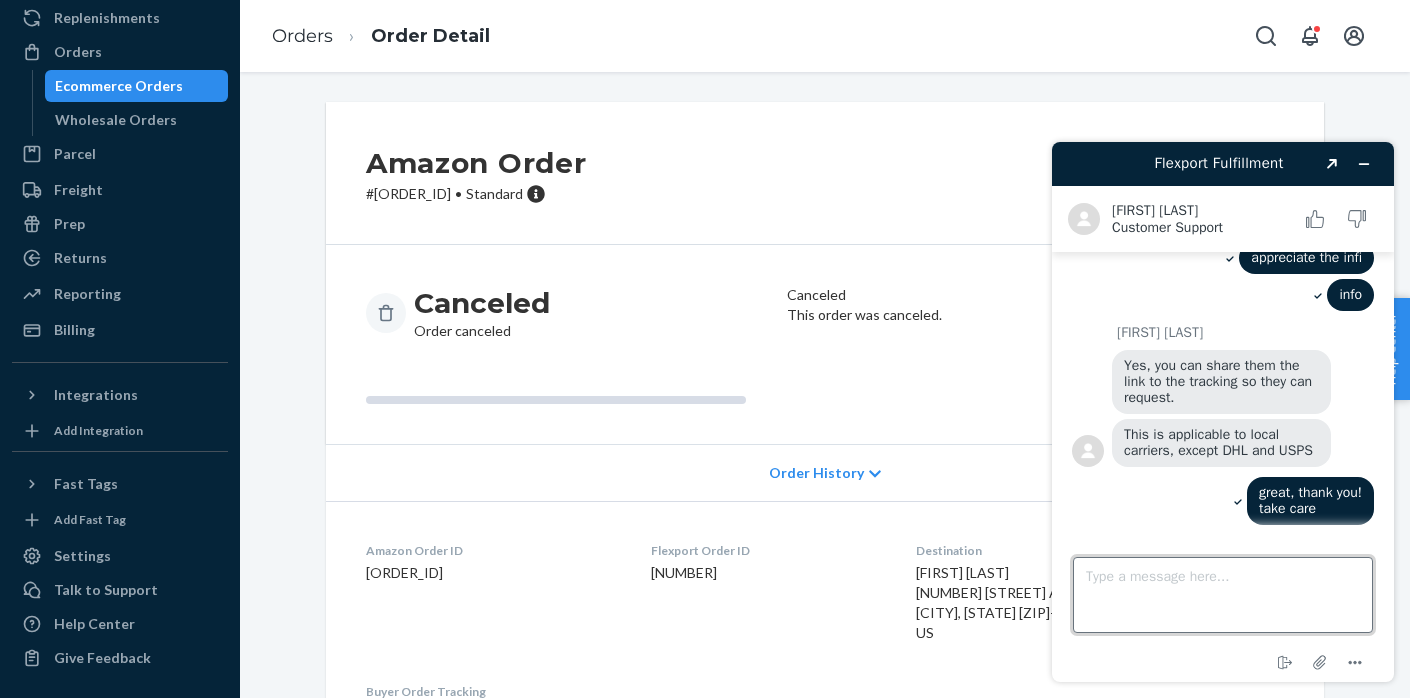 scroll, scrollTop: 1208, scrollLeft: 0, axis: vertical 